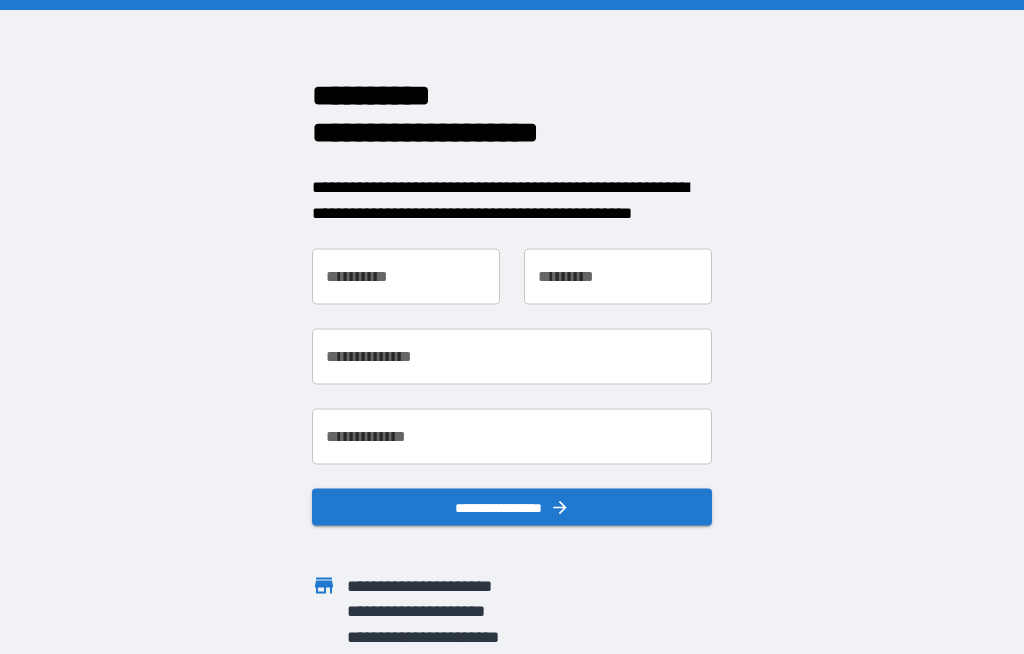 scroll, scrollTop: 0, scrollLeft: 0, axis: both 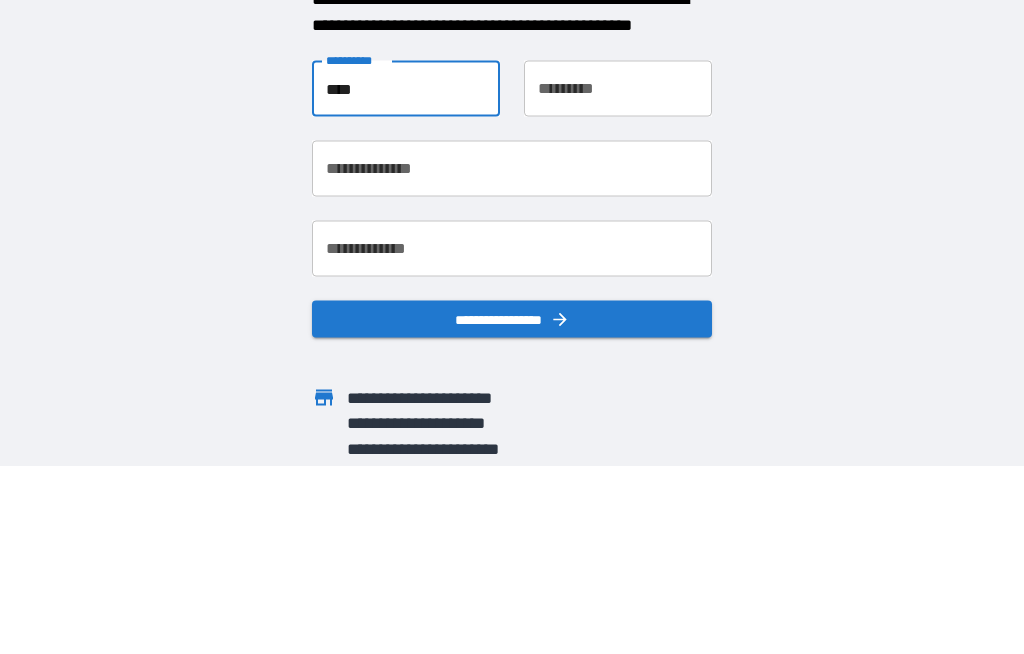 type on "****" 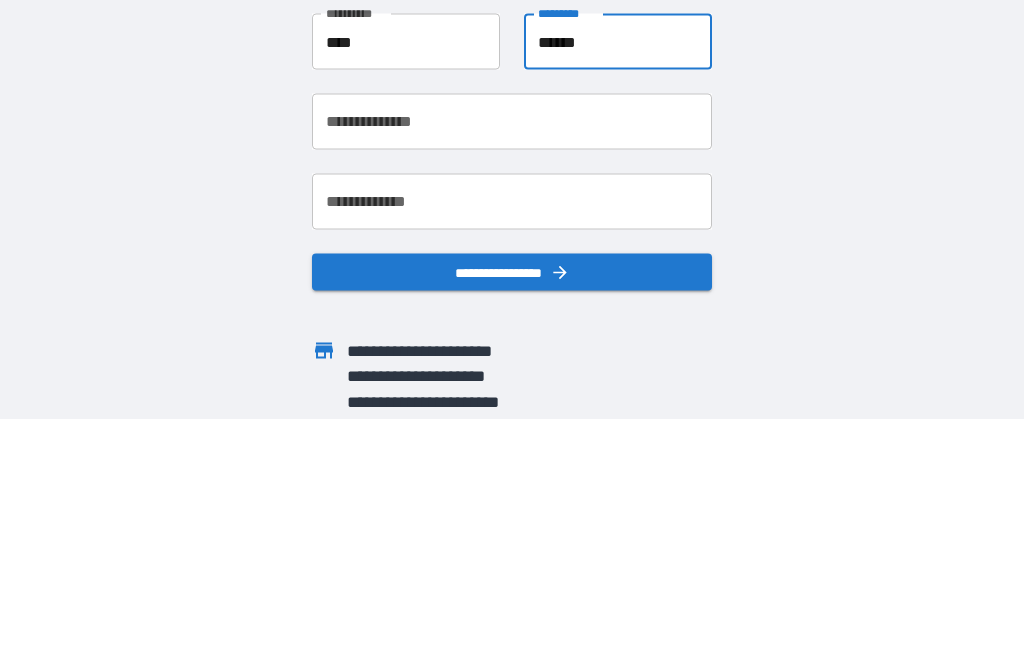 type on "******" 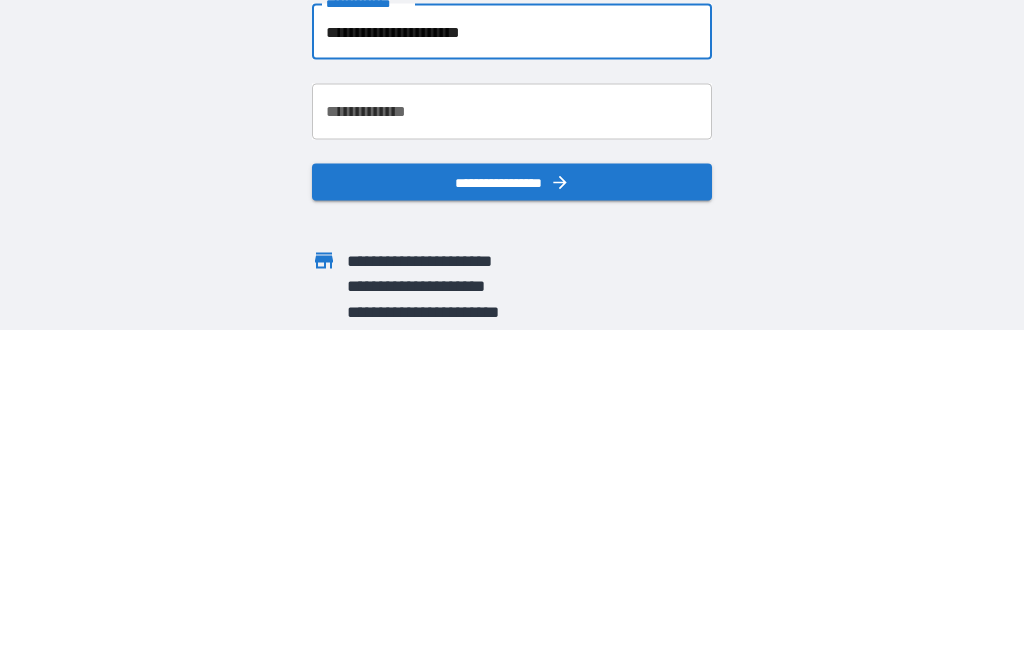 type on "**********" 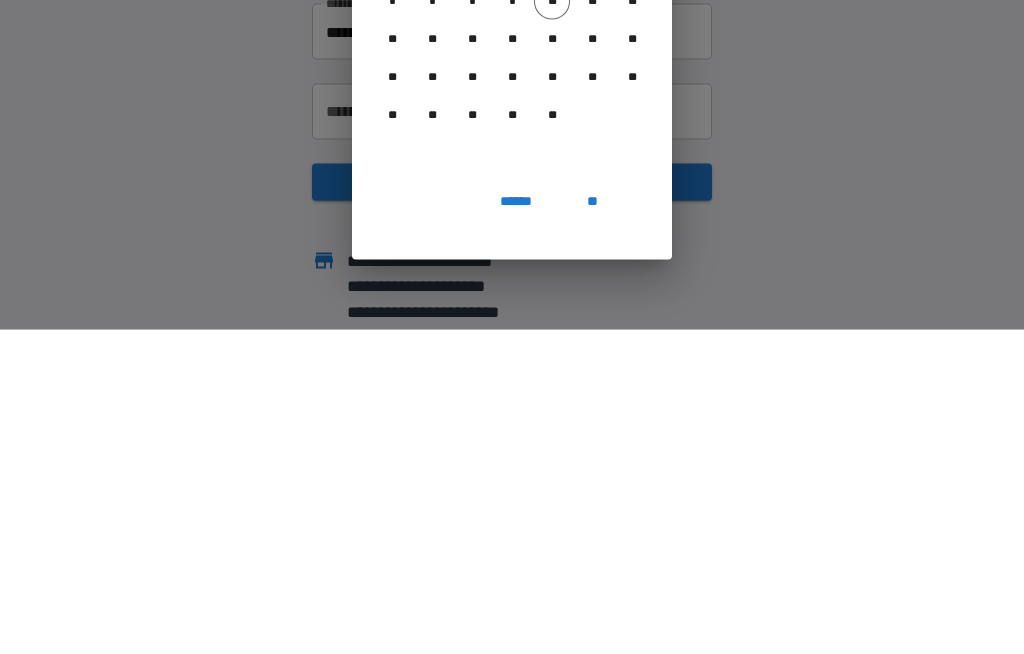 scroll, scrollTop: 69, scrollLeft: 0, axis: vertical 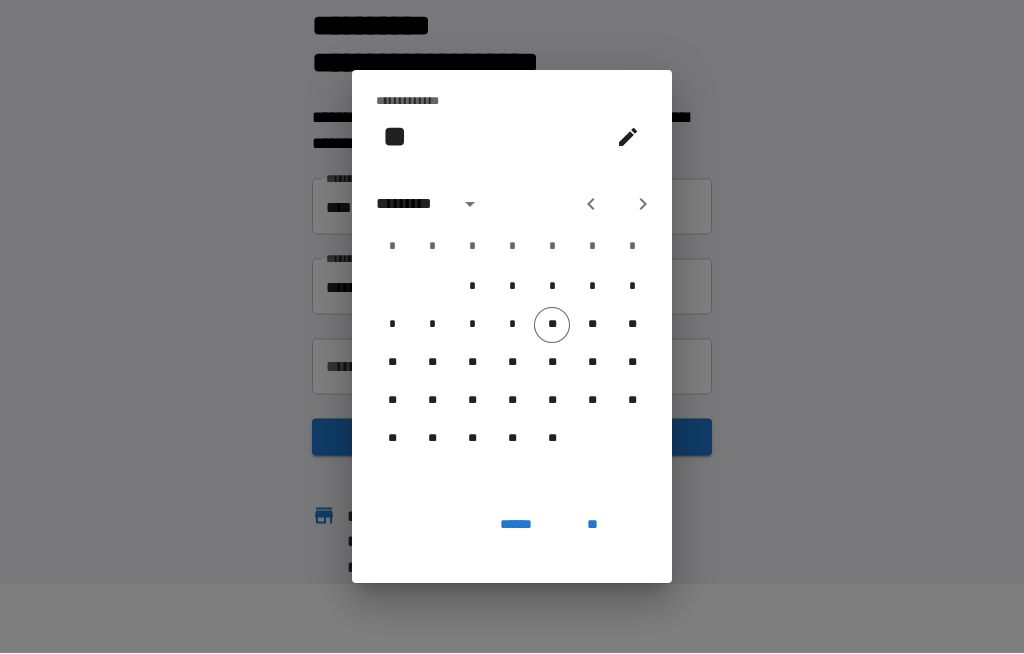click on "**********" at bounding box center (512, 122) 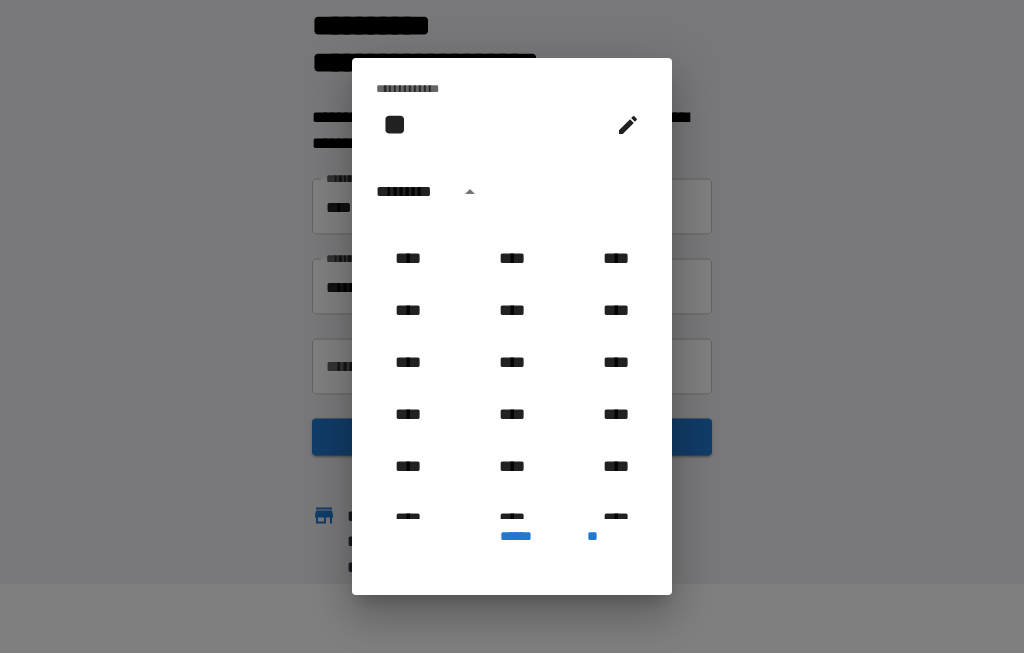 scroll, scrollTop: 973, scrollLeft: 0, axis: vertical 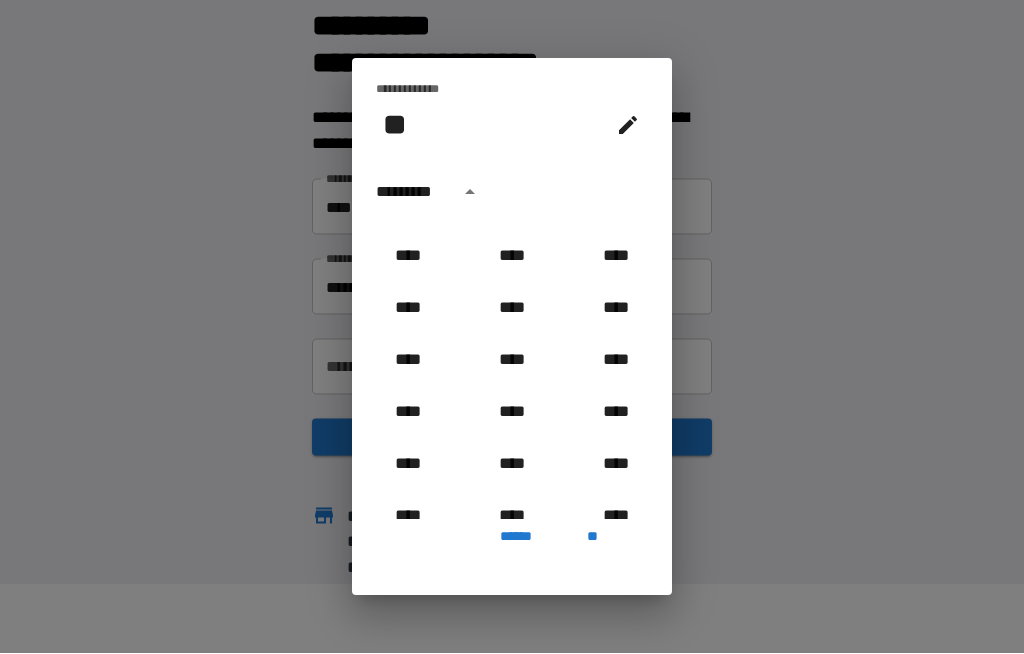 click on "****" at bounding box center [408, 361] 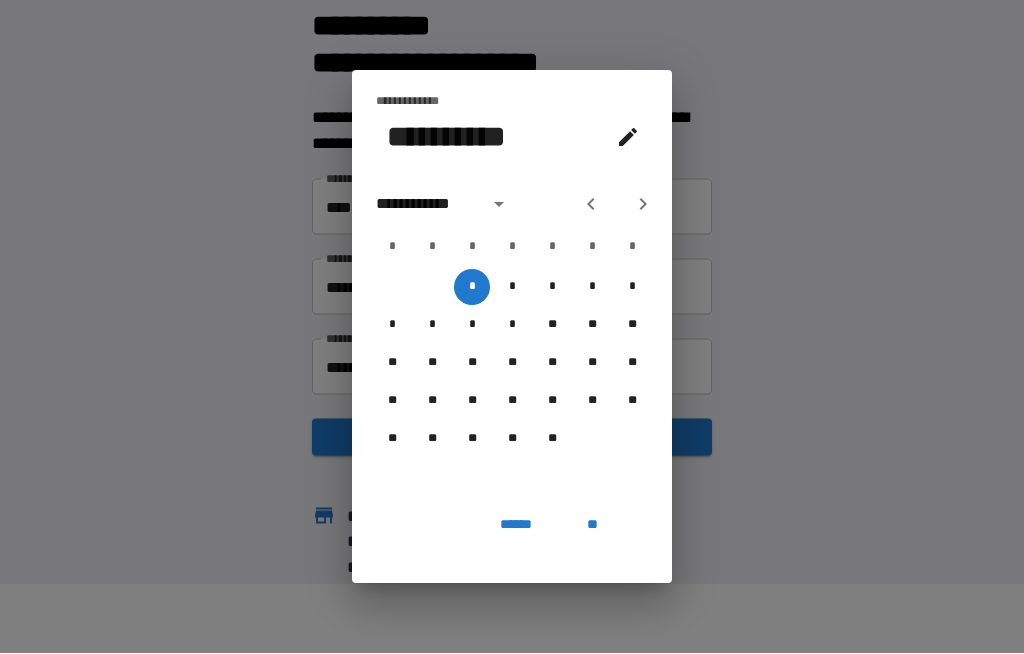 click at bounding box center (499, 205) 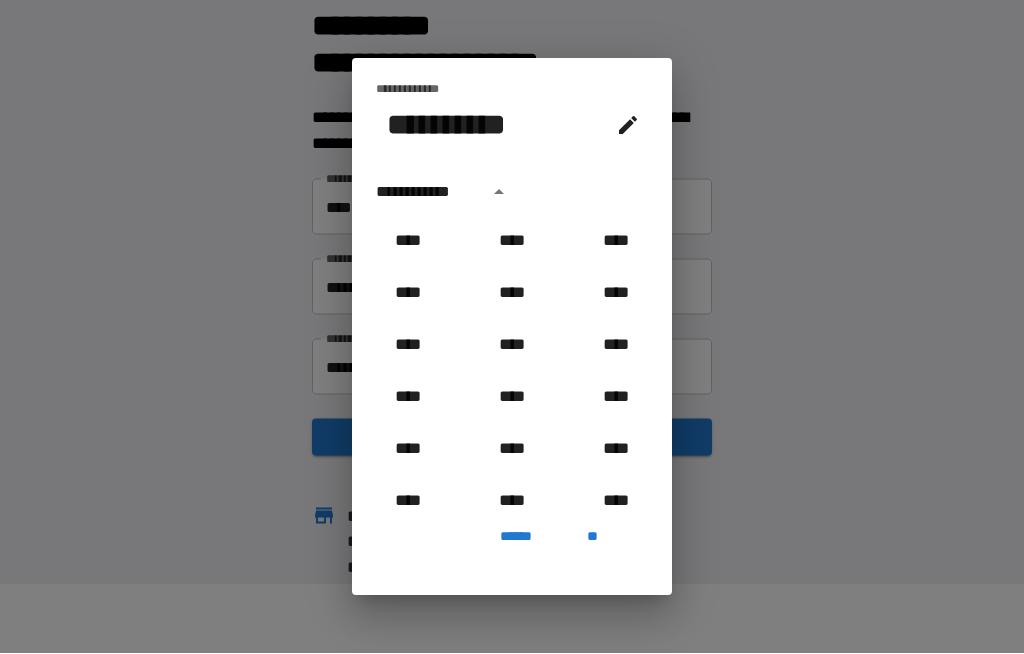 scroll, scrollTop: 966, scrollLeft: 0, axis: vertical 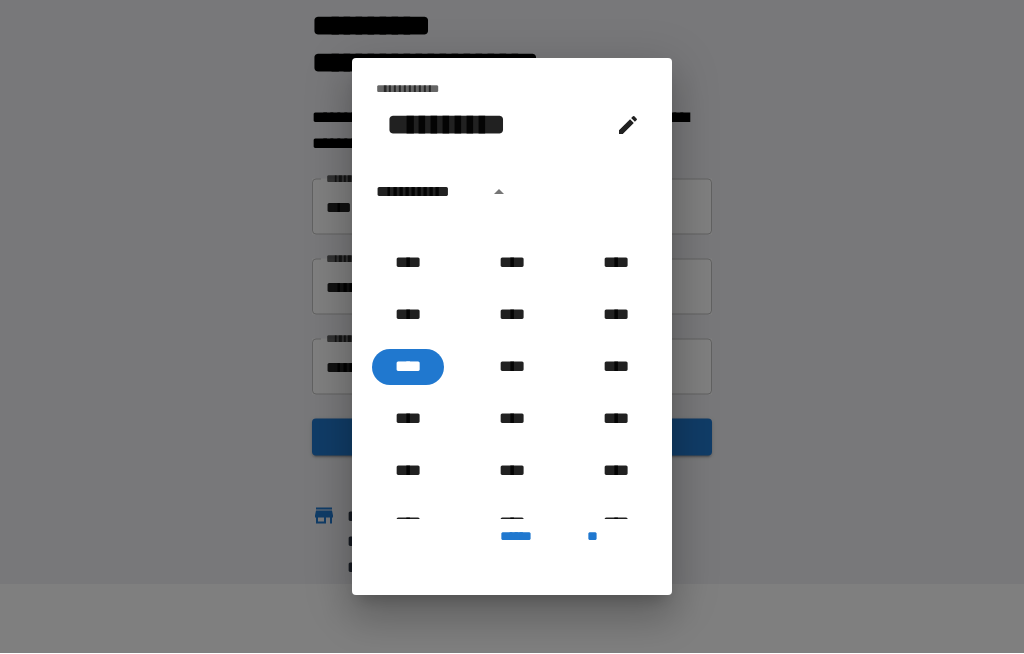 click on "****" at bounding box center (408, 368) 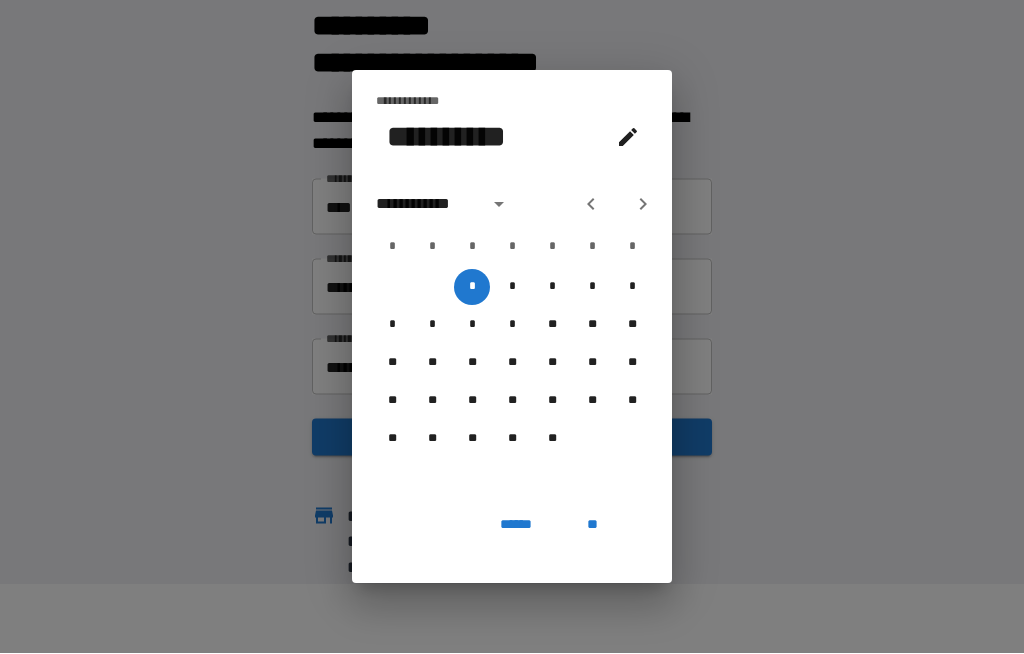 click 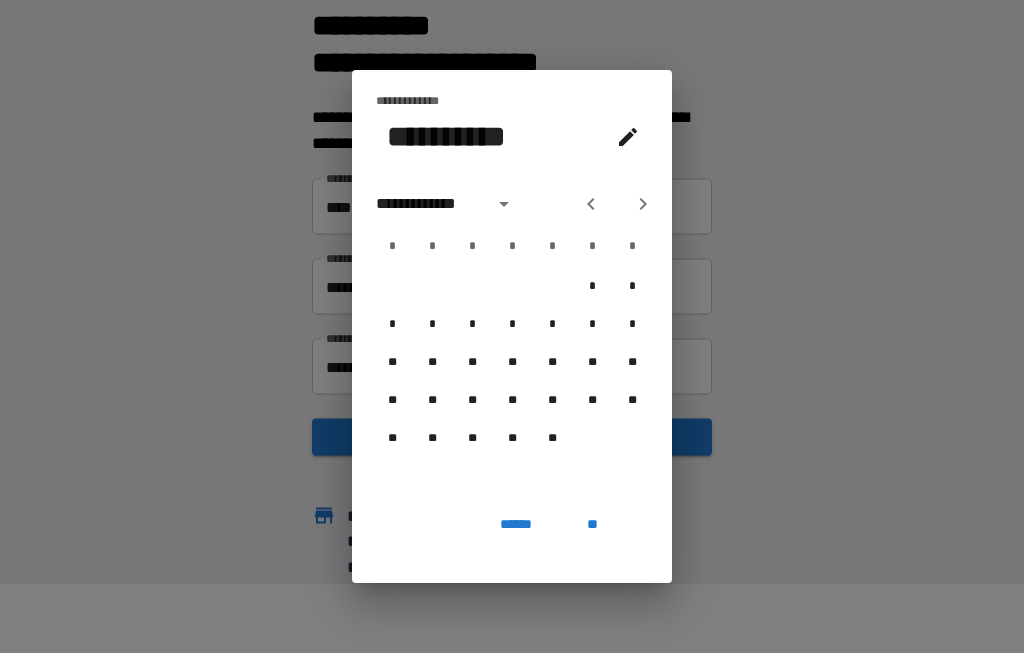 click 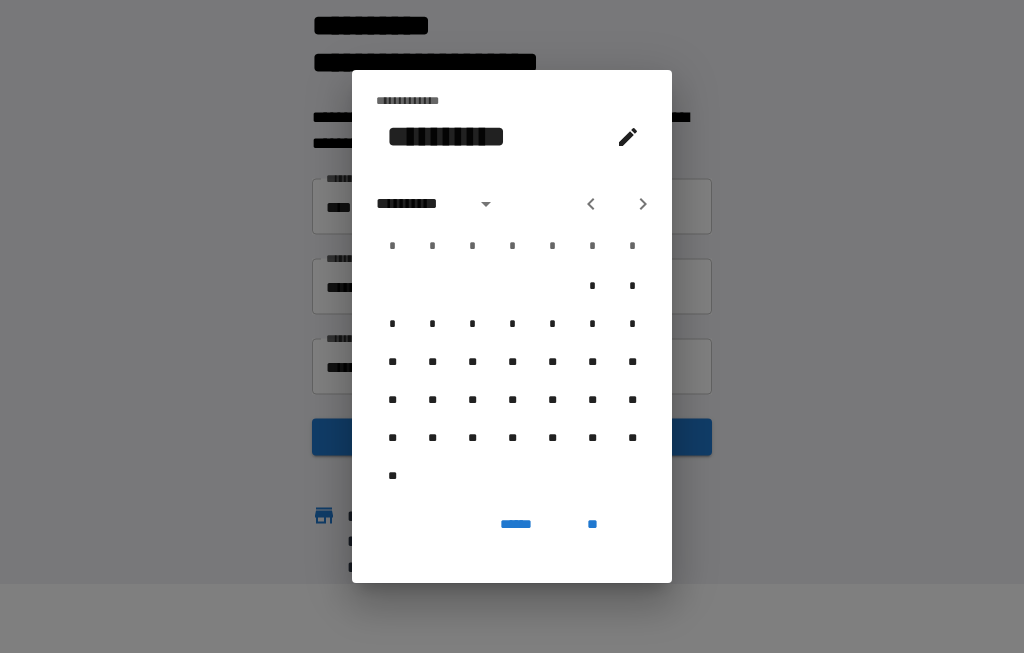 click 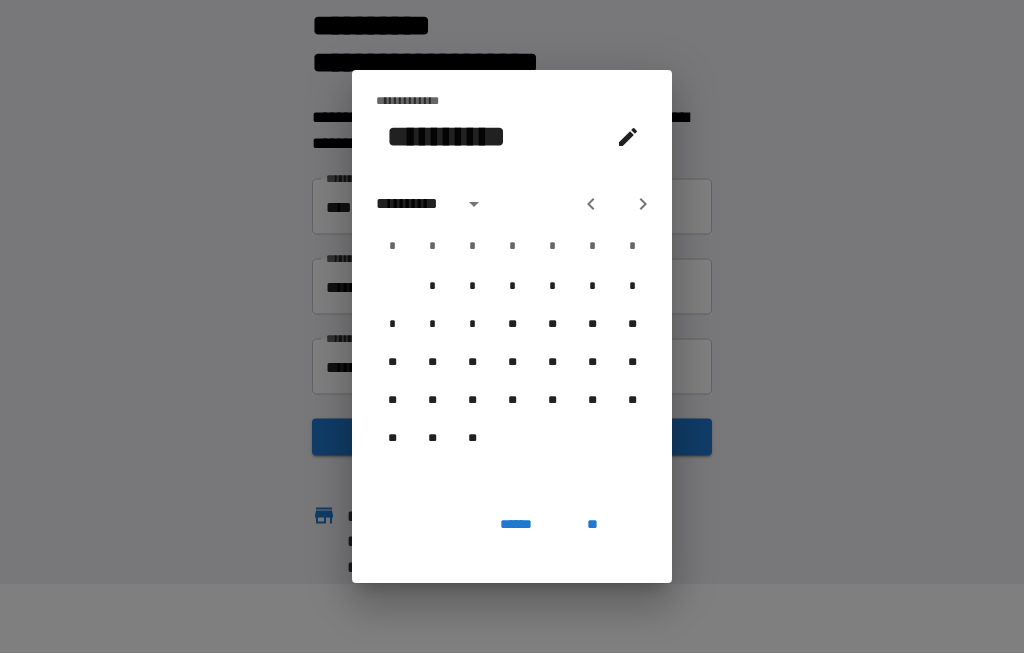 click 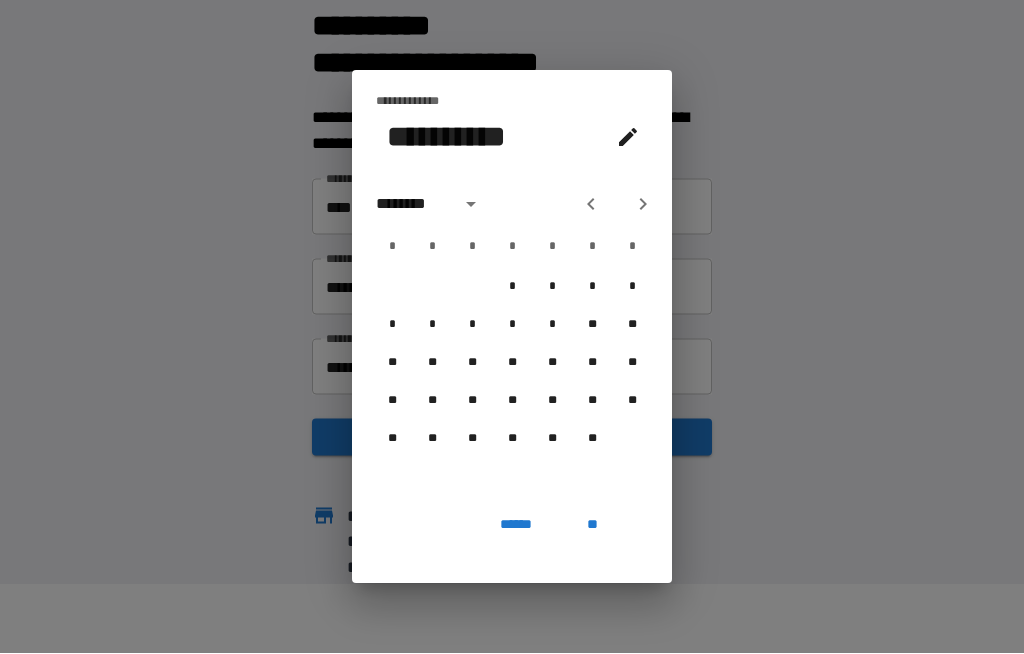 click 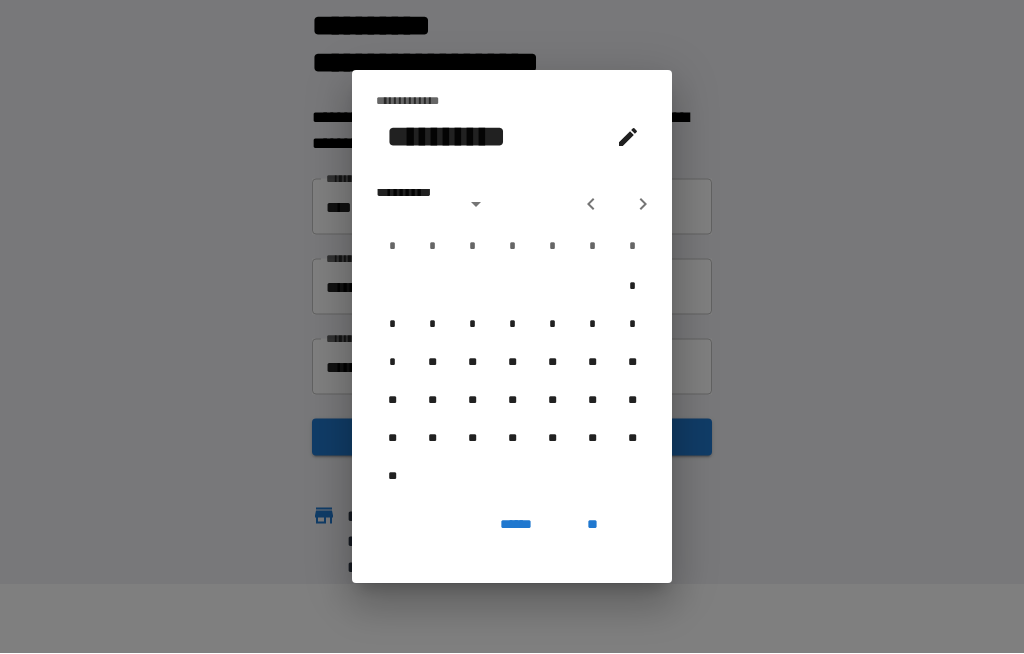 click 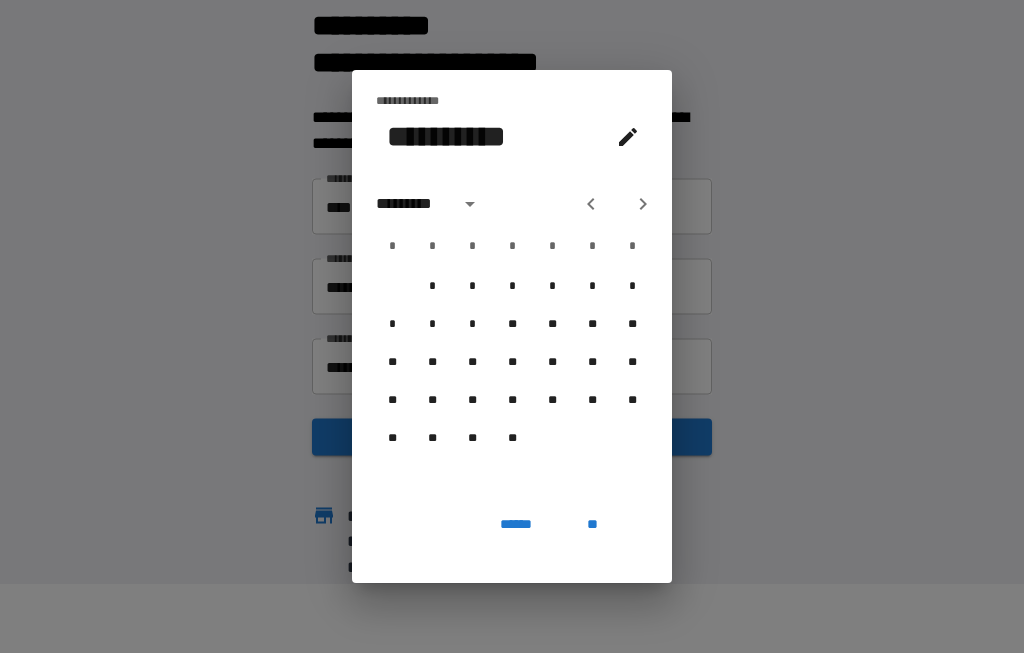 click 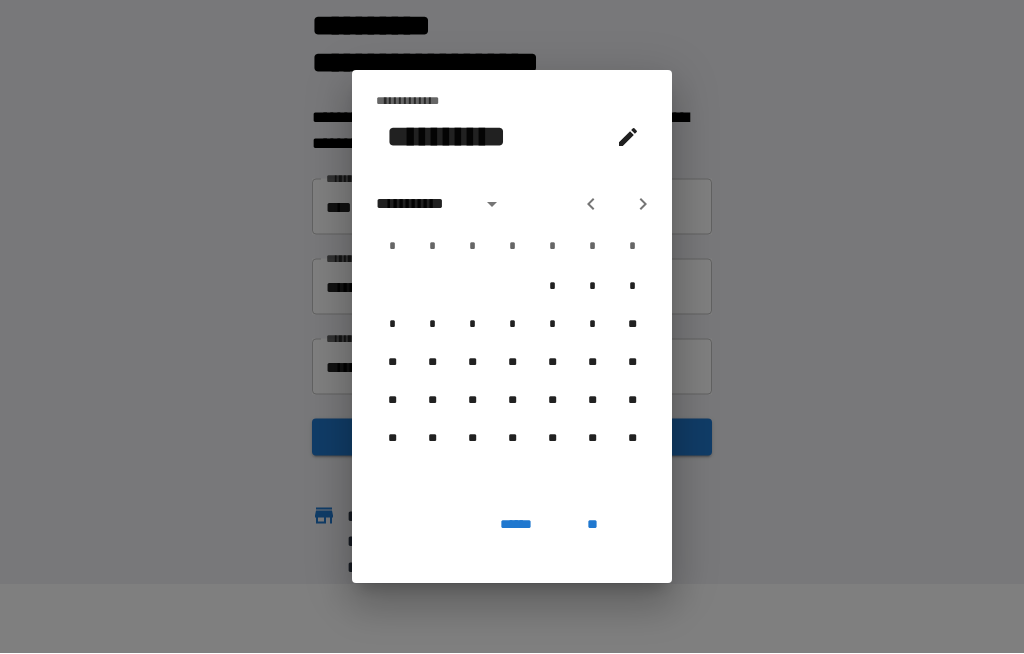 click 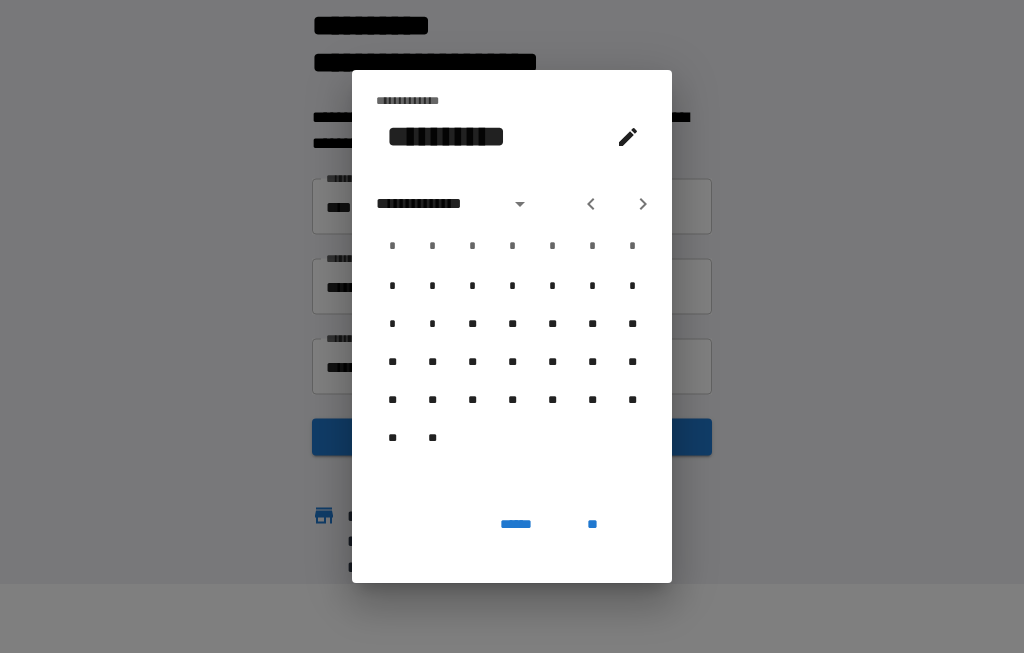 click 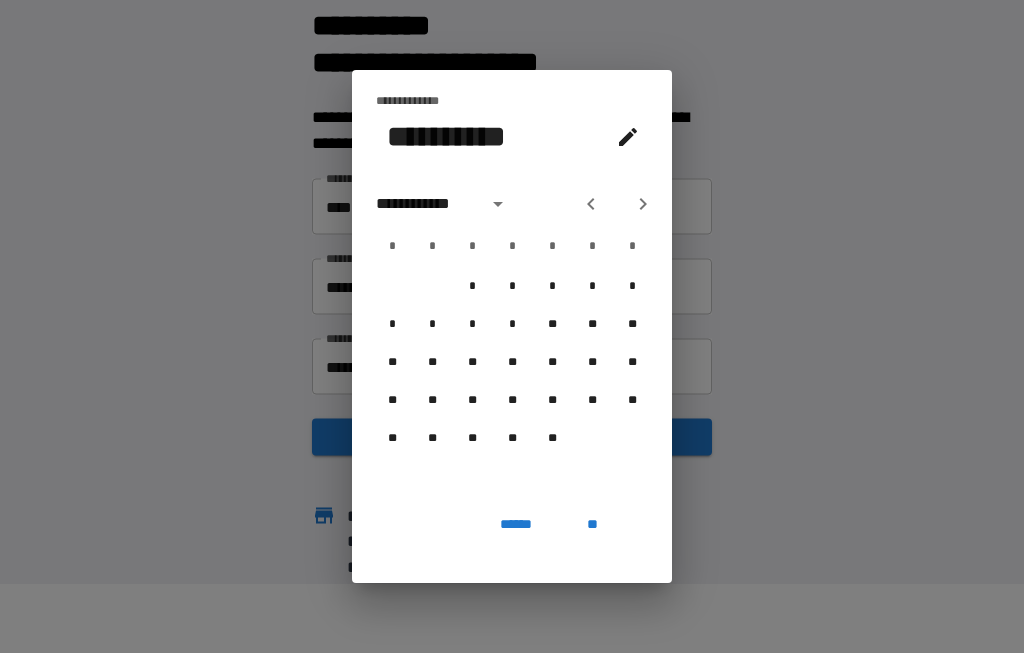 click 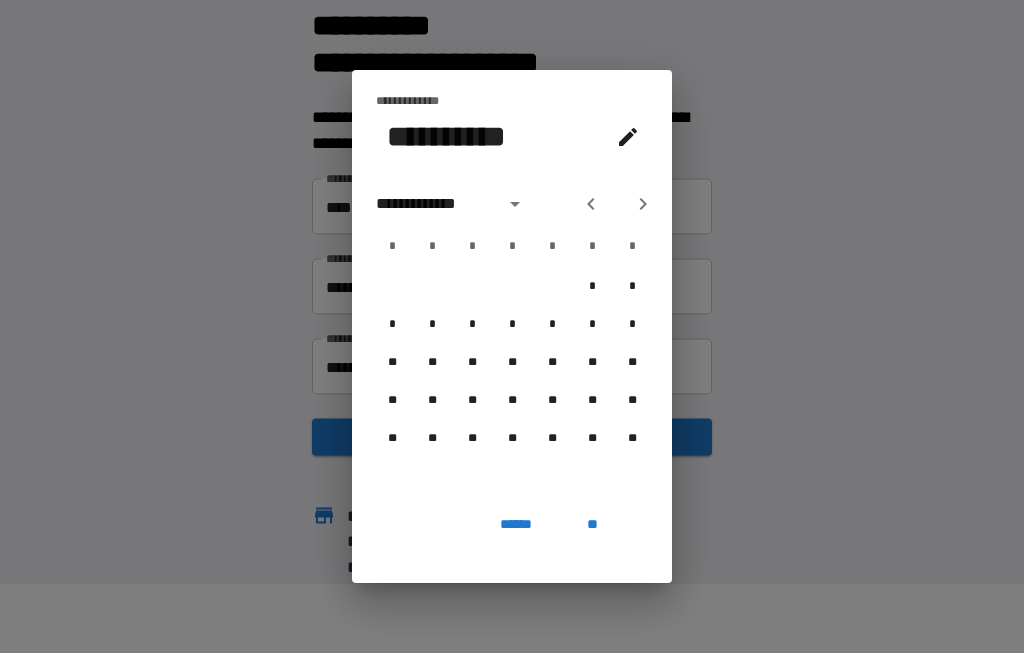 click at bounding box center [643, 205] 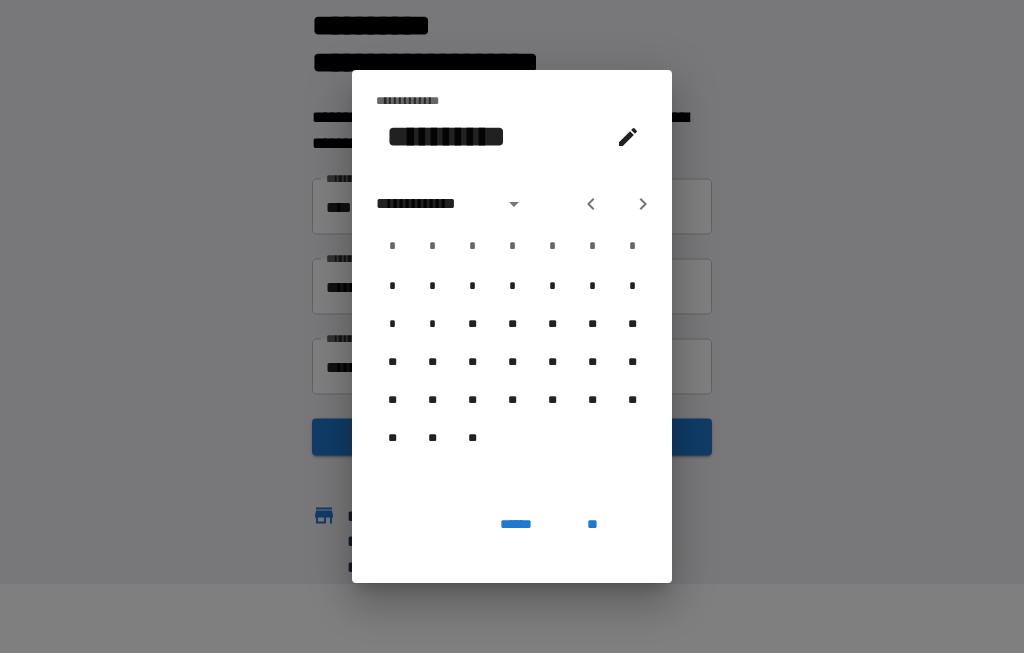 click on "**" at bounding box center (592, 526) 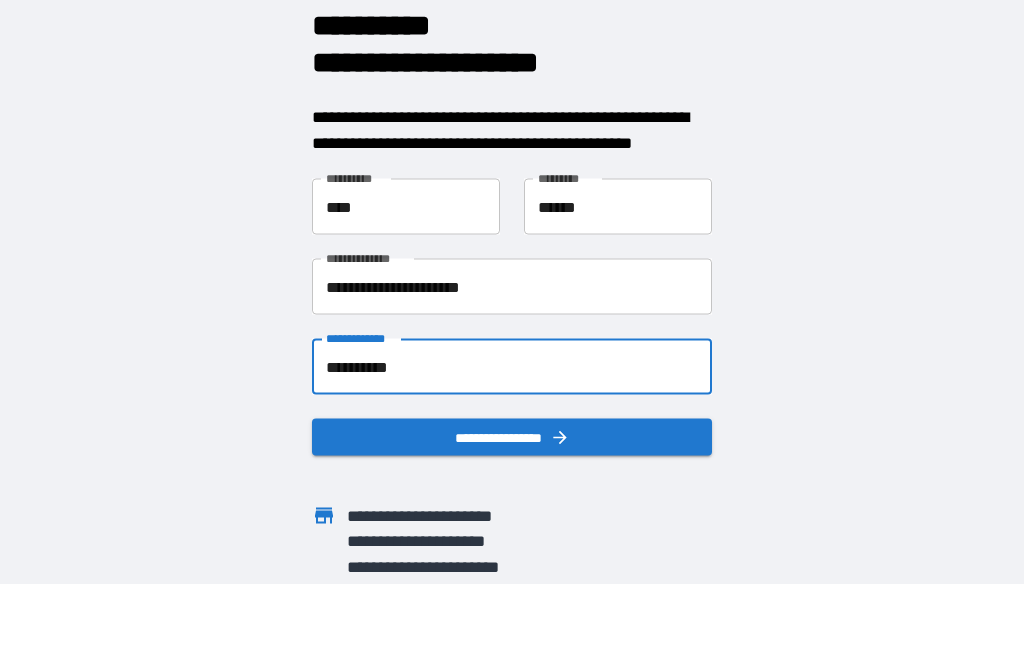 click on "**********" at bounding box center [512, 368] 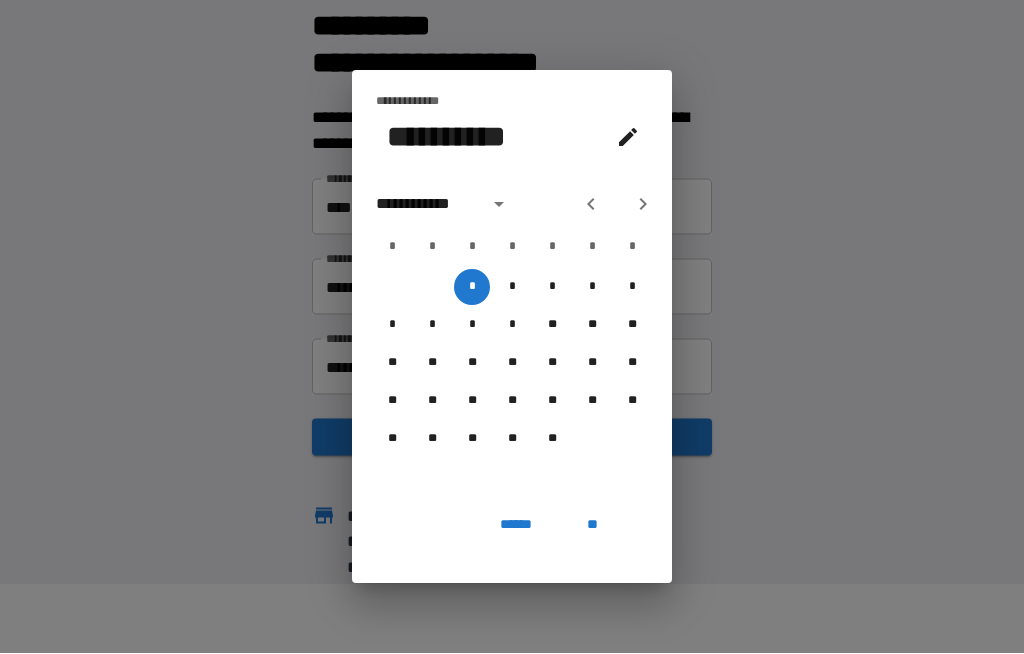 click on "*" at bounding box center (632, 248) 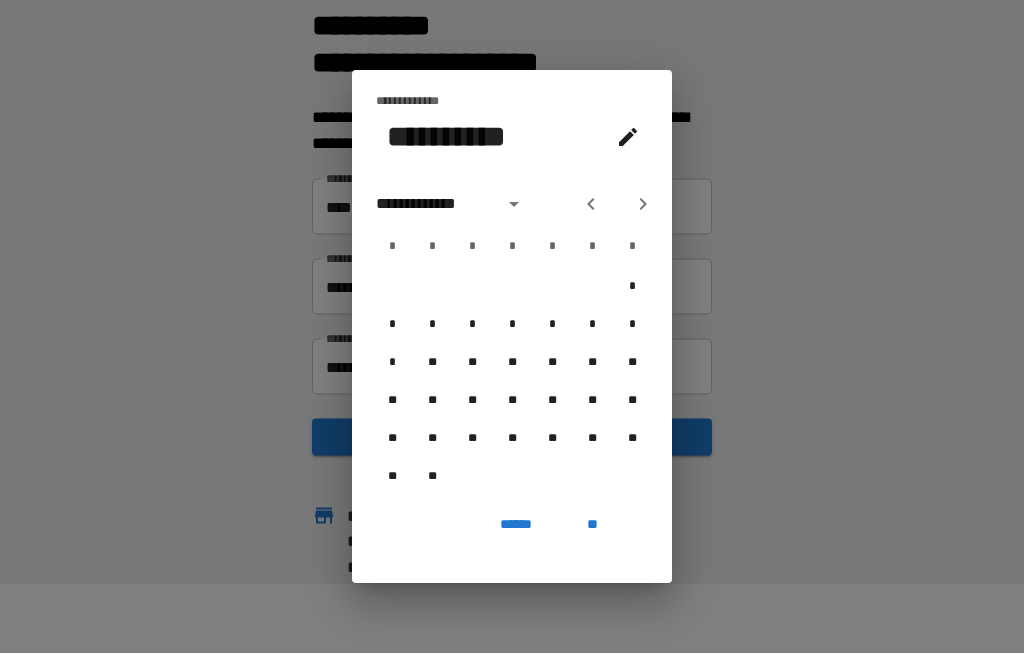 click at bounding box center (514, 205) 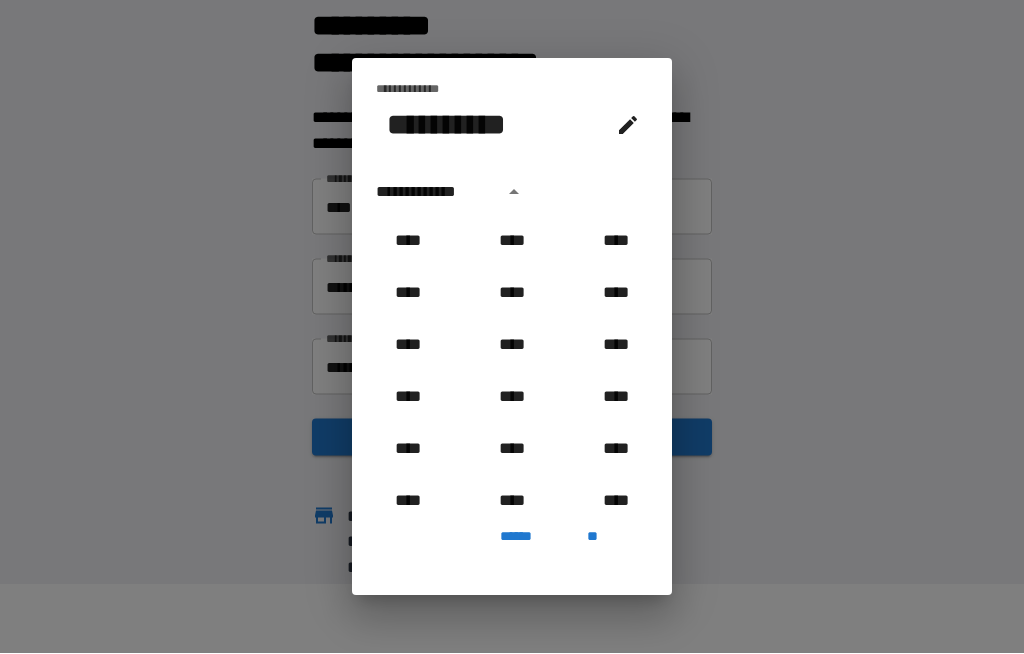 scroll, scrollTop: 966, scrollLeft: 0, axis: vertical 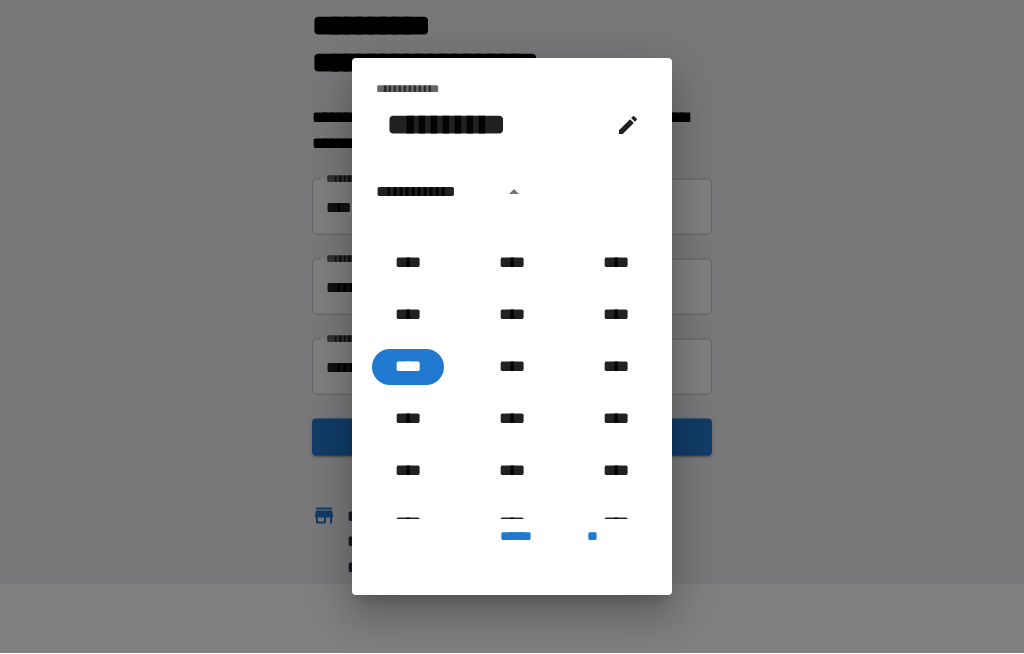 click on "****" at bounding box center [408, 368] 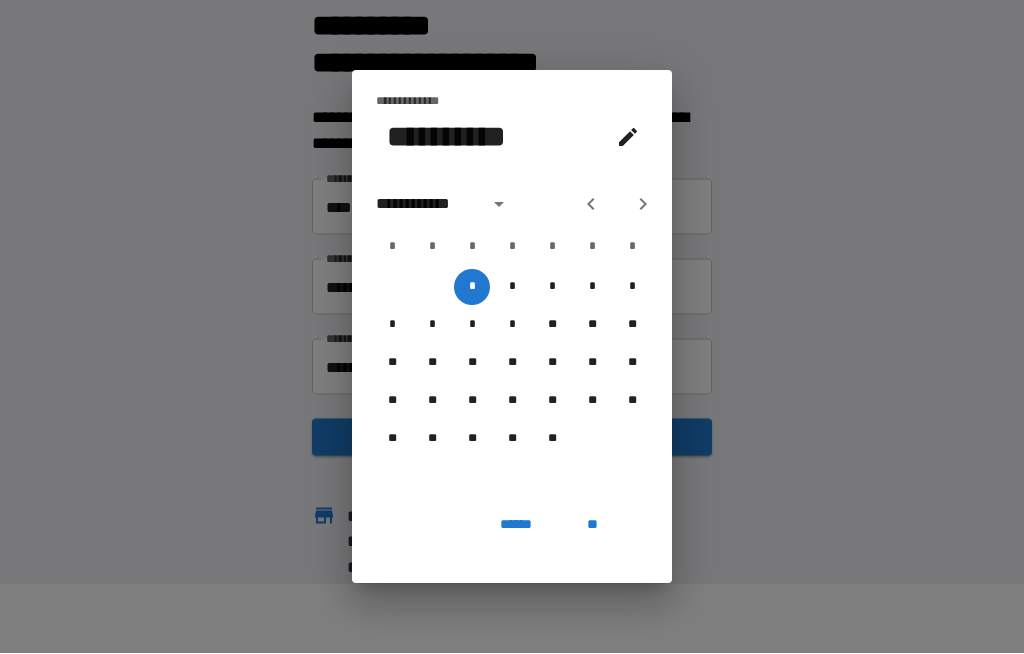 click 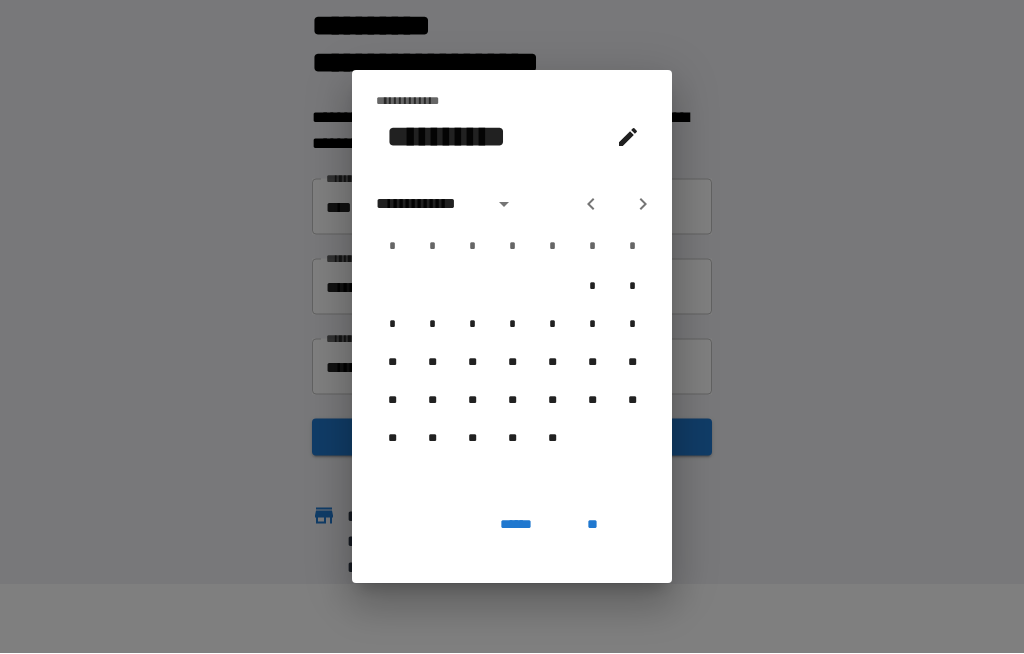 click 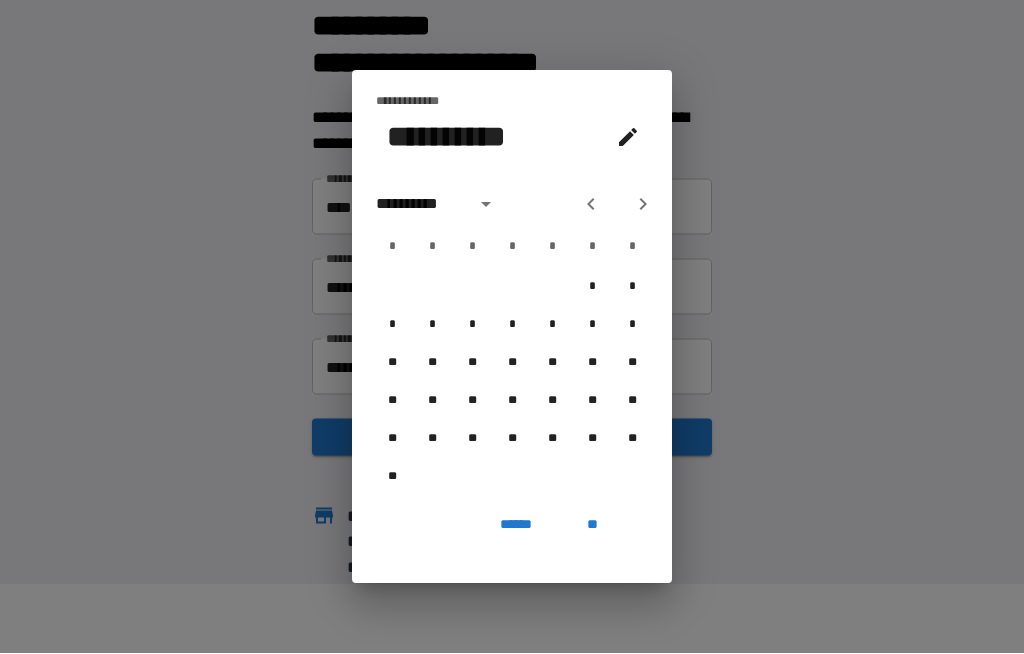 click 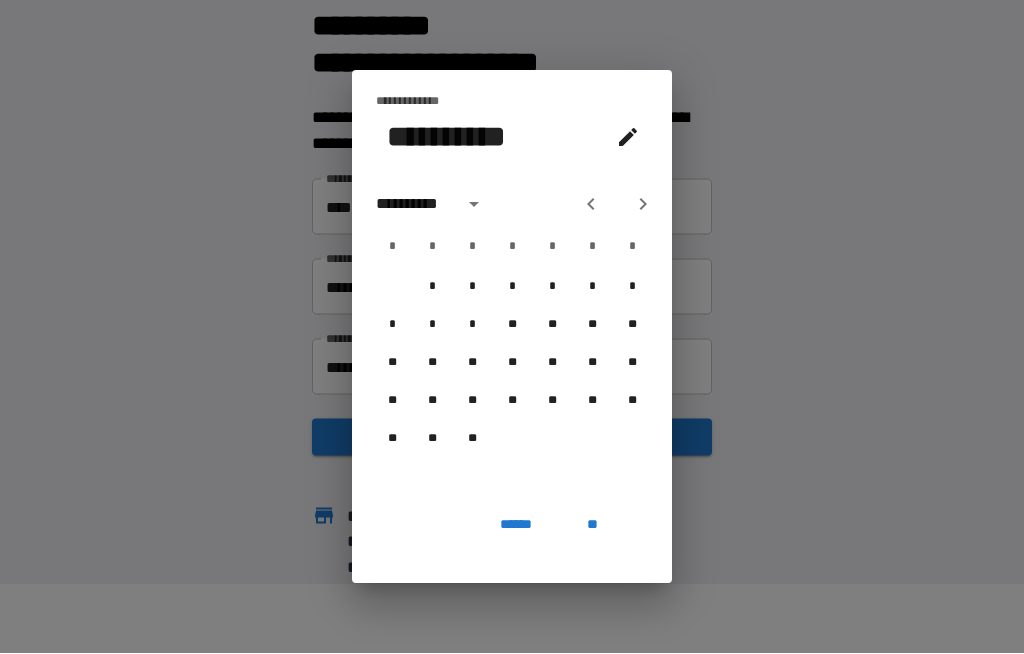 click 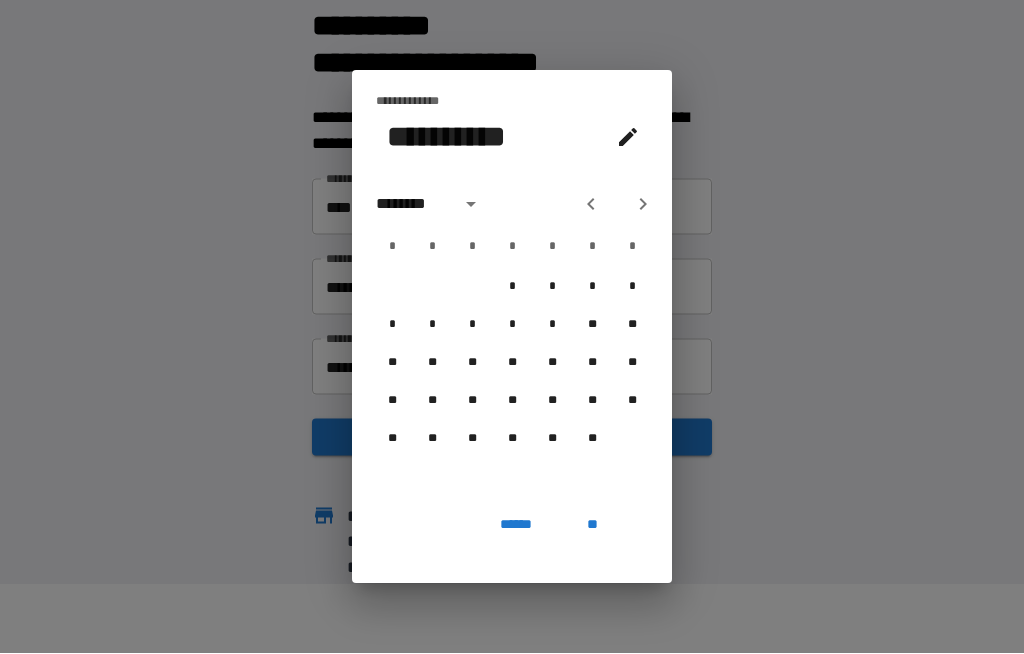 click 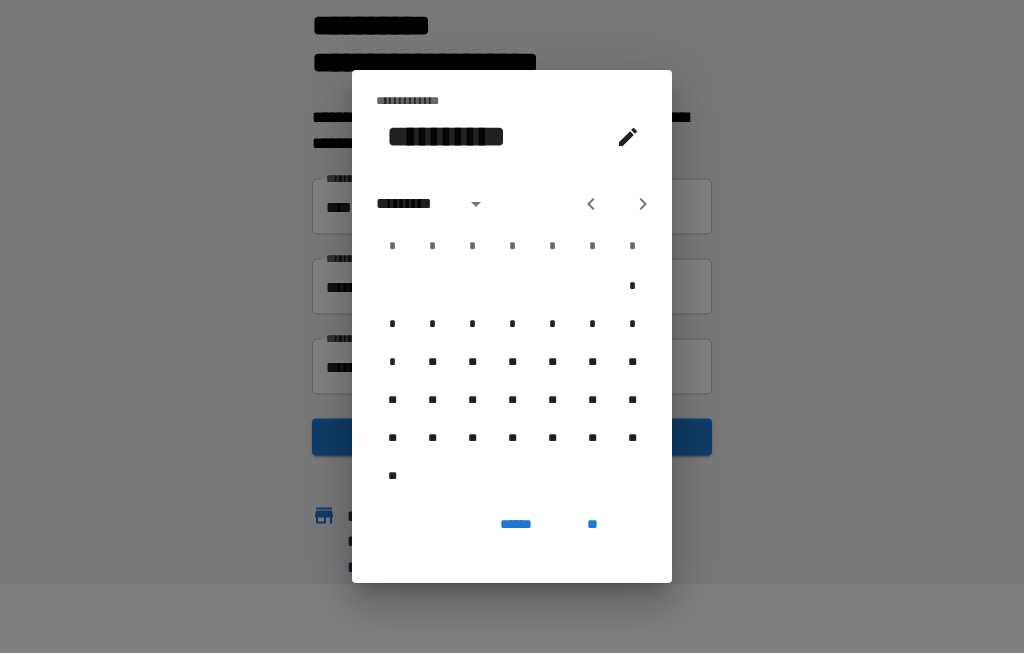 click at bounding box center [643, 205] 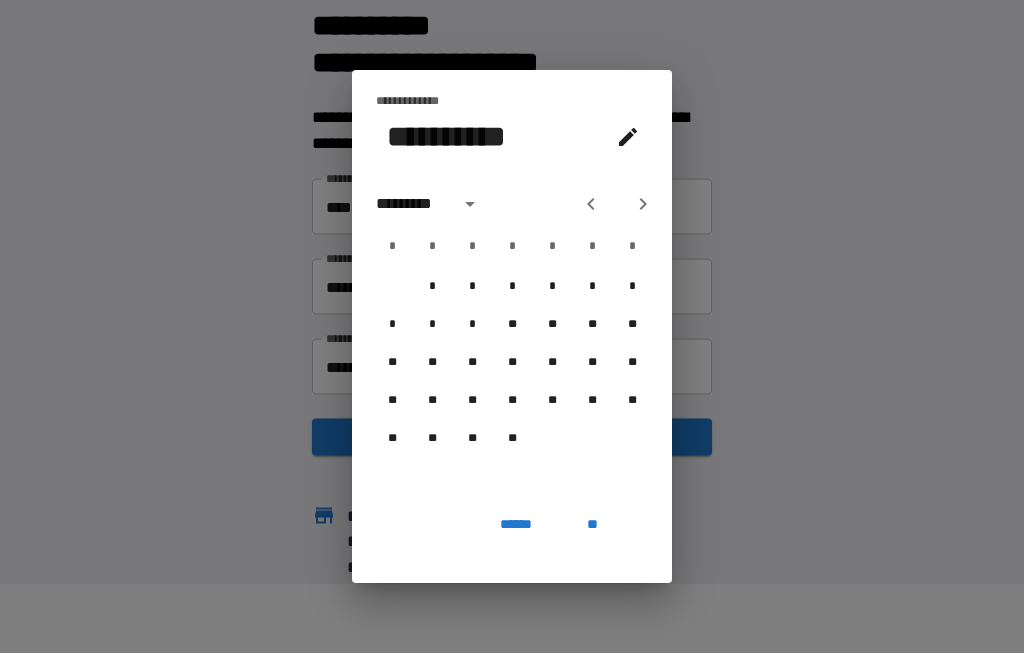 click at bounding box center [643, 205] 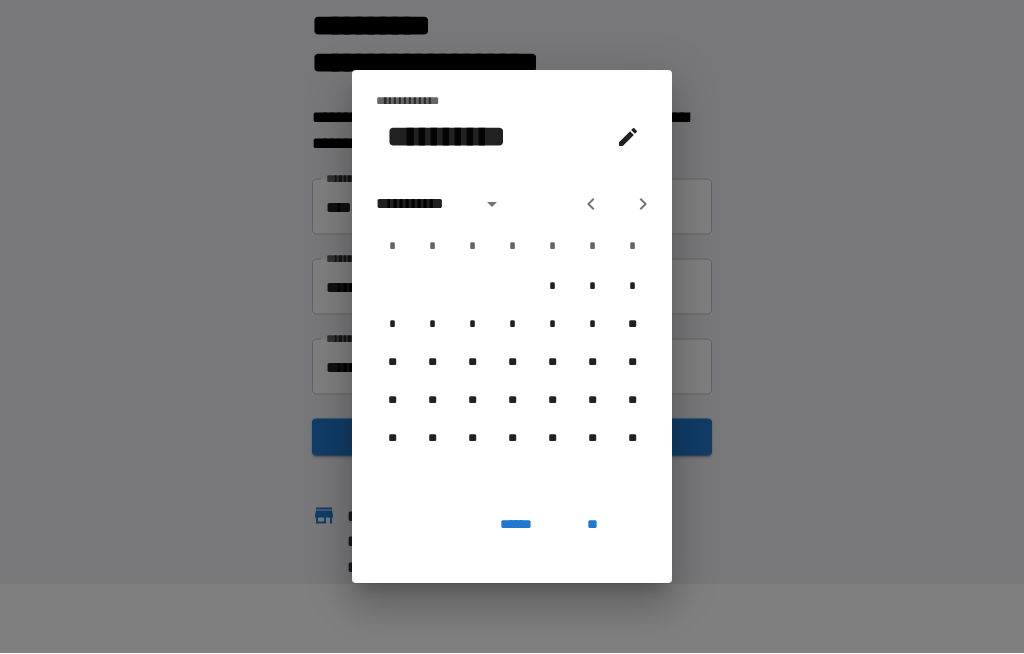 click at bounding box center (643, 205) 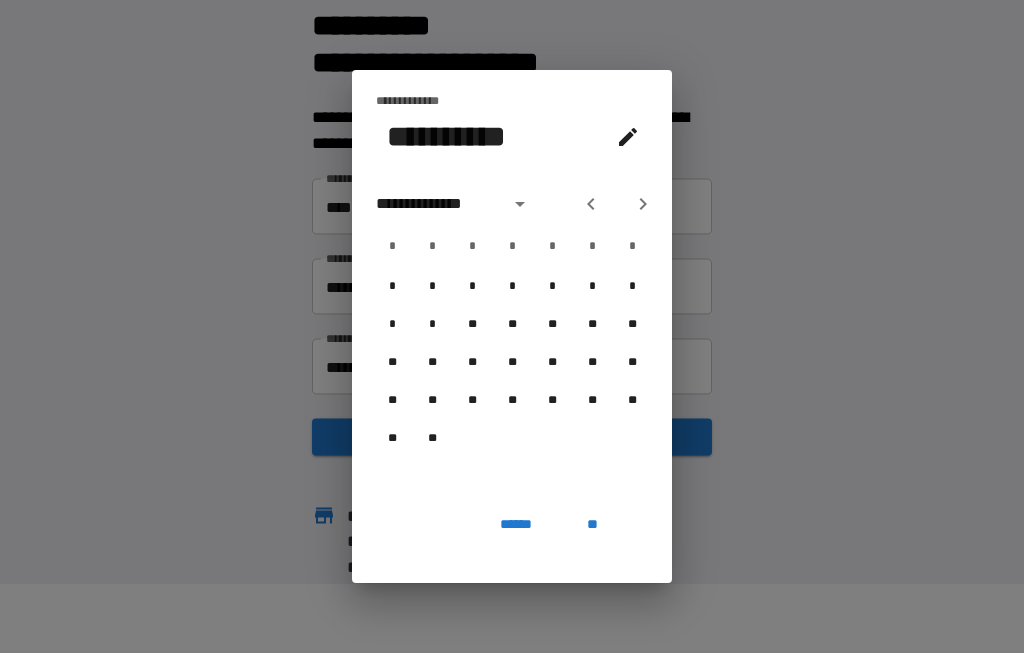 click on "**********" at bounding box center (512, 205) 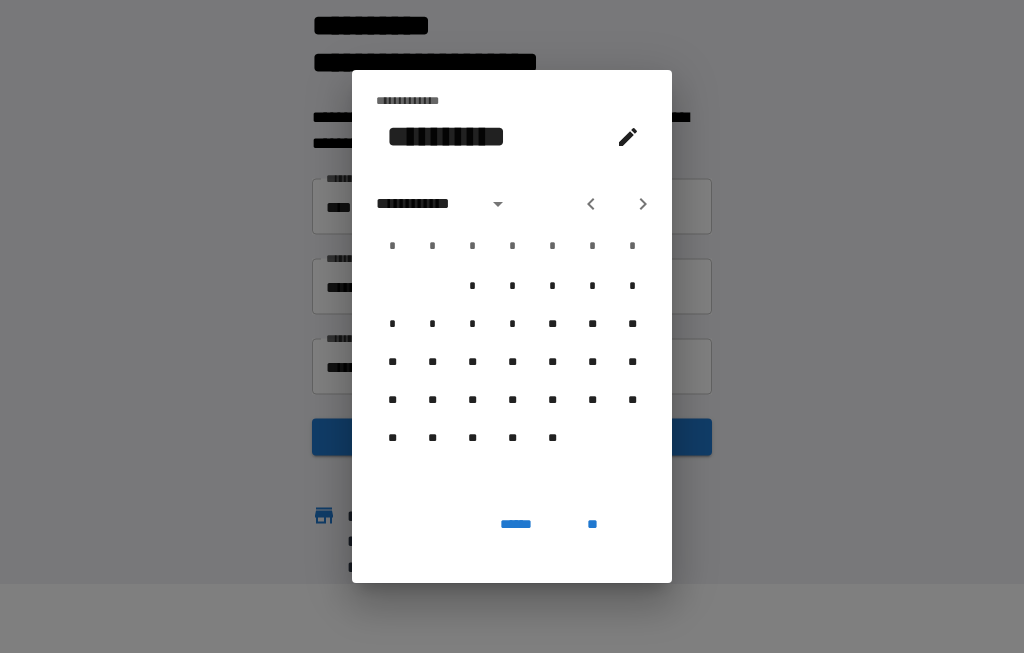 click 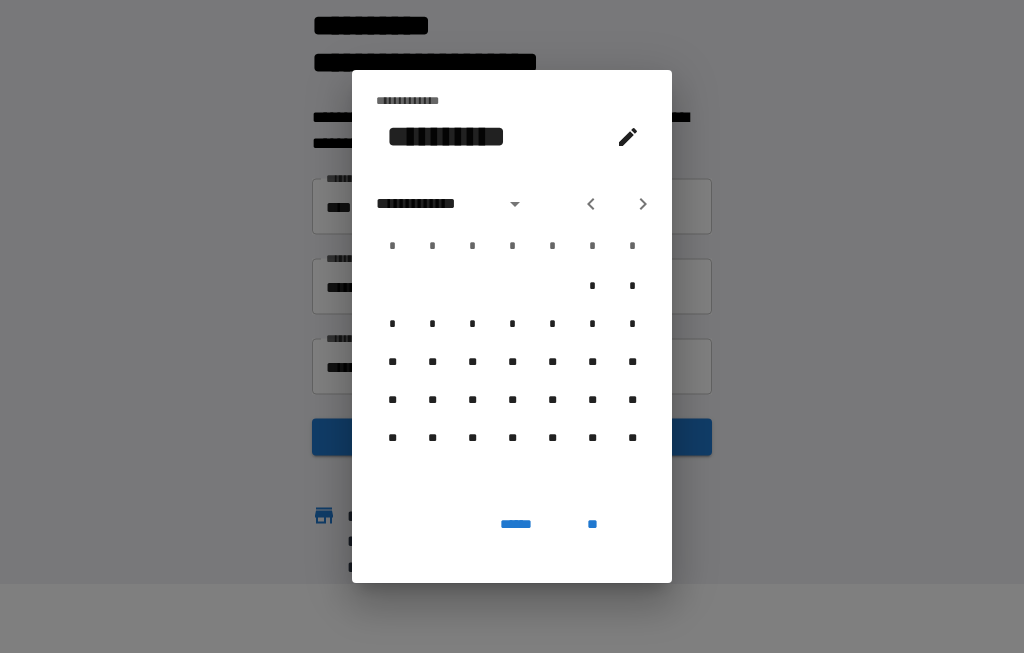 click on "**********" at bounding box center [512, 205] 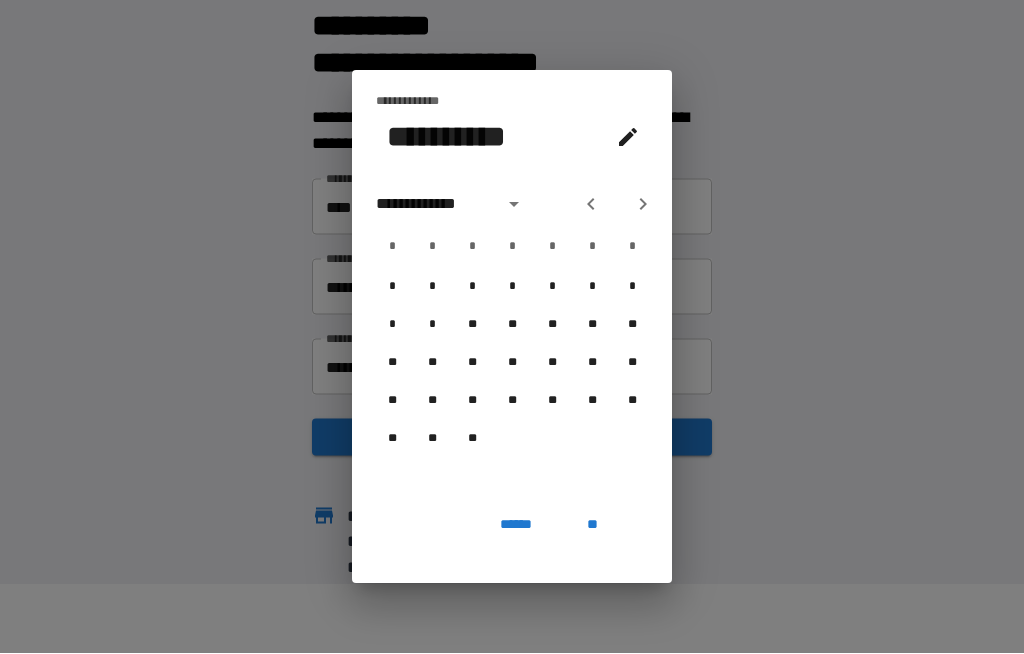 click at bounding box center [628, 138] 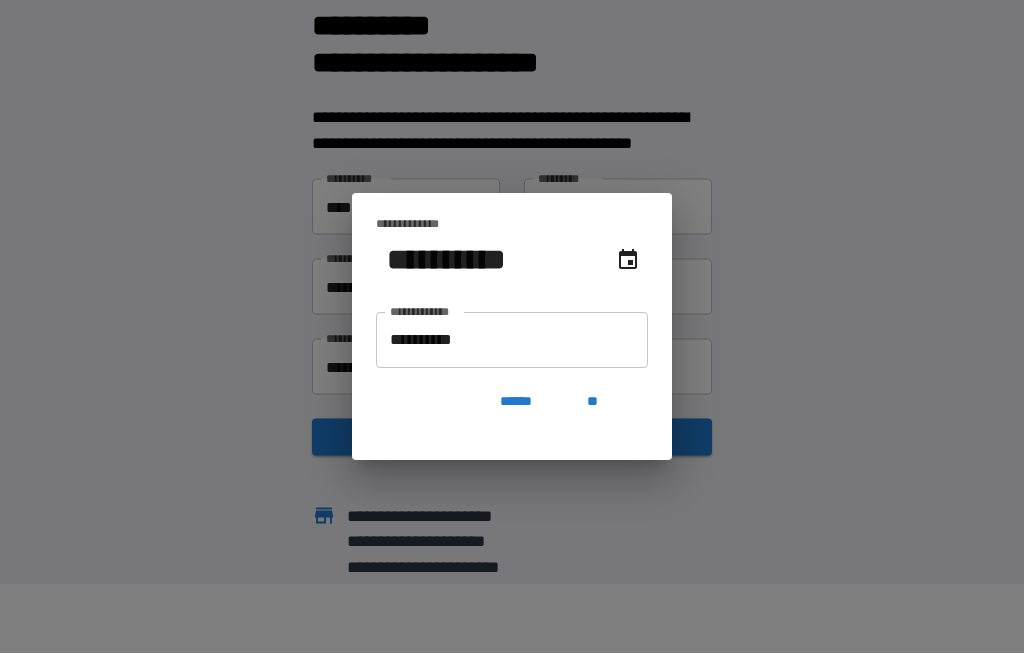 click 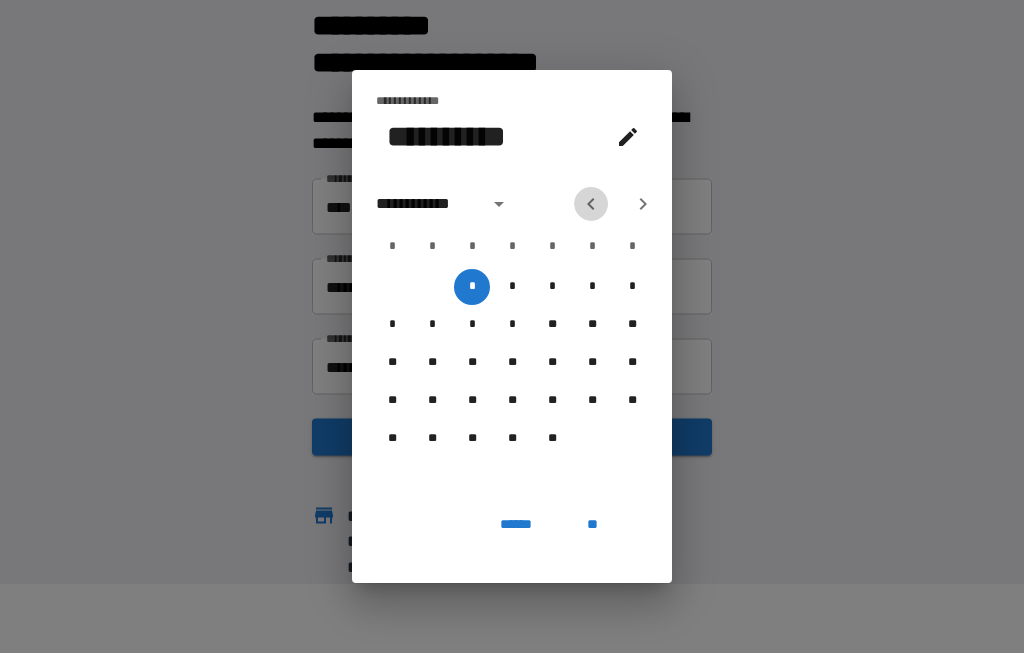 click 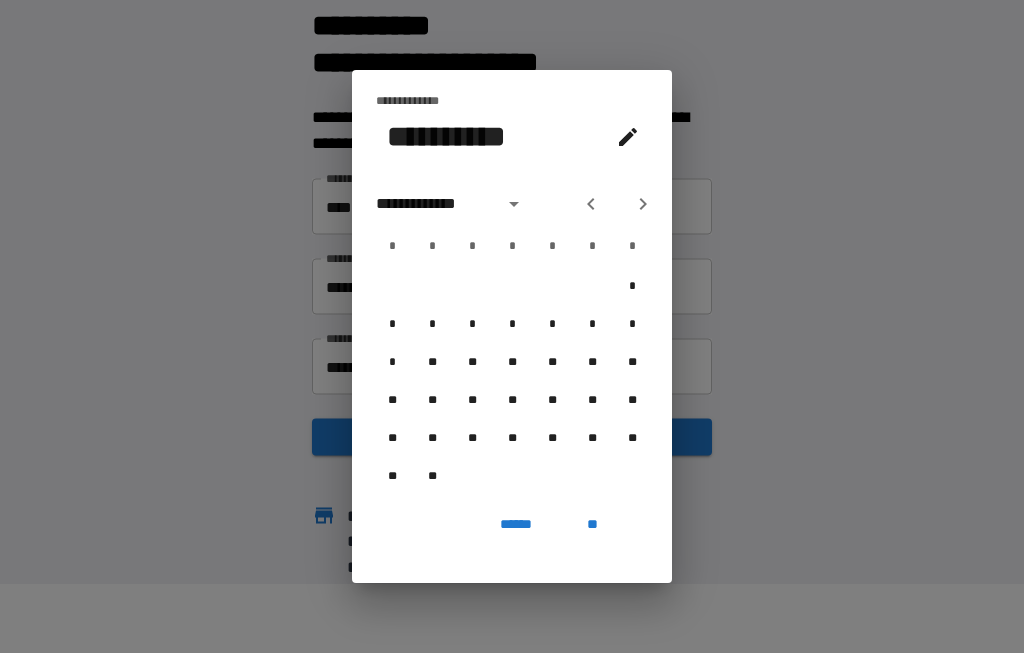 click 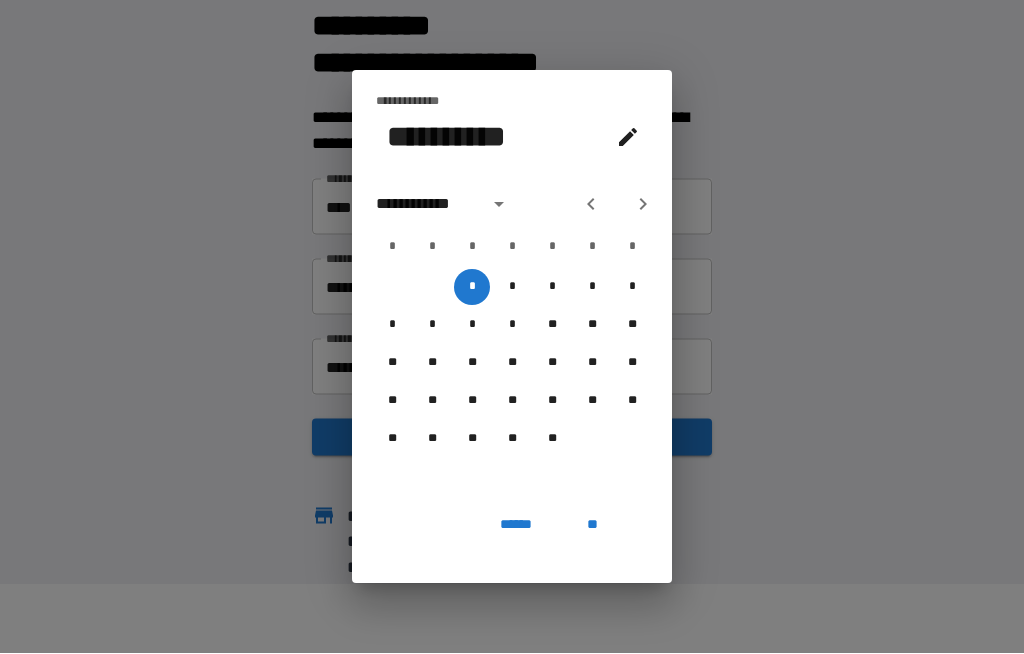 click 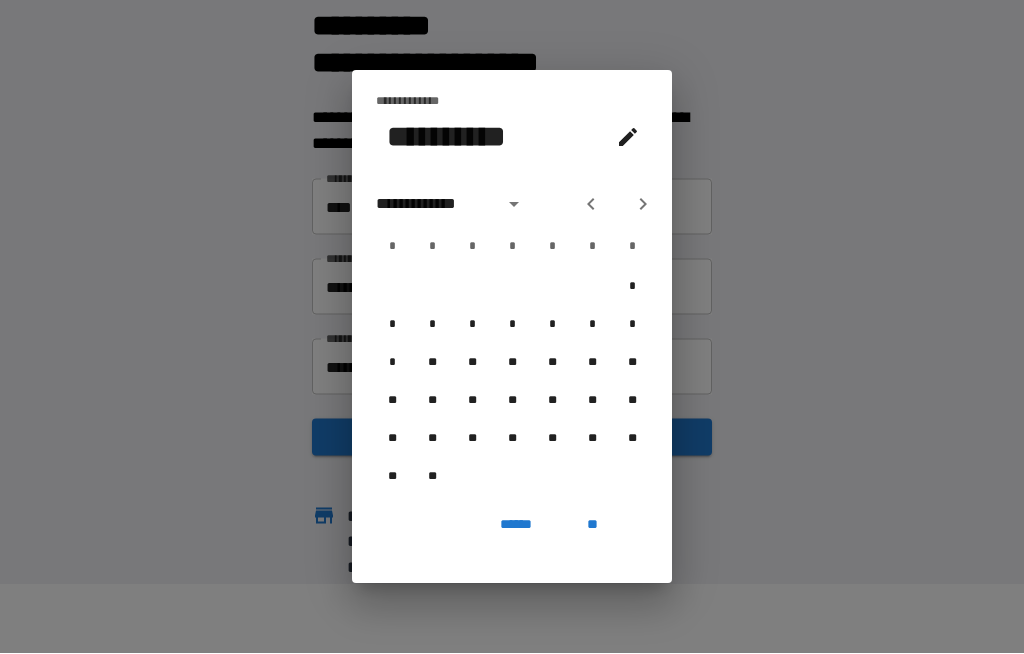 click at bounding box center (643, 205) 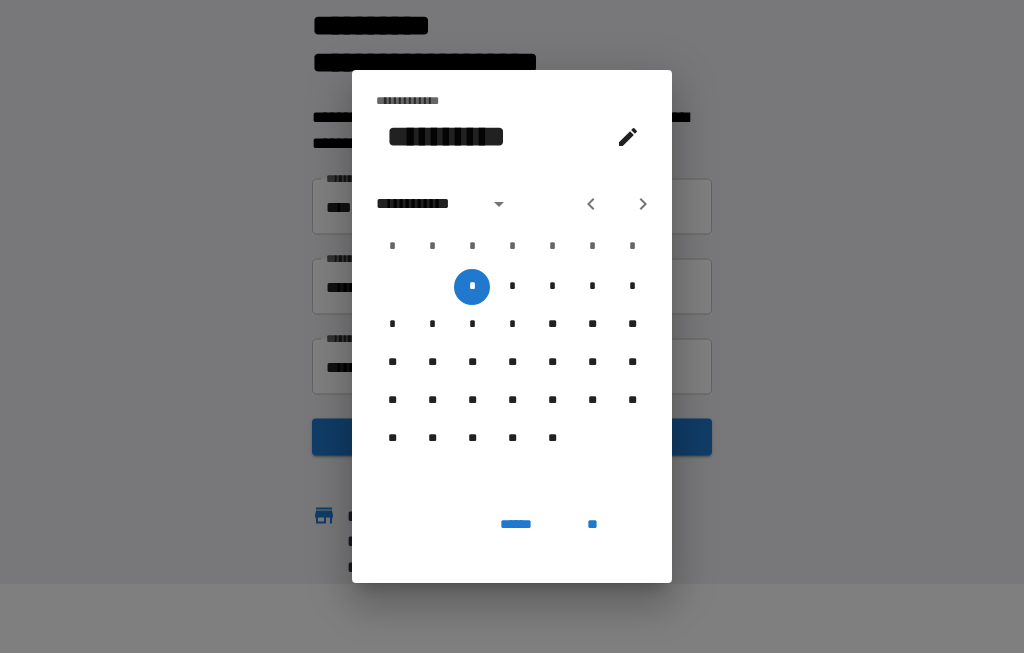 click at bounding box center [643, 205] 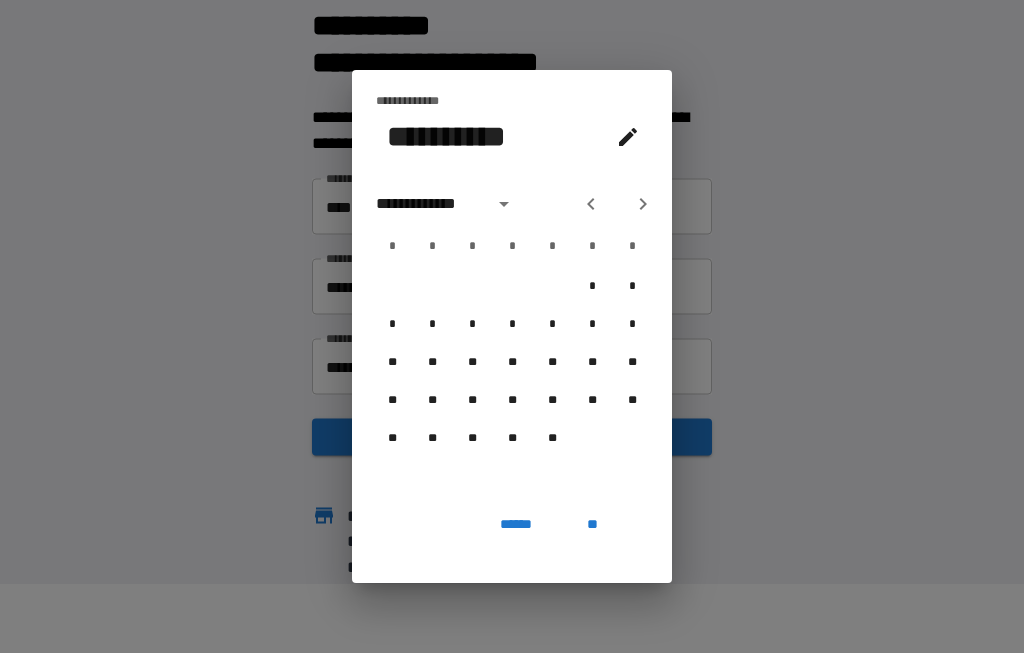 click 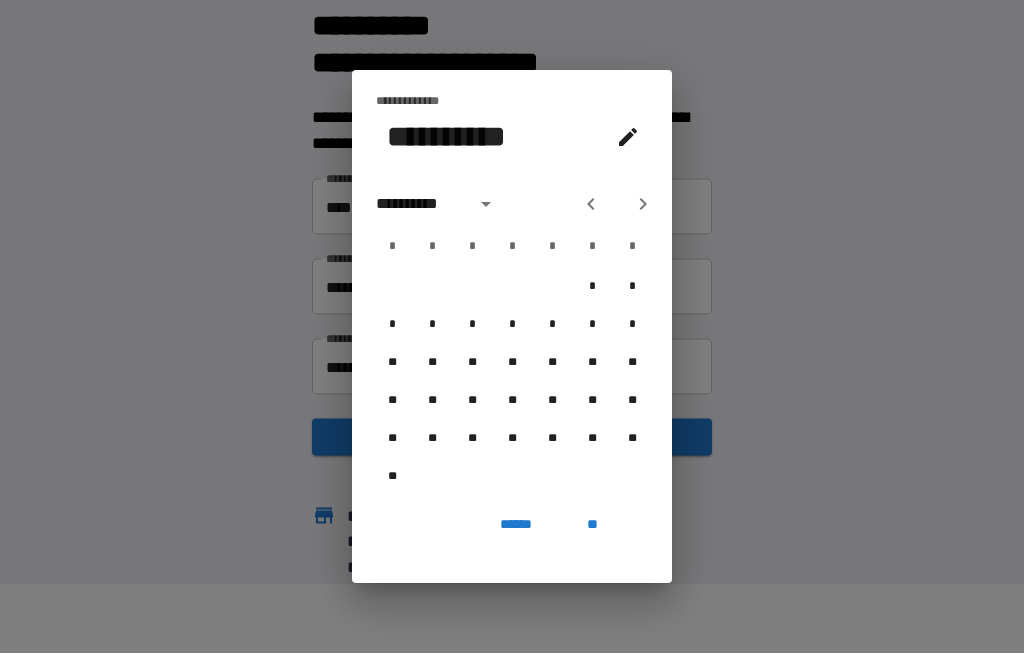 click 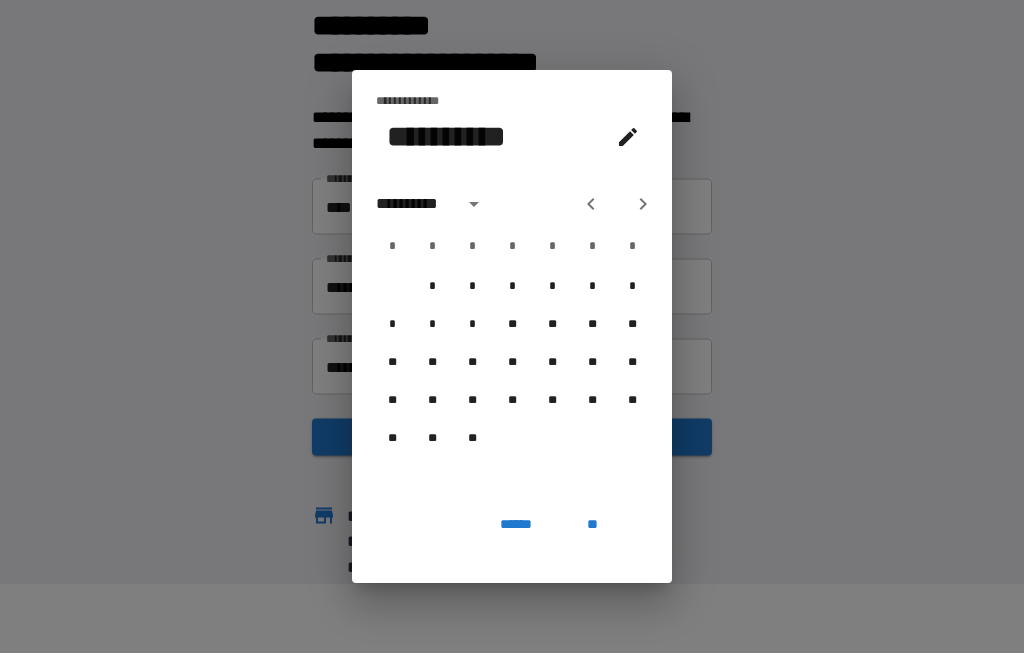 click at bounding box center (643, 205) 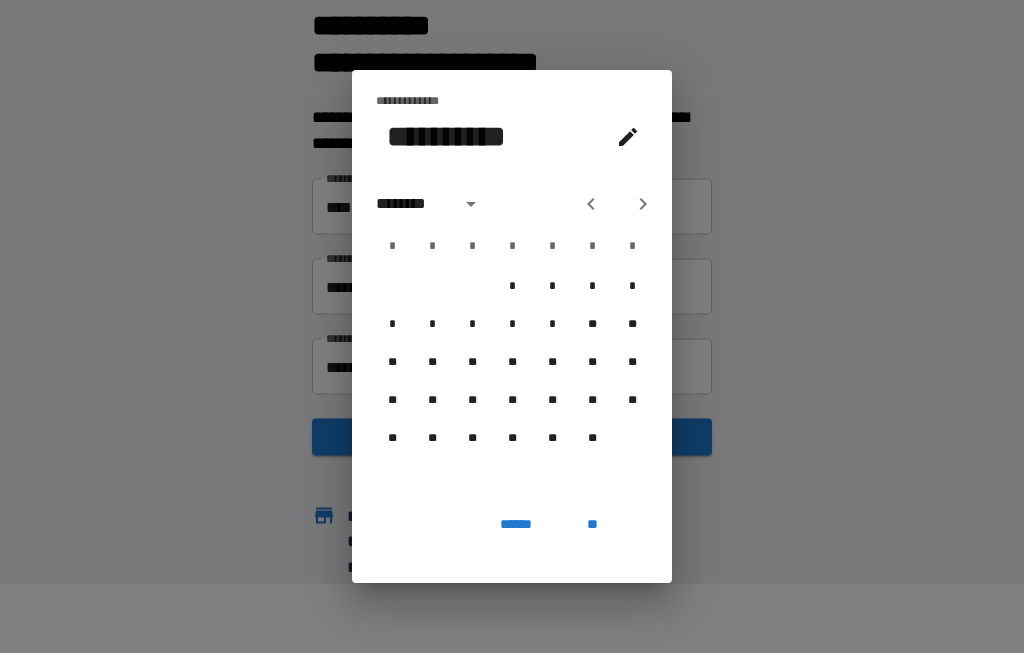 click at bounding box center [643, 205] 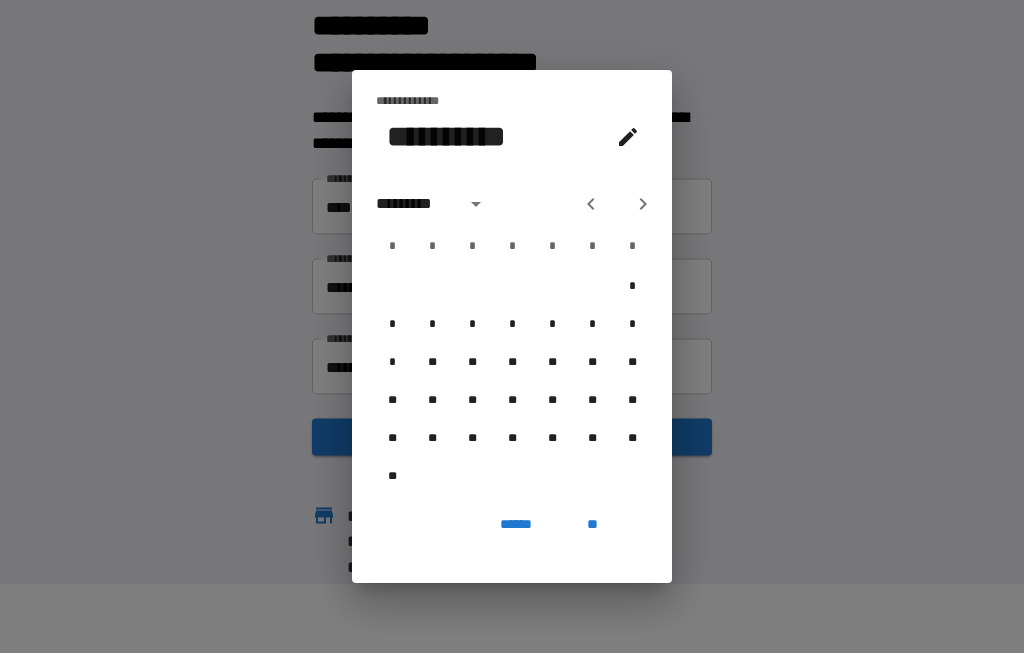 click 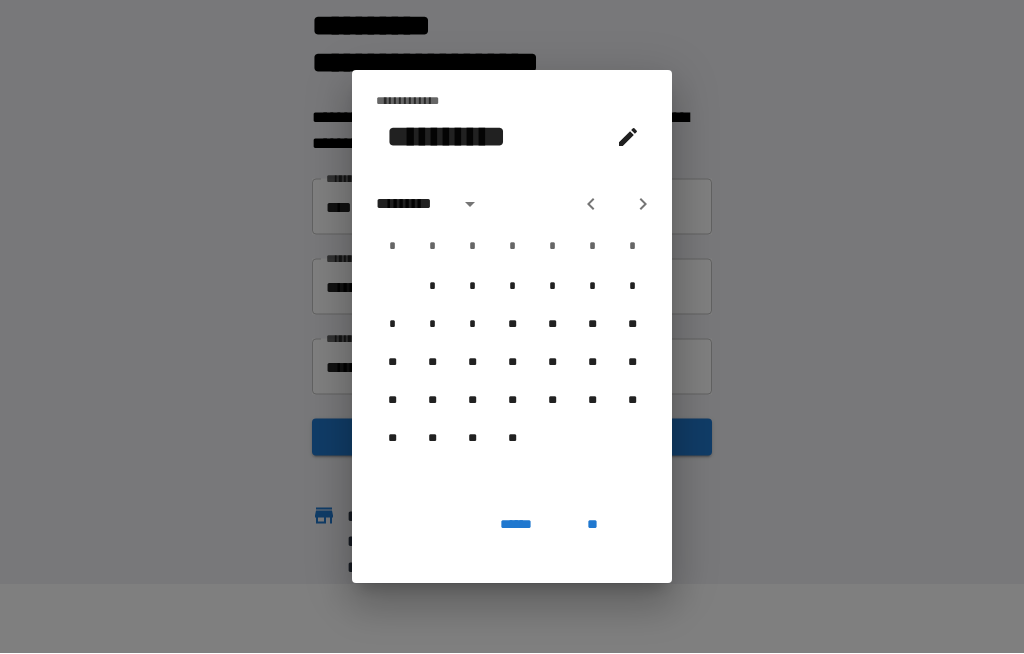 click 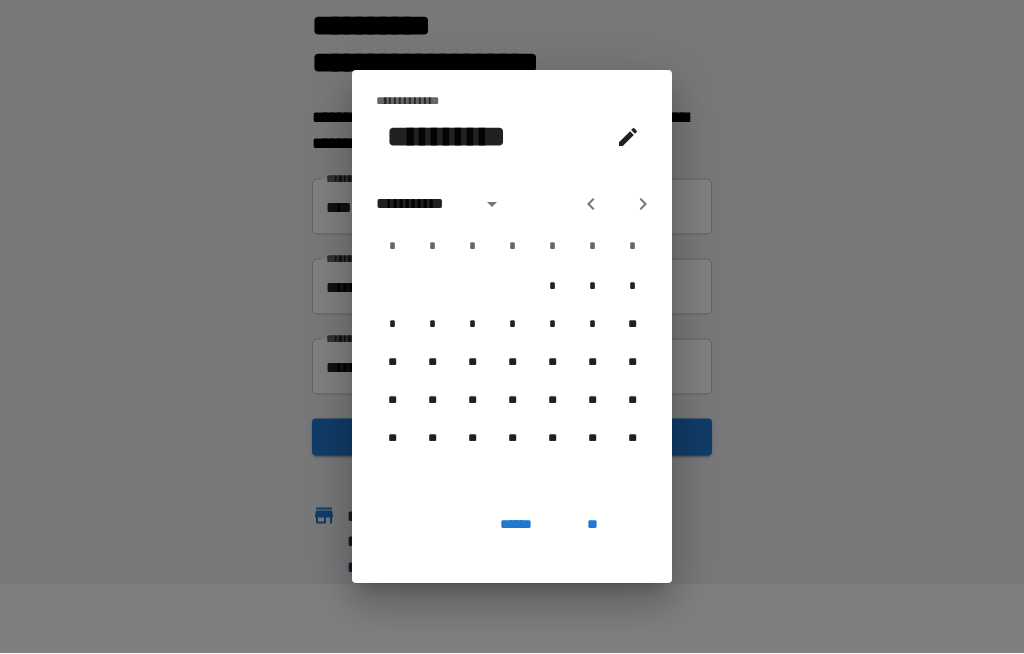click at bounding box center [617, 205] 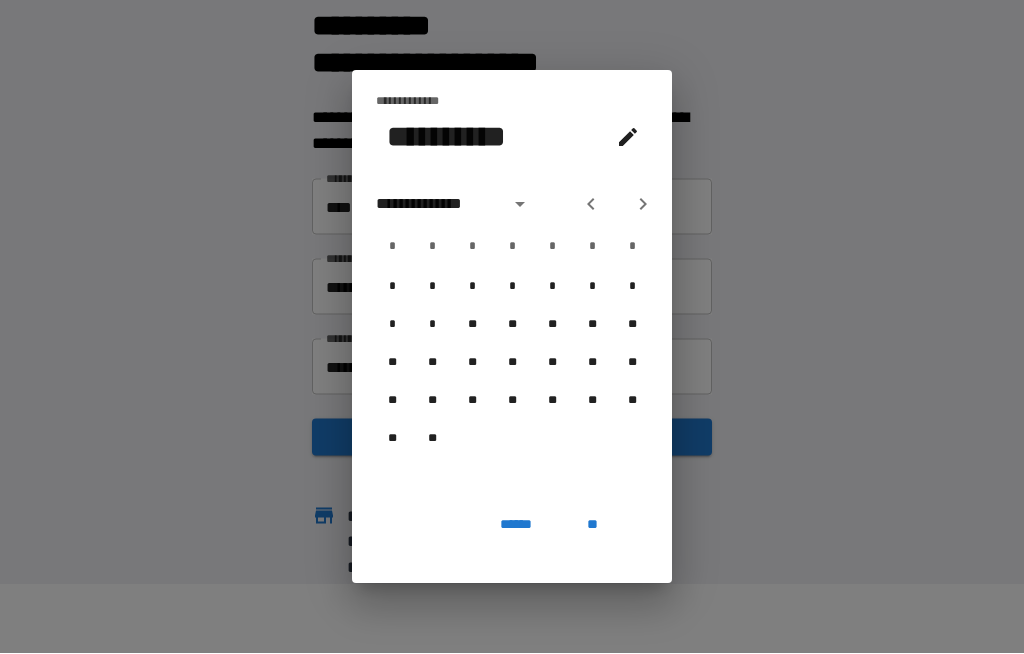 click at bounding box center (643, 205) 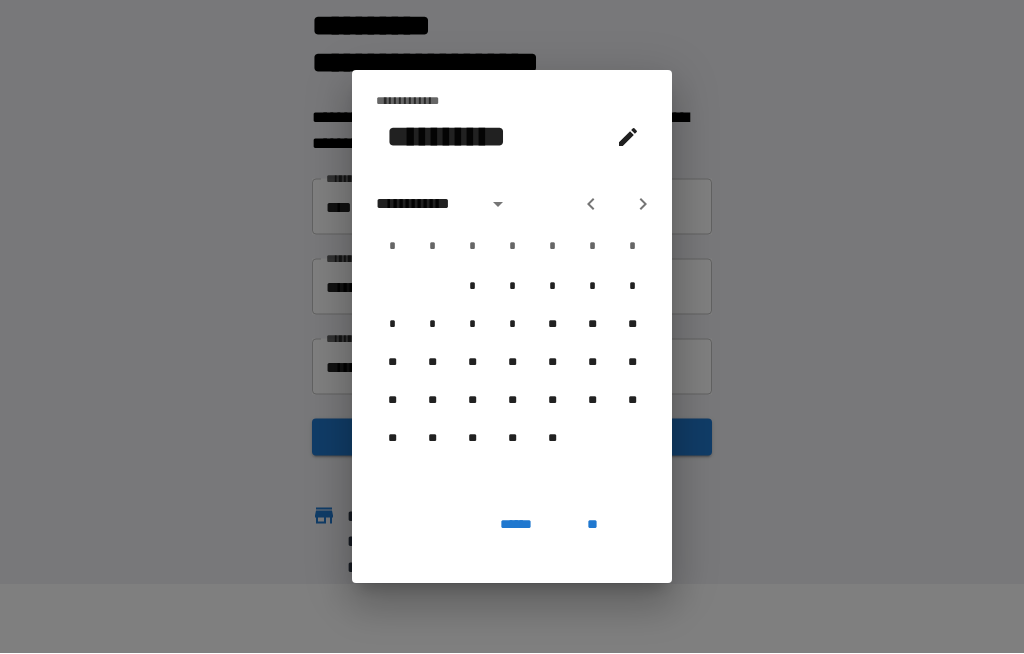 click at bounding box center (643, 205) 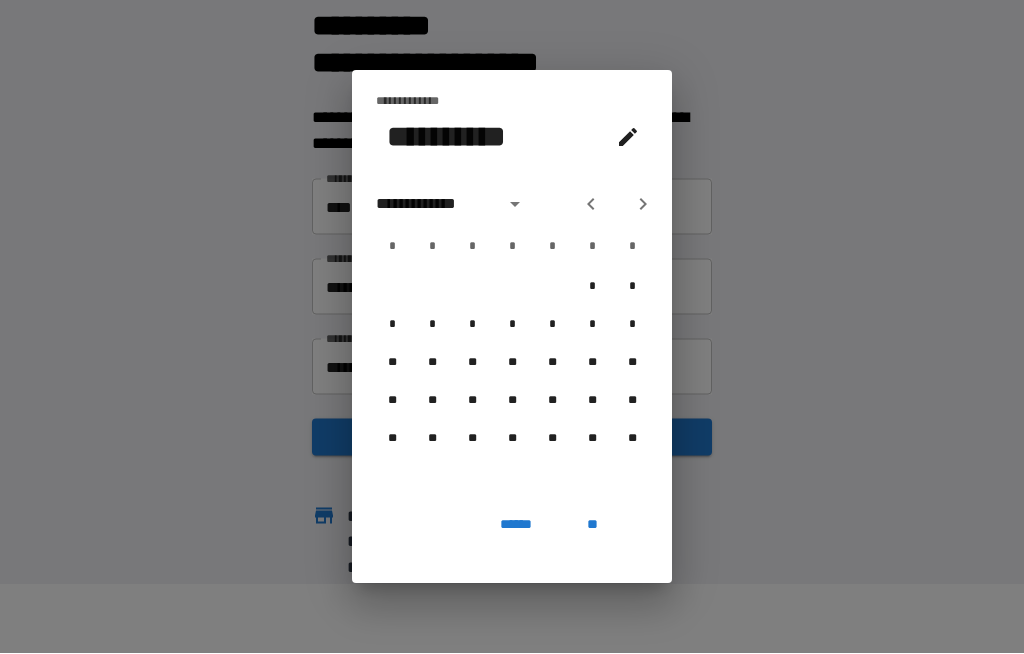 click 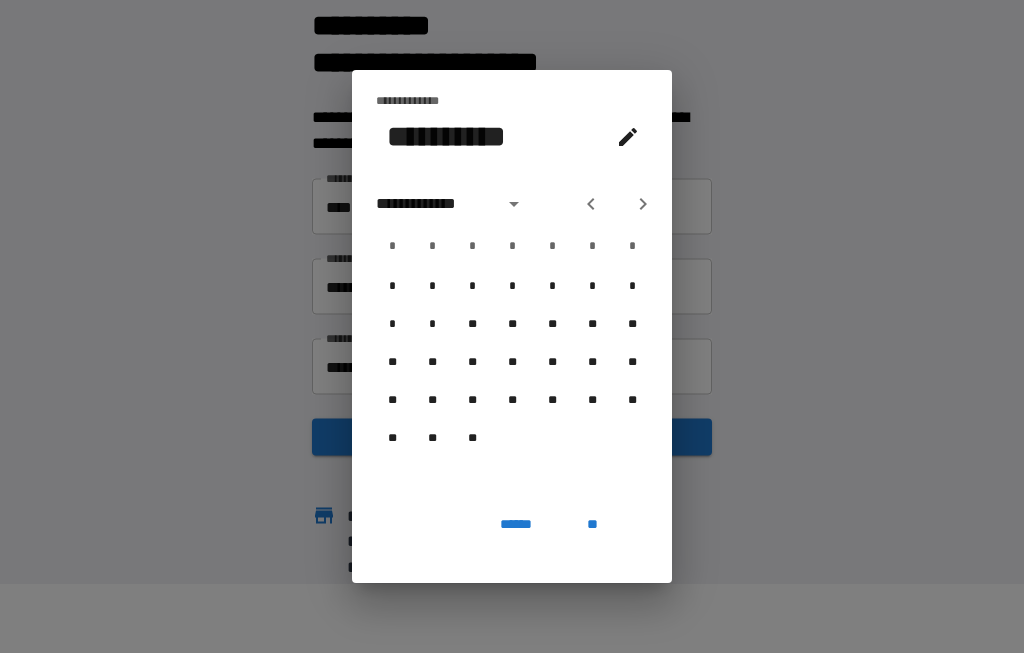 click on "**" at bounding box center [592, 526] 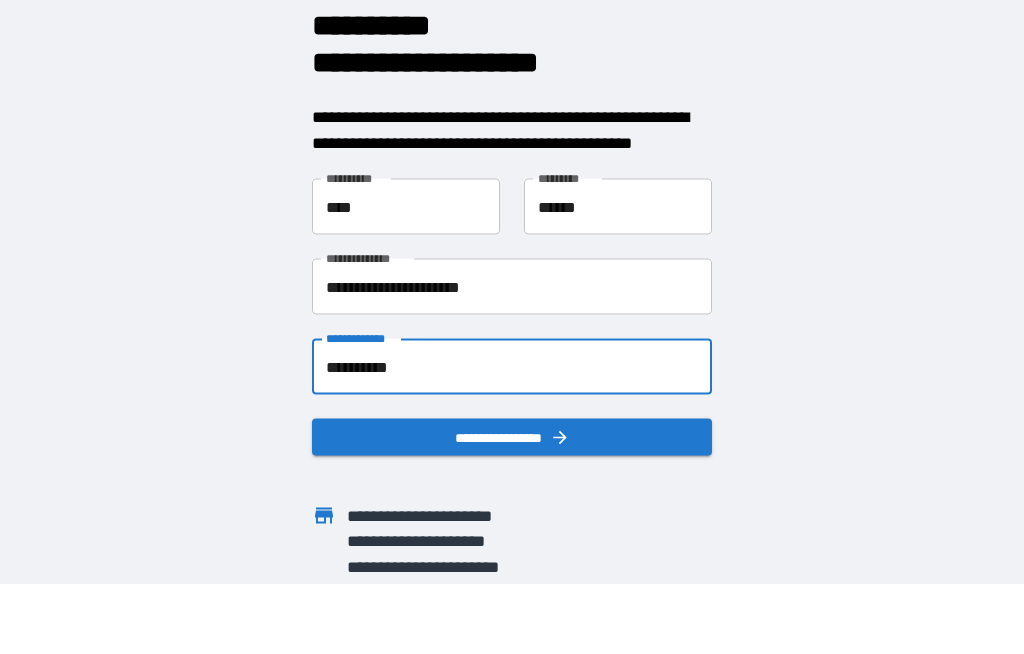 click on "**********" at bounding box center (512, 368) 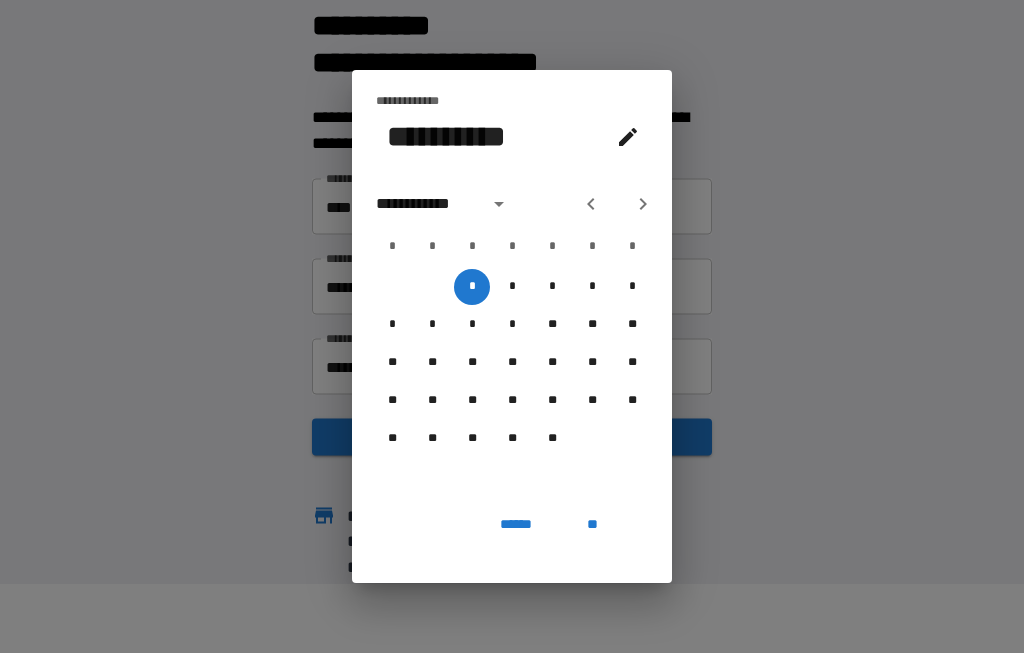 click 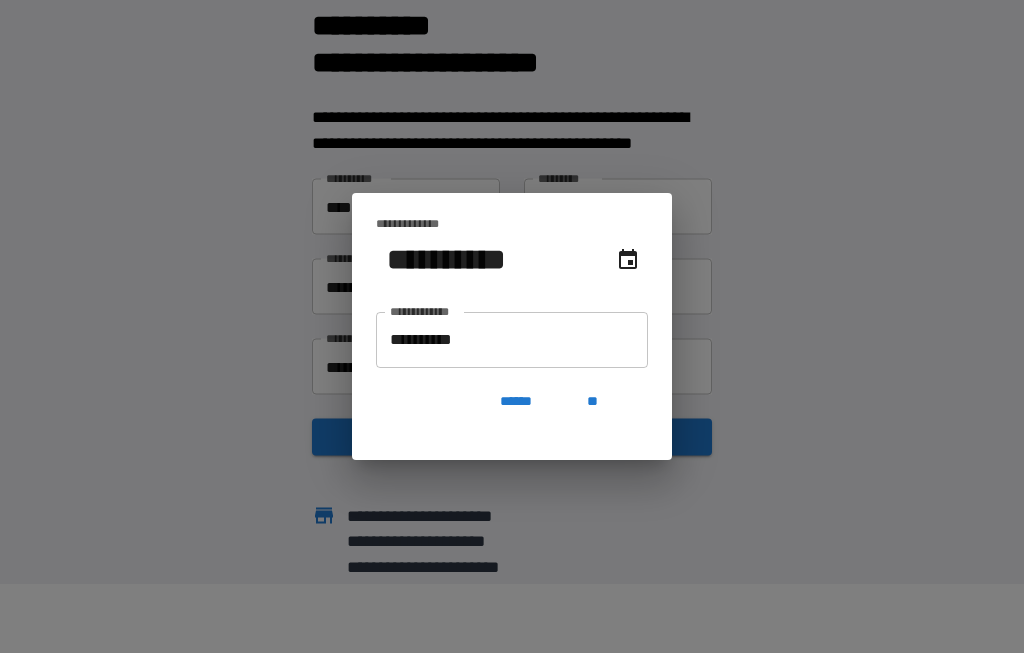 click 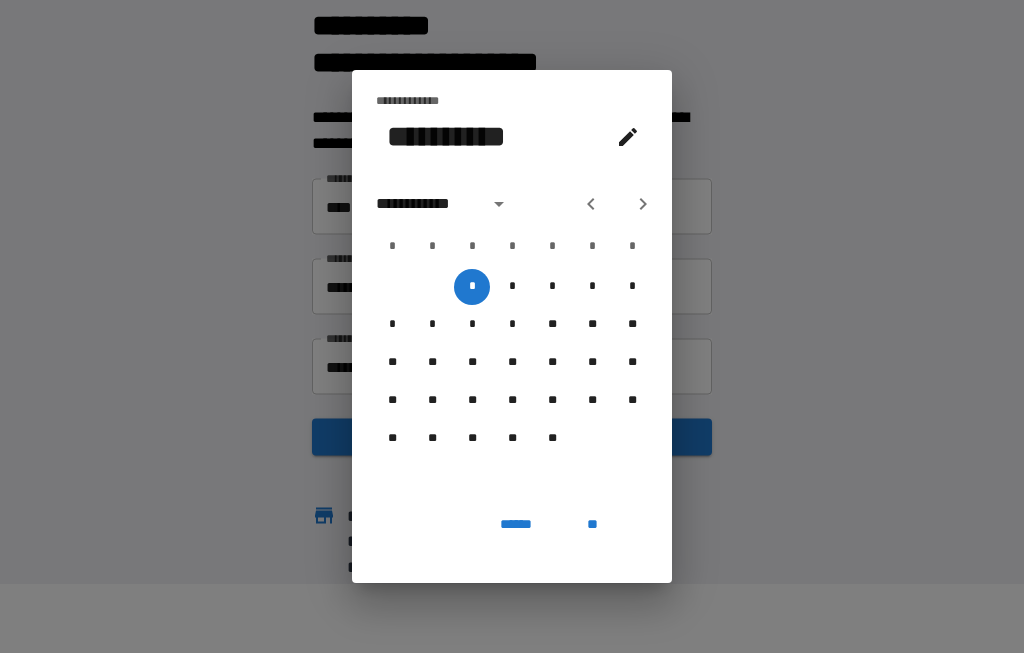 click 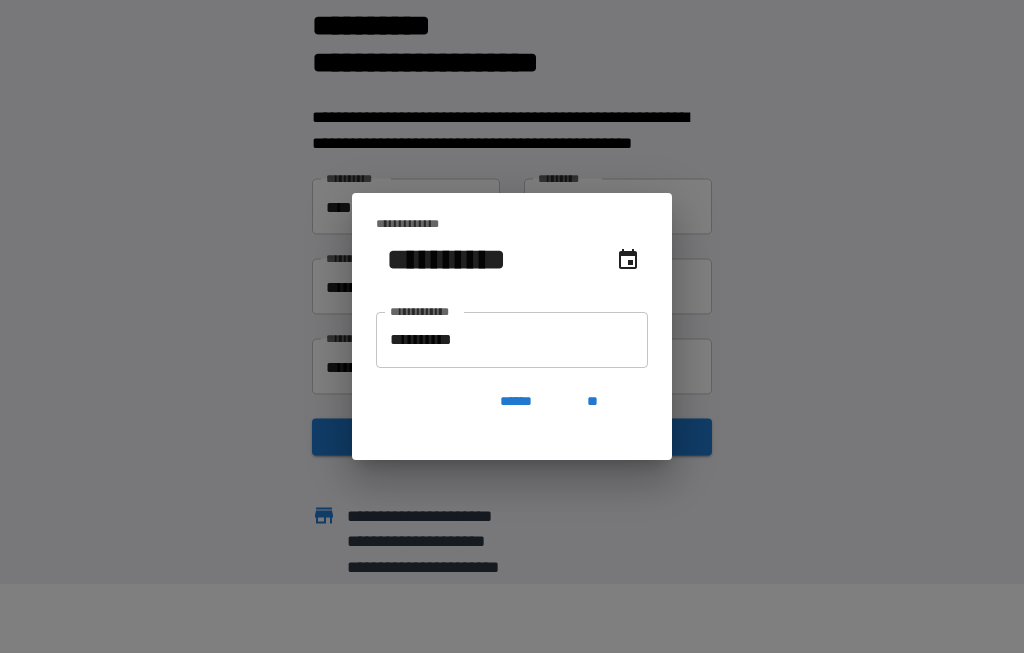 click at bounding box center [628, 261] 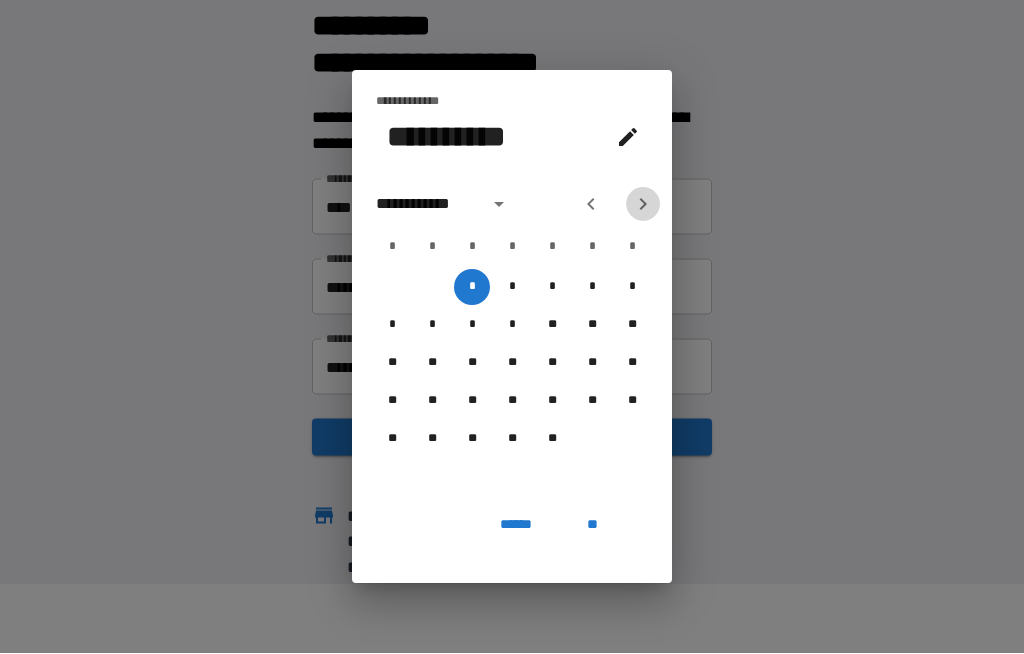 click 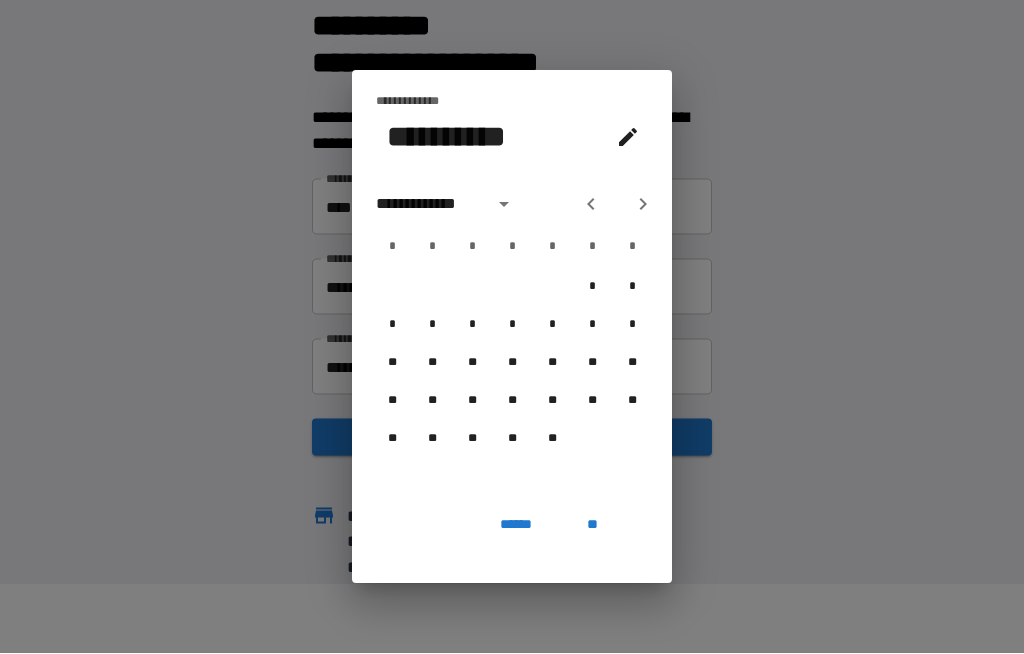 click 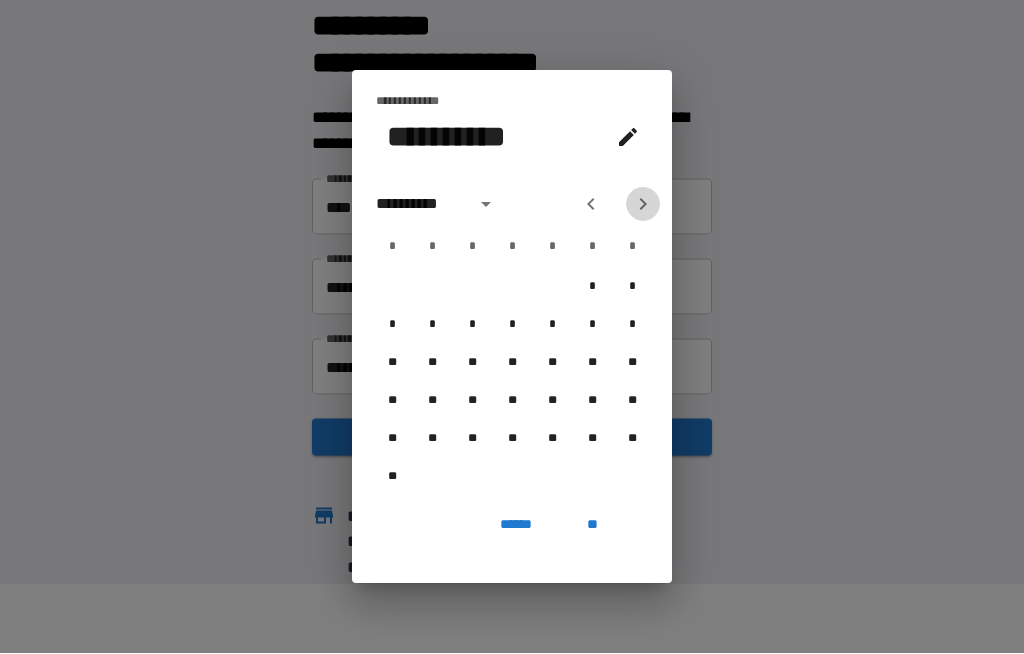 click 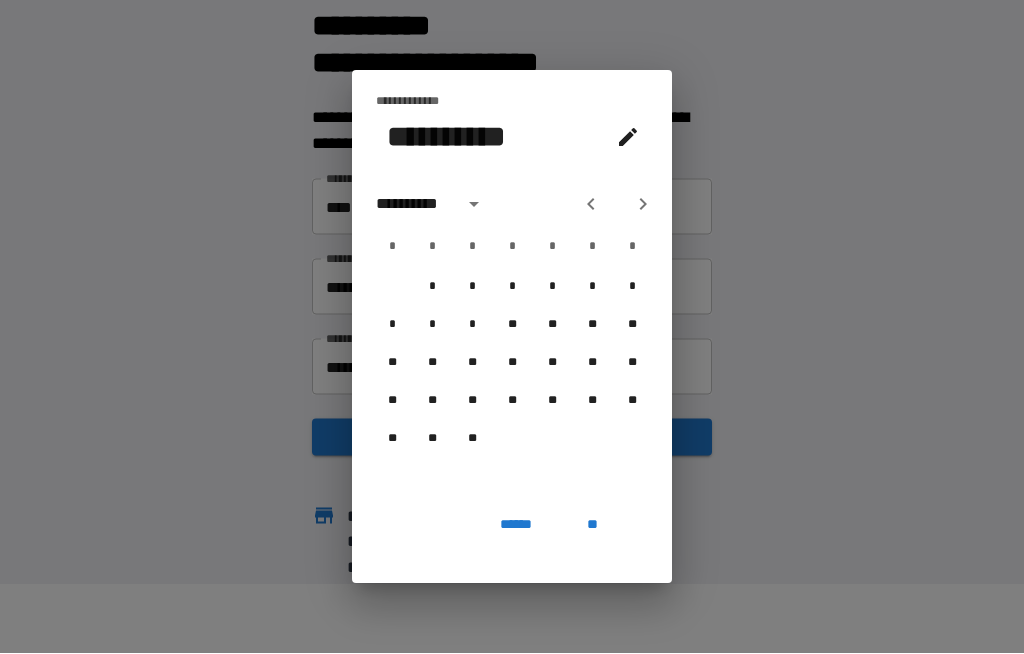 click 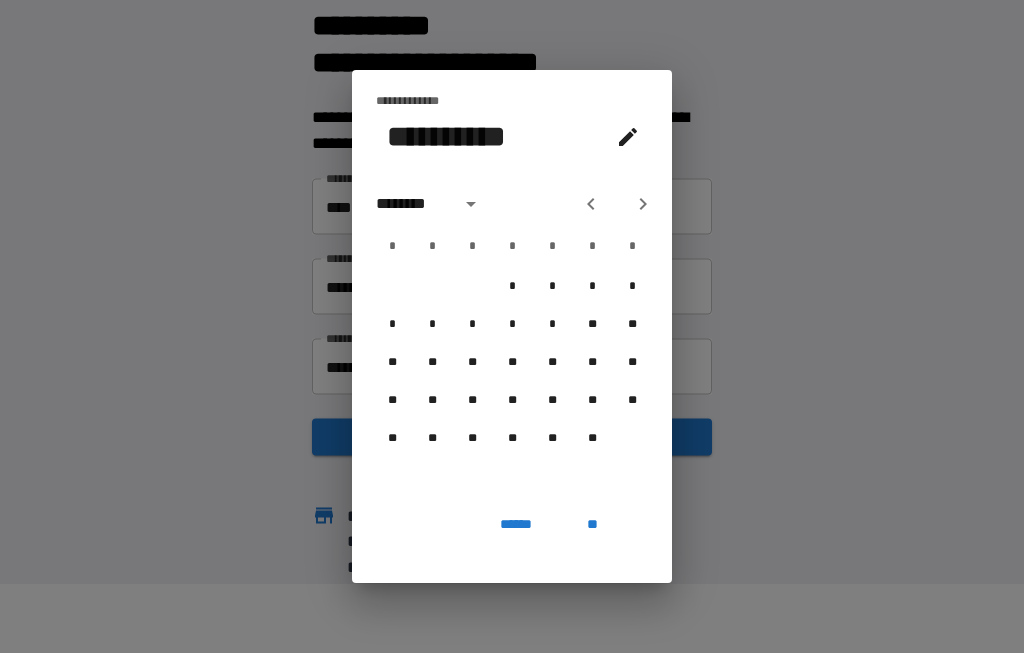 click 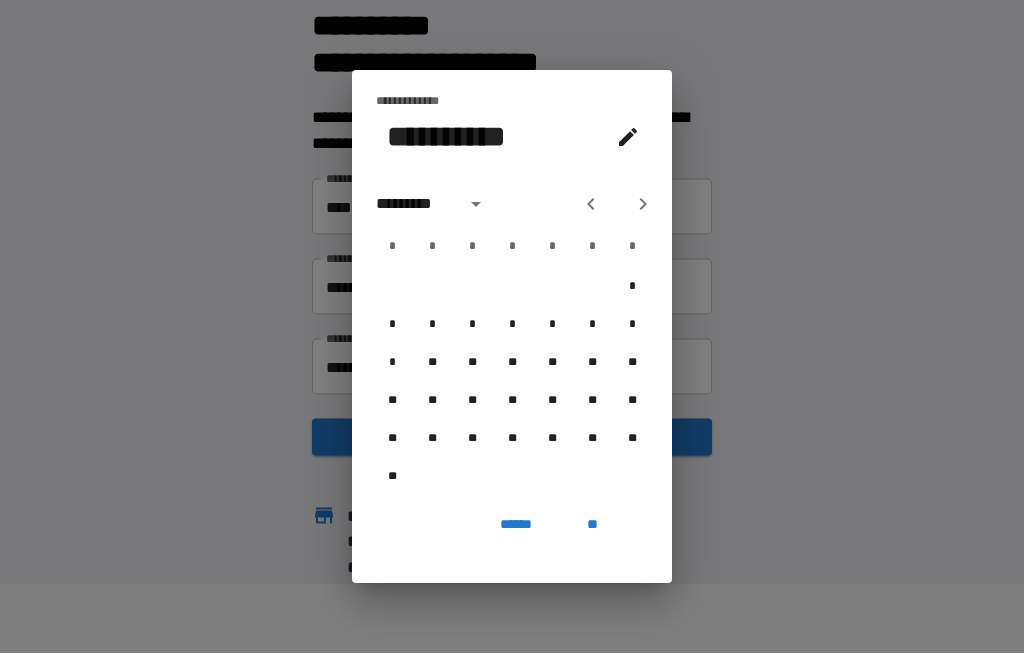 click 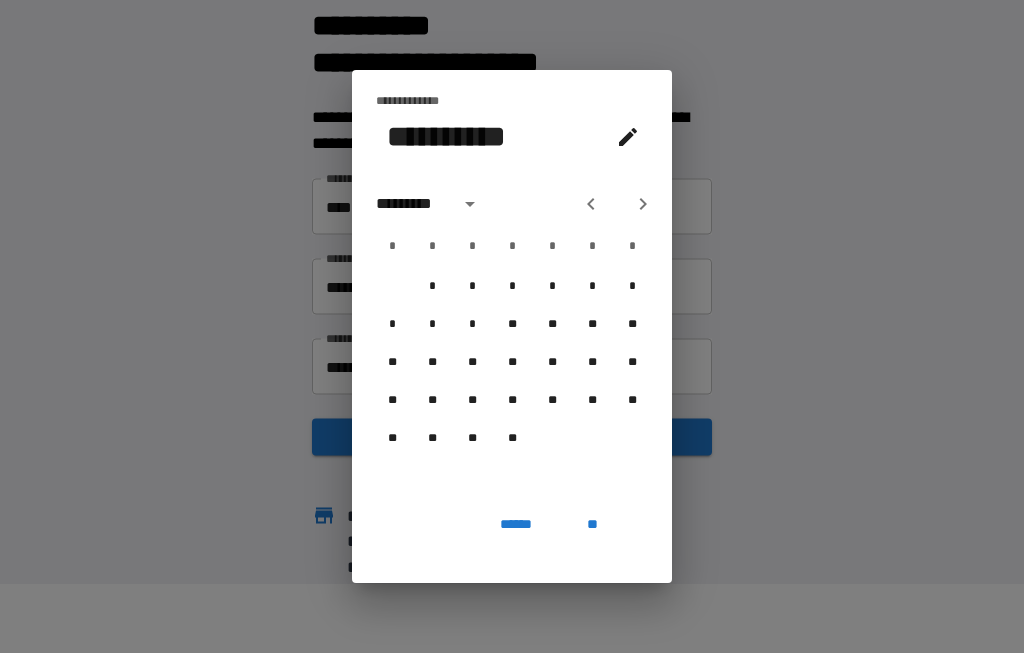 click 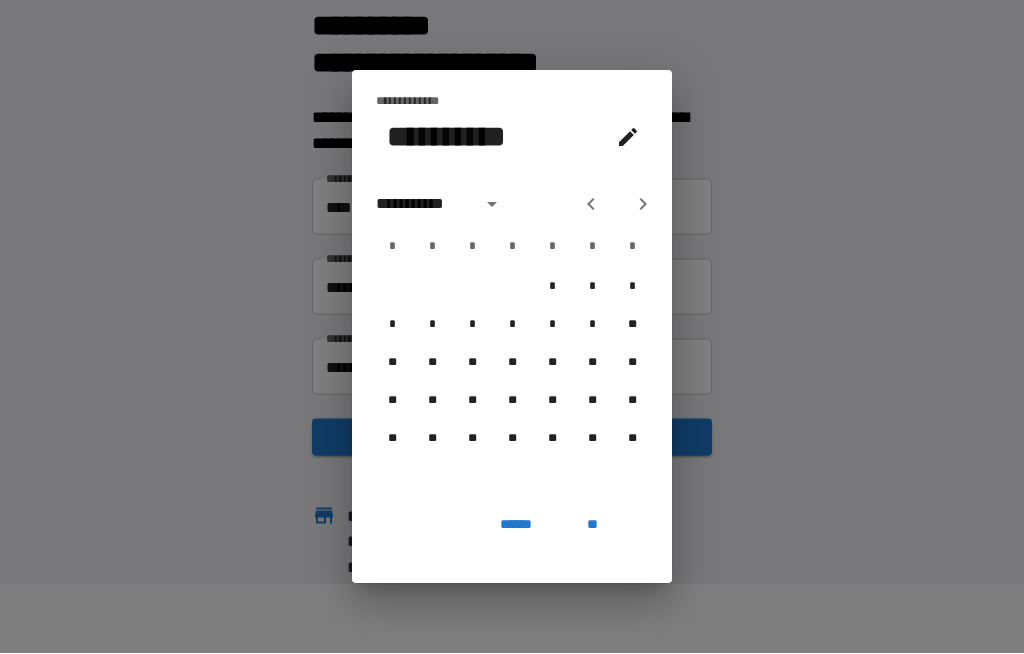 click at bounding box center (643, 205) 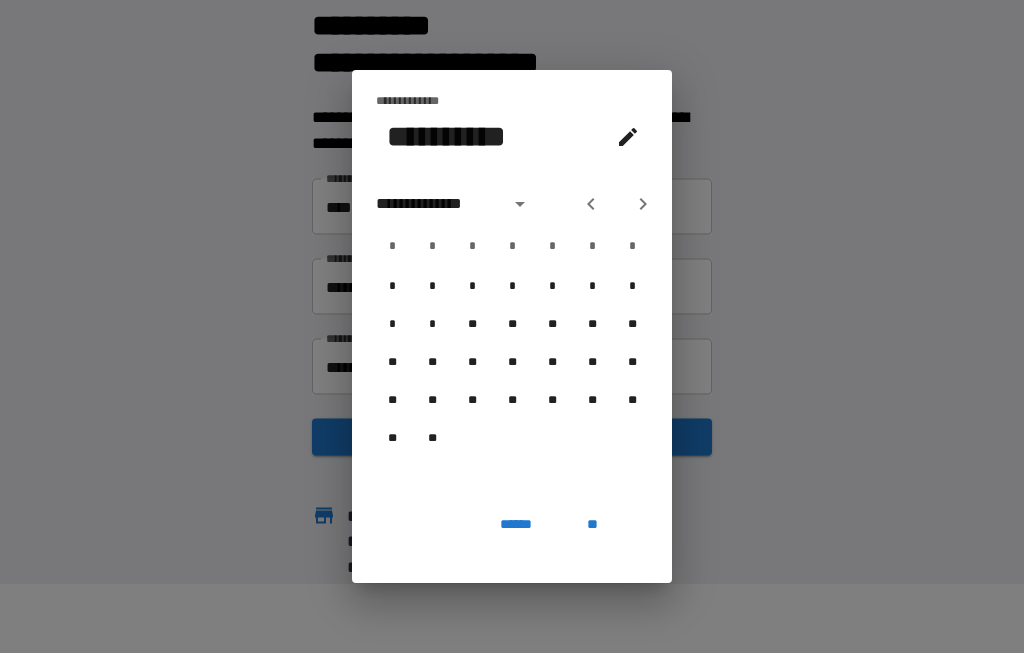 click at bounding box center (643, 205) 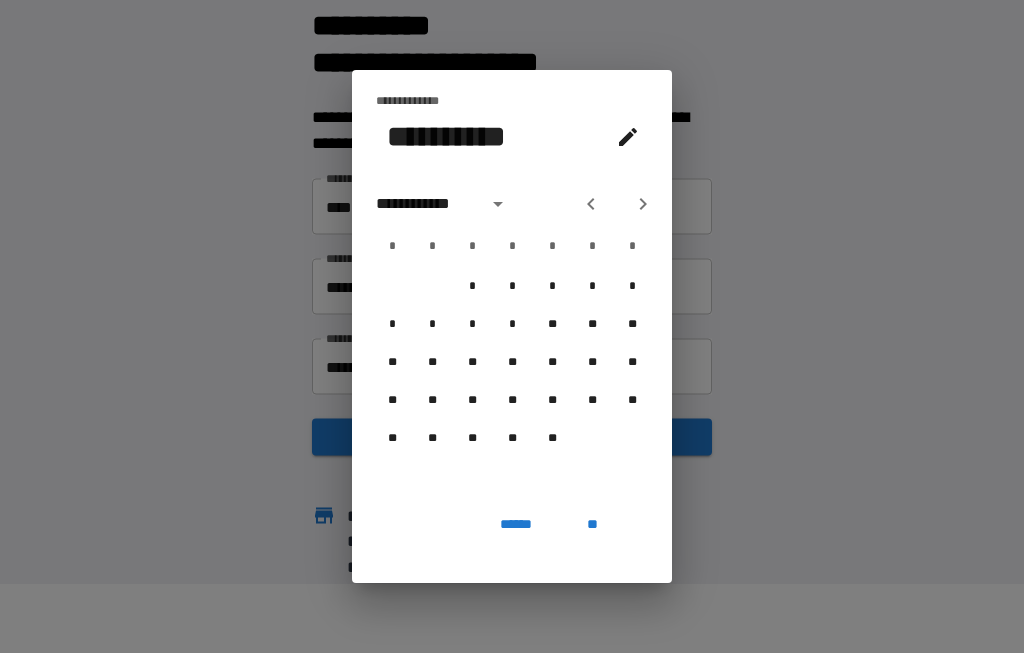 click at bounding box center [643, 205] 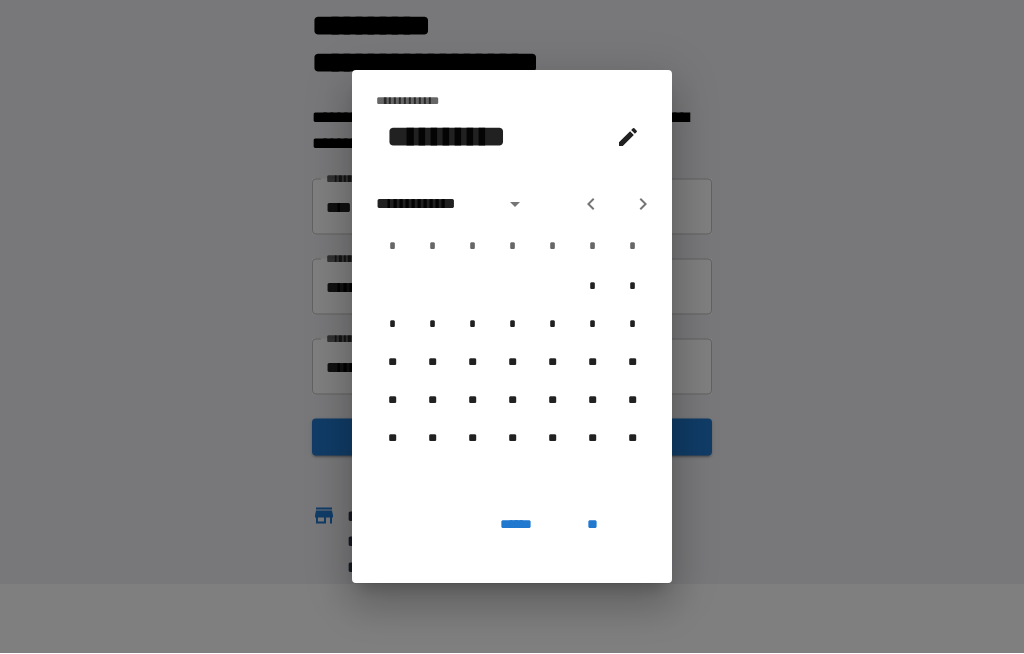 click 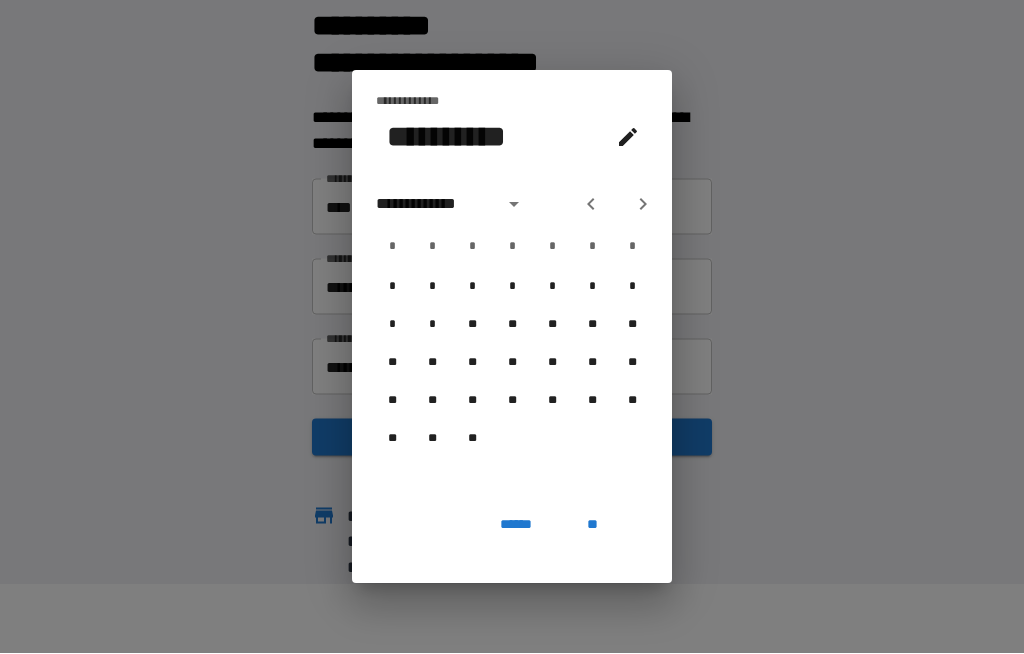 click on "**" at bounding box center [432, 440] 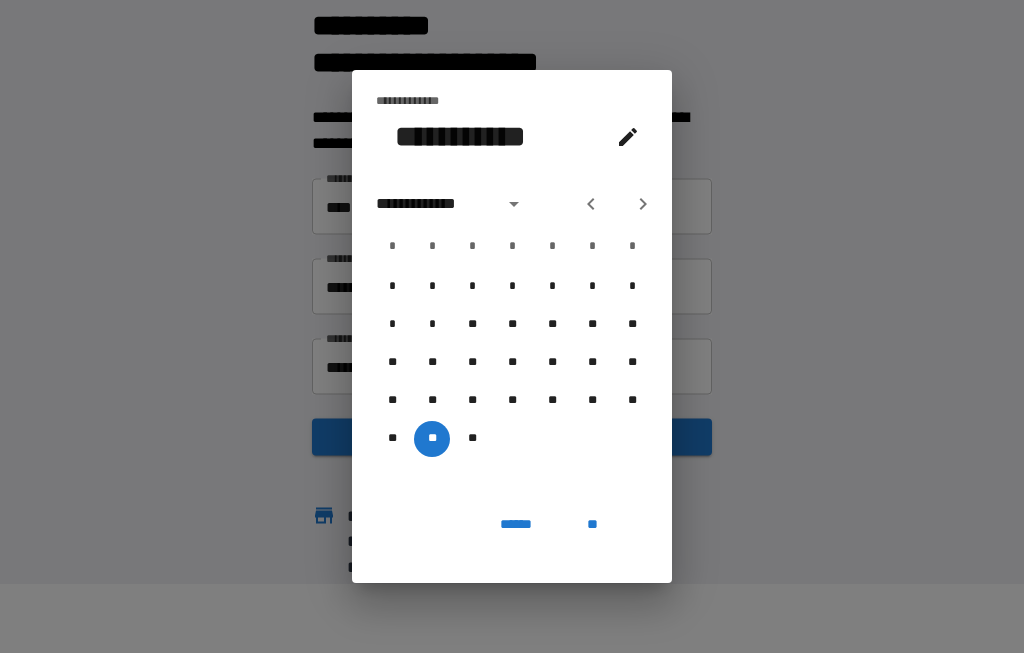 click on "**" at bounding box center [592, 526] 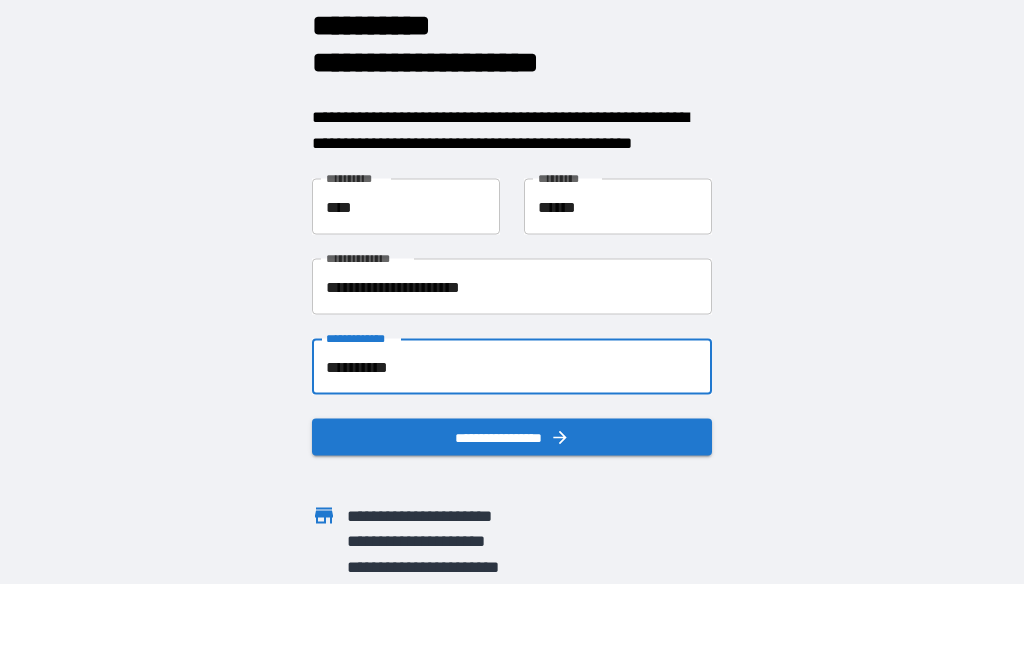 click on "**********" at bounding box center (512, 438) 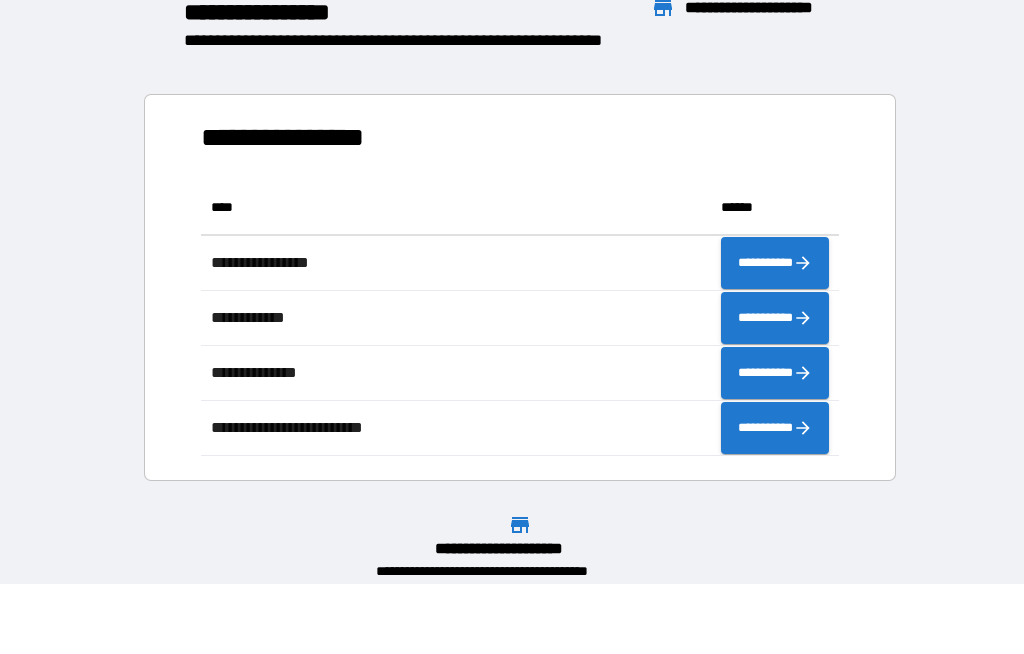 scroll, scrollTop: 276, scrollLeft: 638, axis: both 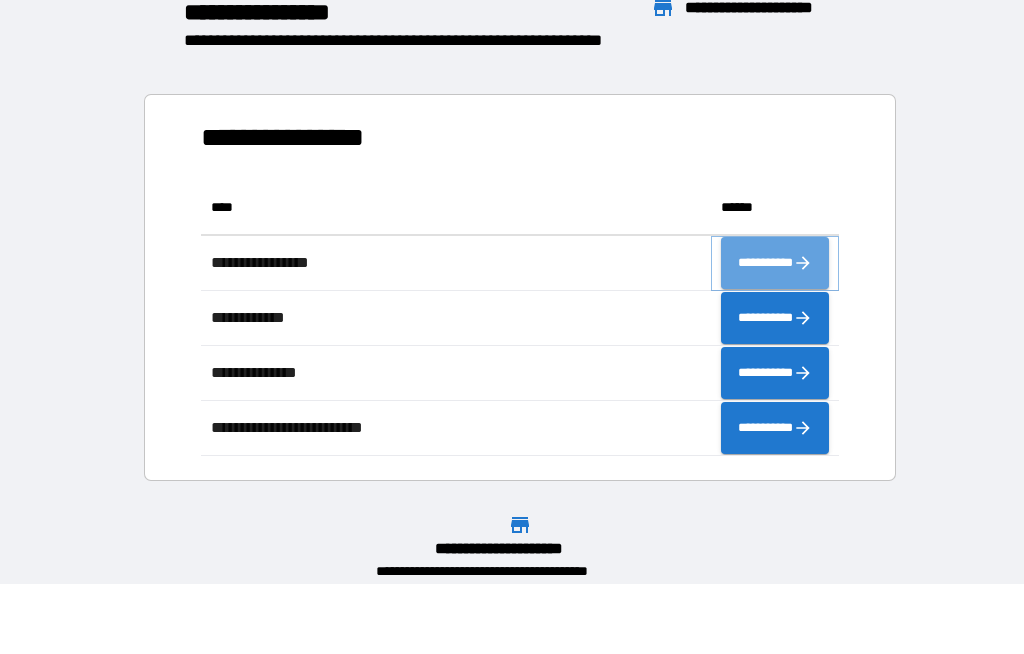 click on "**********" at bounding box center (775, 264) 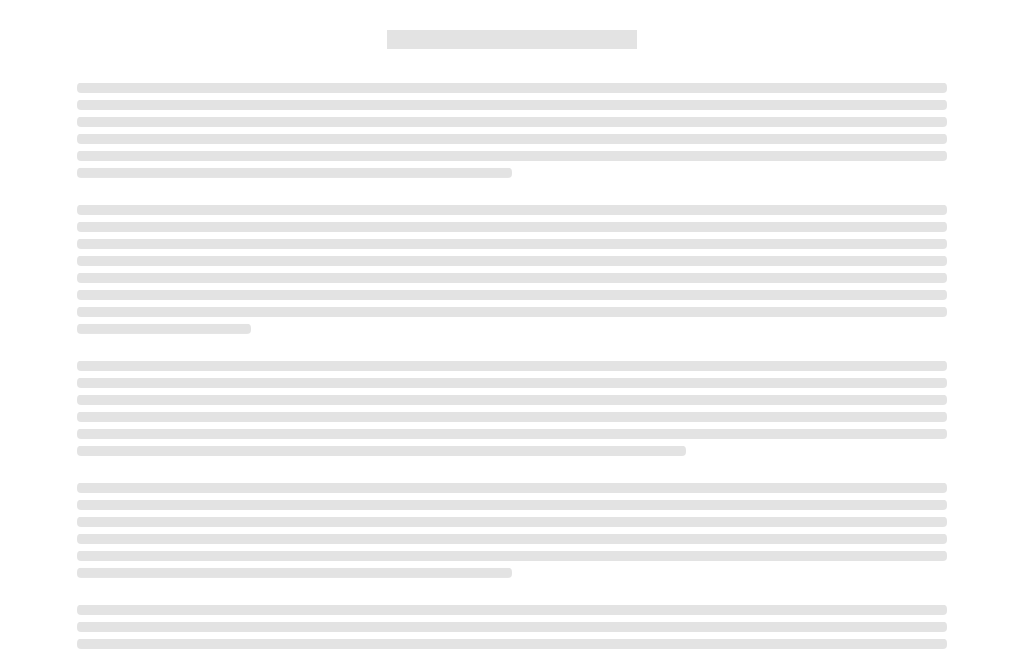 scroll, scrollTop: 69, scrollLeft: 0, axis: vertical 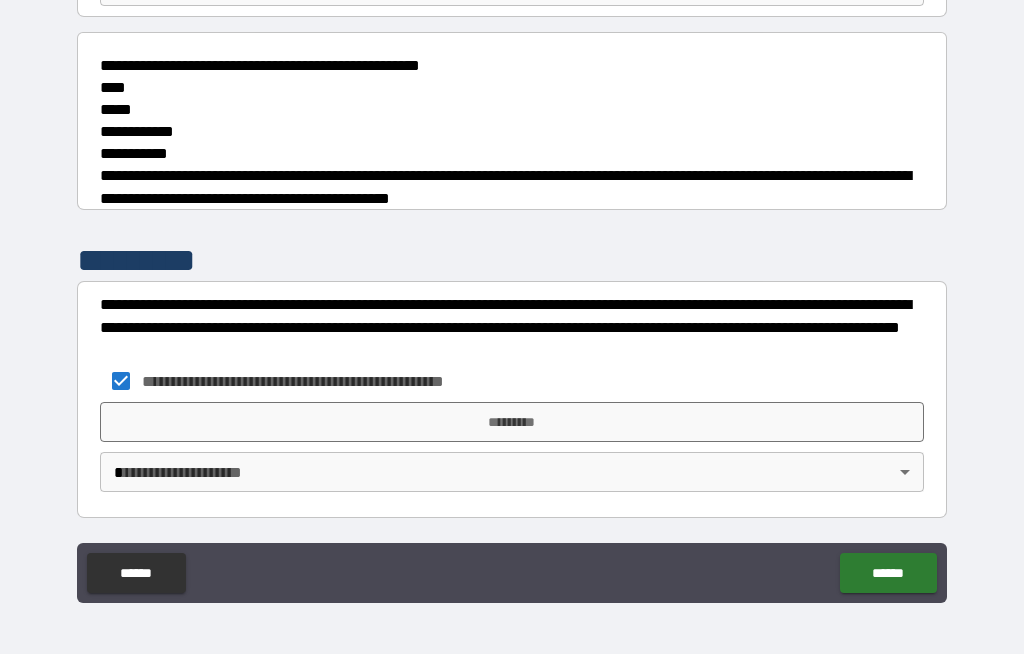 click on "*********" at bounding box center (512, 422) 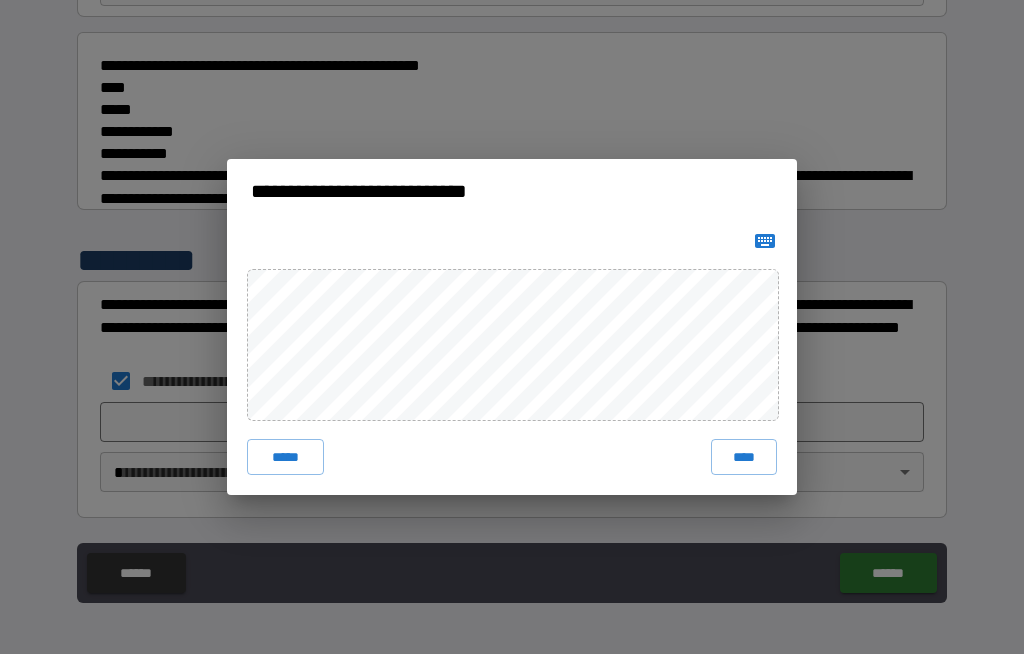 click on "****" at bounding box center [744, 457] 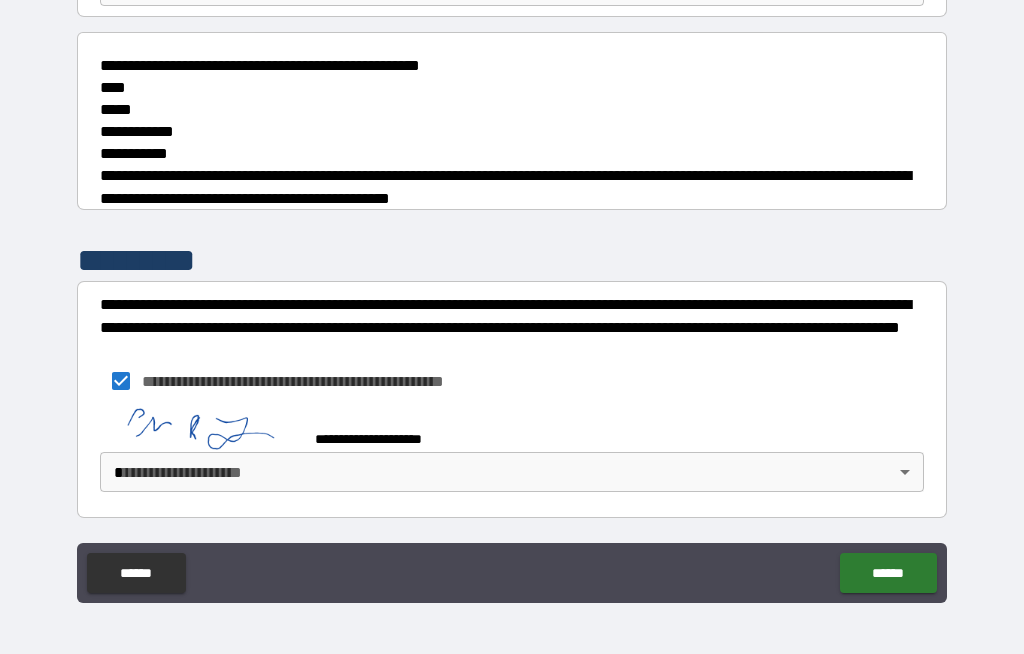 scroll, scrollTop: 200, scrollLeft: 0, axis: vertical 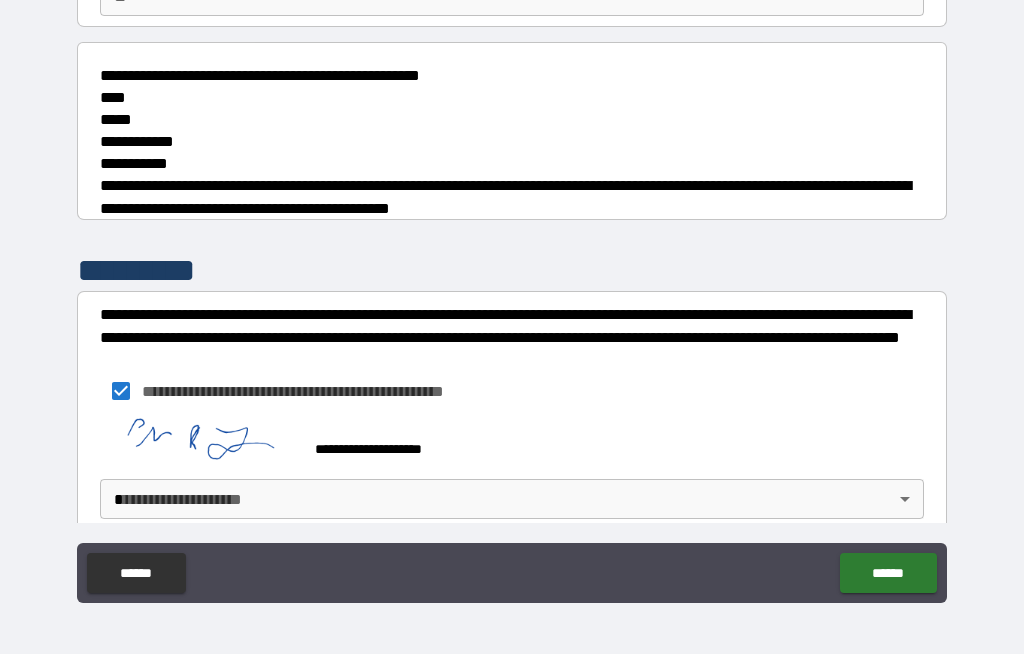 click on "**********" at bounding box center (512, 292) 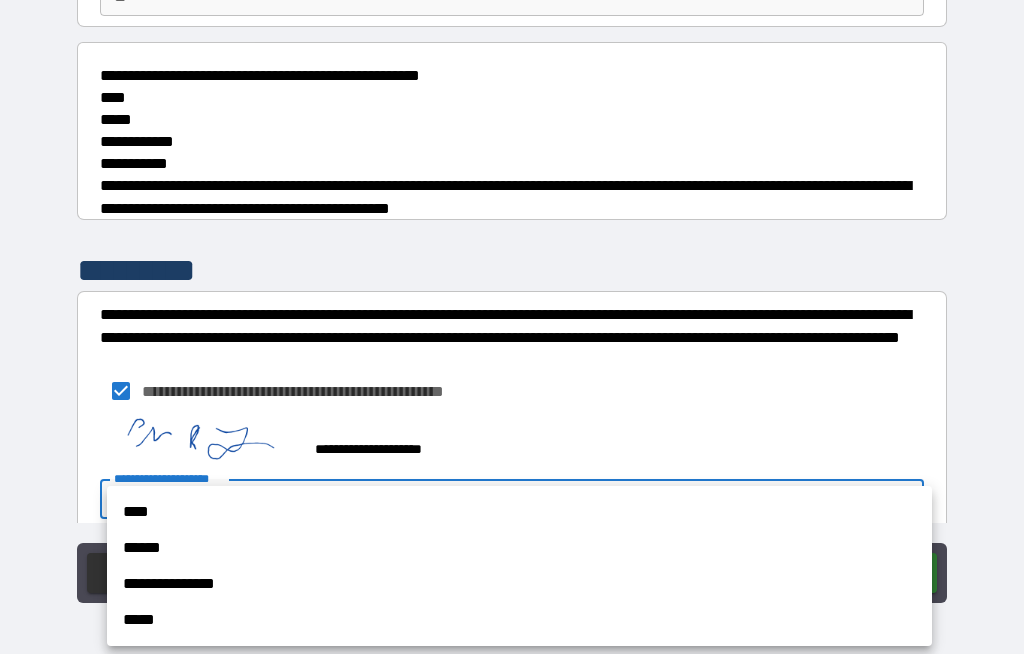 click on "****" at bounding box center [519, 512] 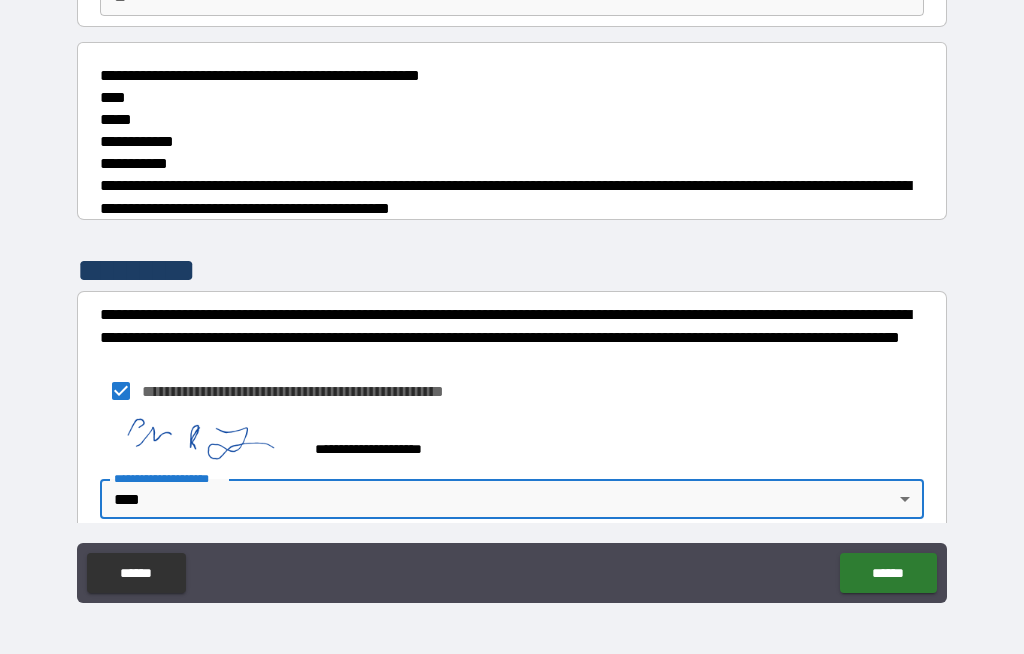 click on "******" at bounding box center (888, 573) 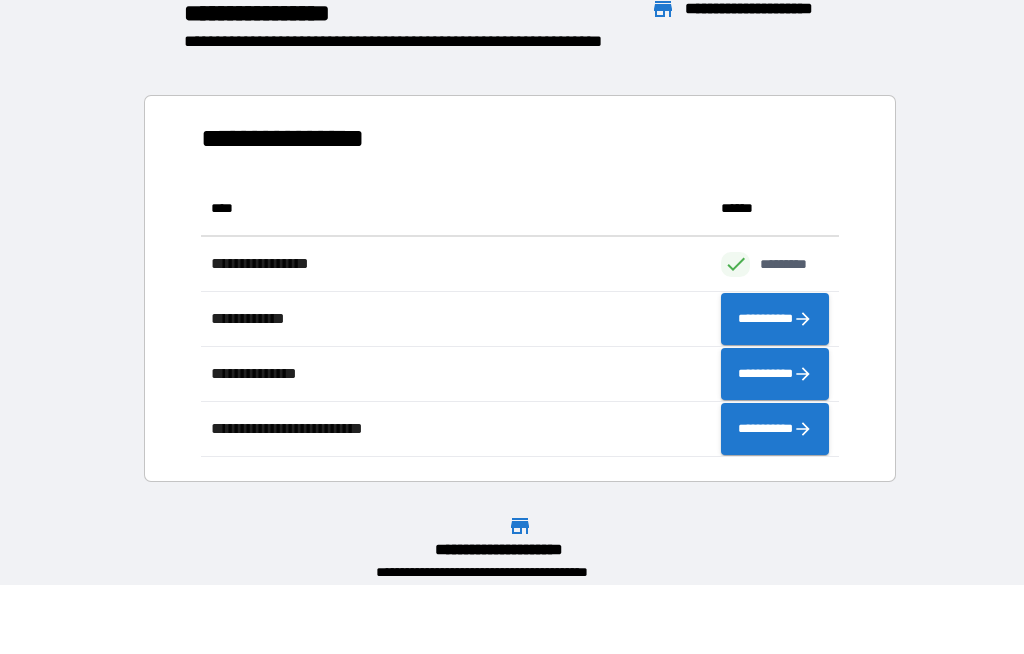 scroll, scrollTop: 1, scrollLeft: 1, axis: both 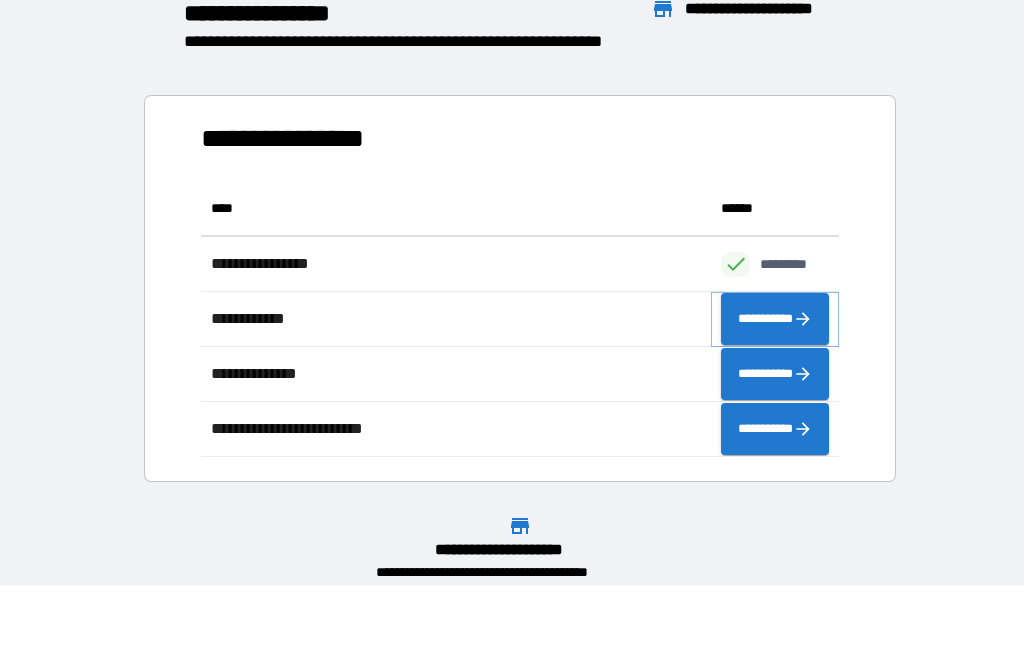 click on "**********" at bounding box center [775, 319] 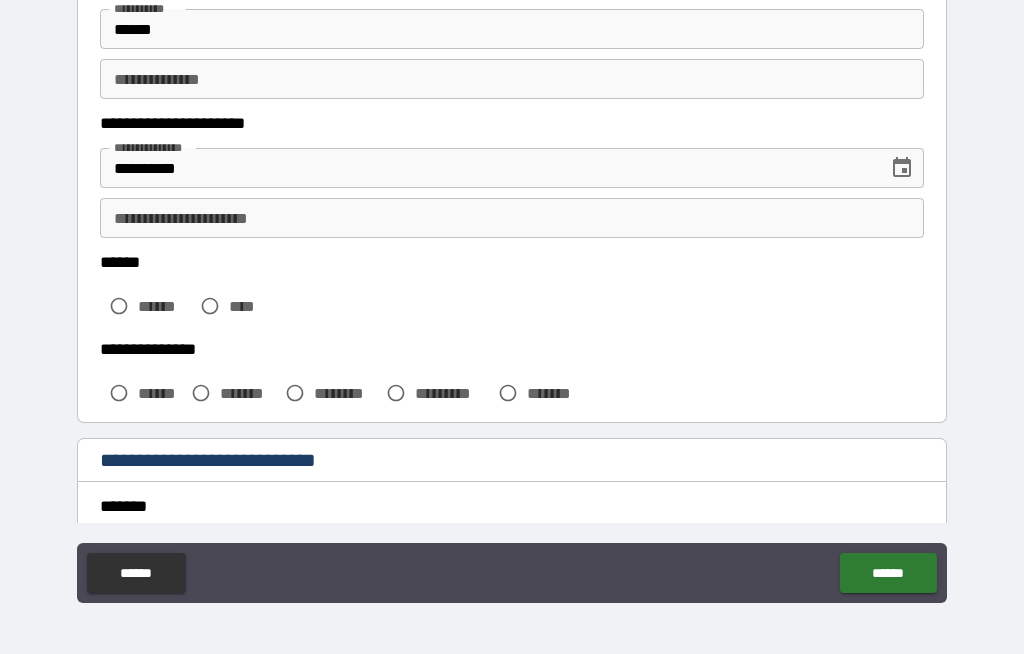 scroll, scrollTop: 228, scrollLeft: 0, axis: vertical 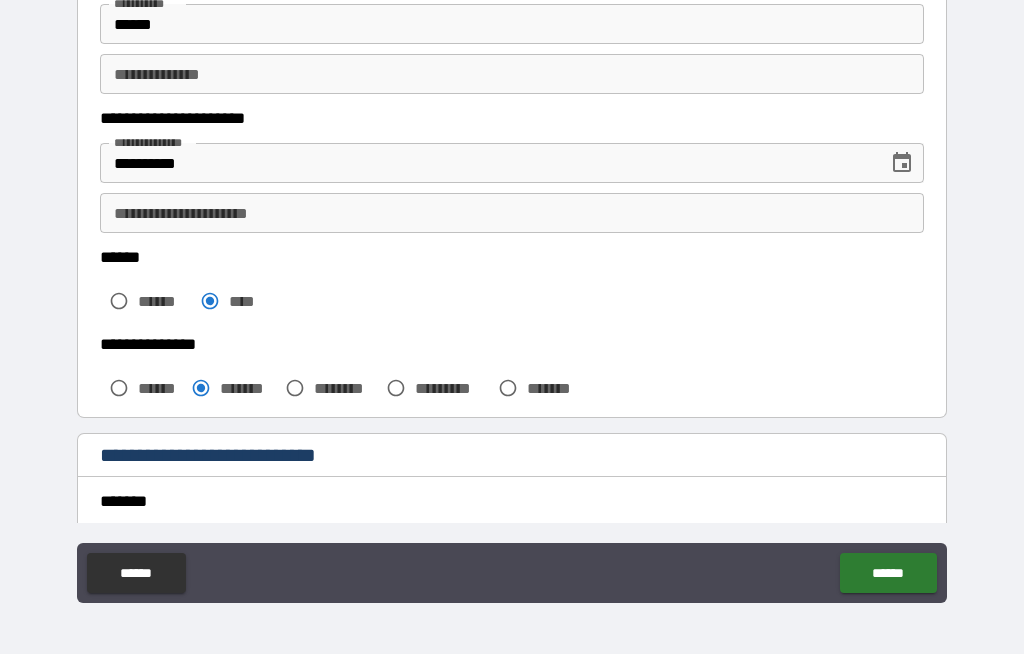 click on "*******" at bounding box center [512, 501] 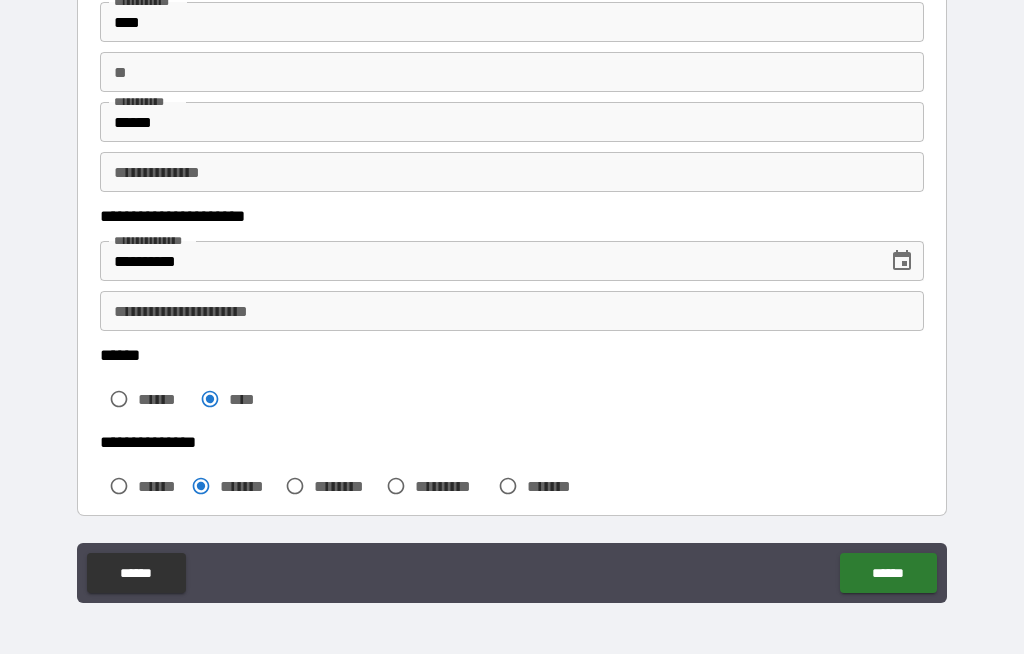 scroll, scrollTop: 156, scrollLeft: 0, axis: vertical 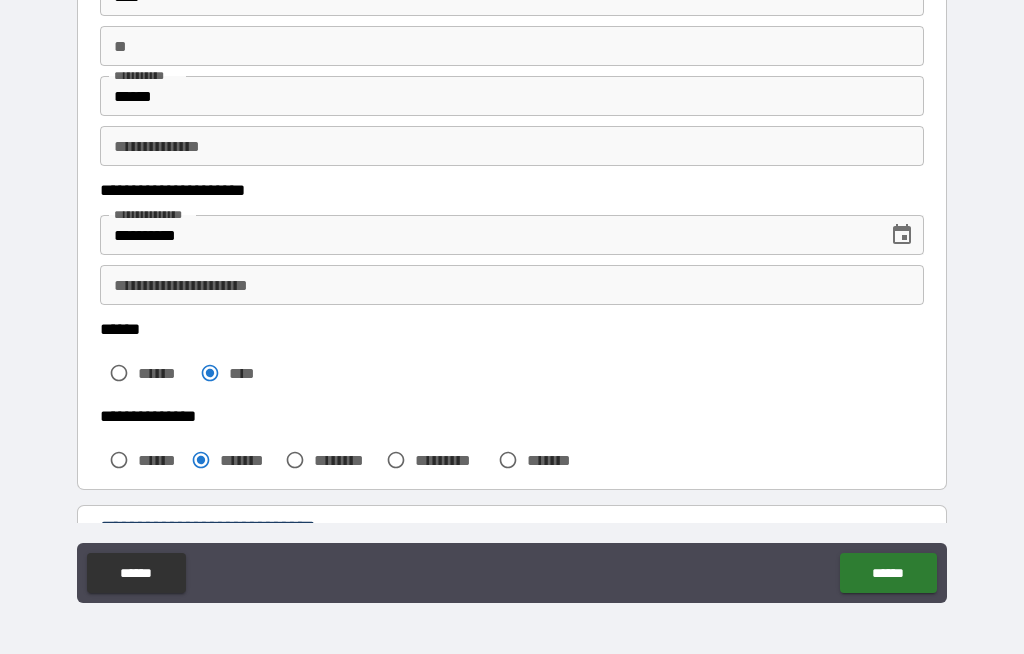 click on "**********" at bounding box center [512, 285] 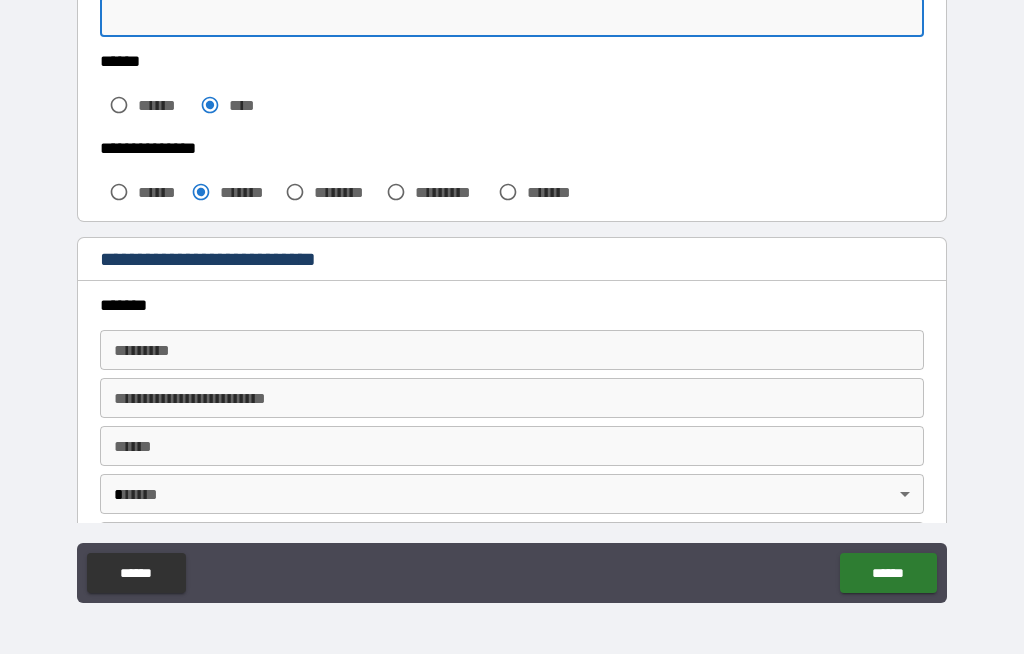 scroll, scrollTop: 427, scrollLeft: 0, axis: vertical 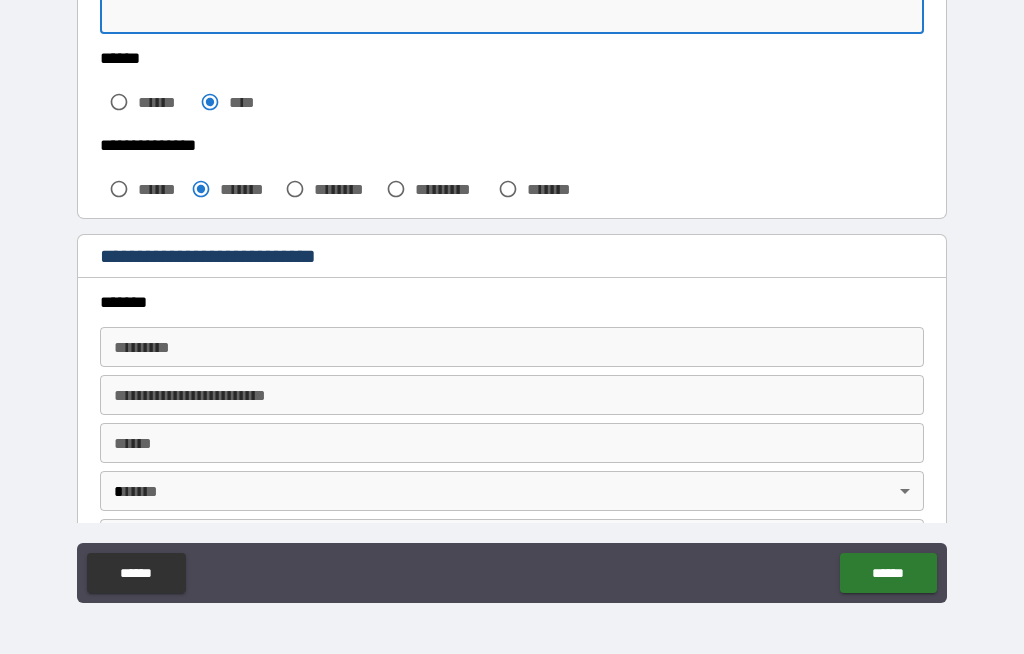 click on "*******   *" at bounding box center [512, 347] 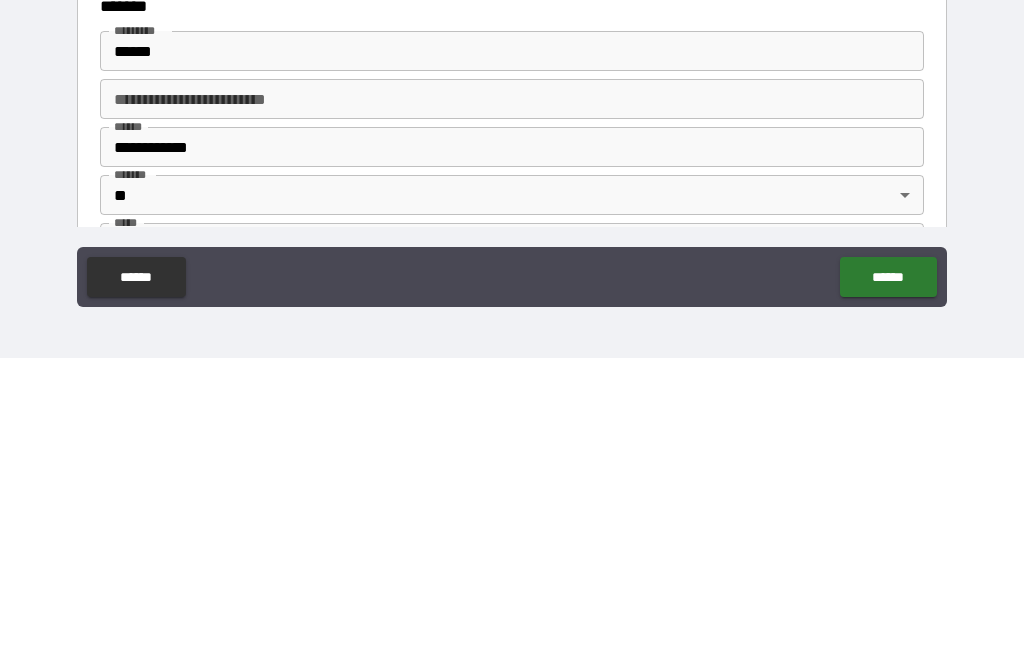 type on "**********" 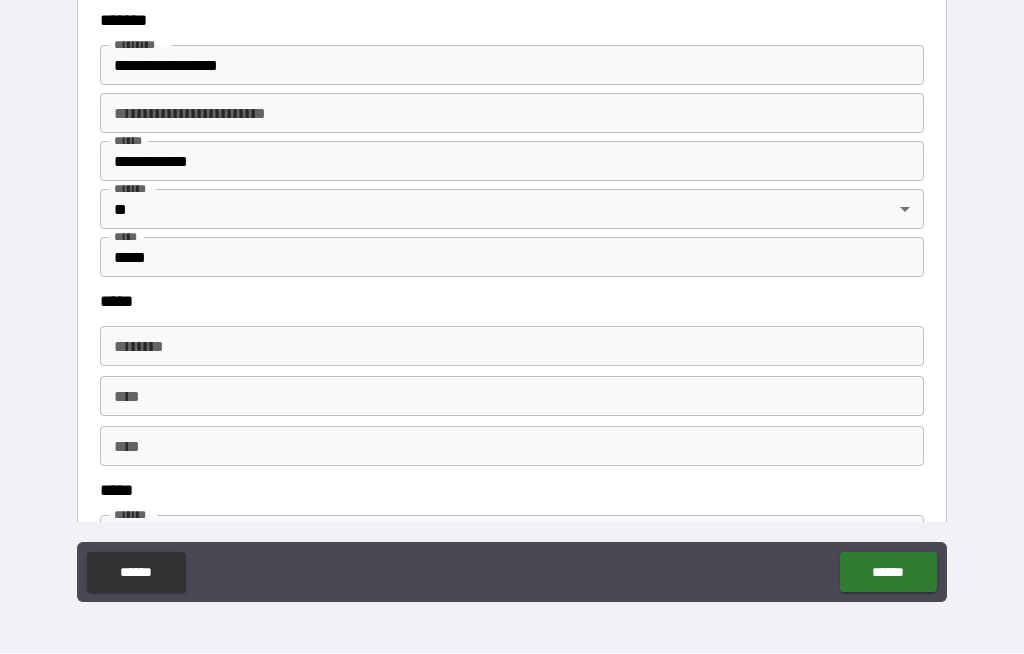 scroll, scrollTop: 710, scrollLeft: 0, axis: vertical 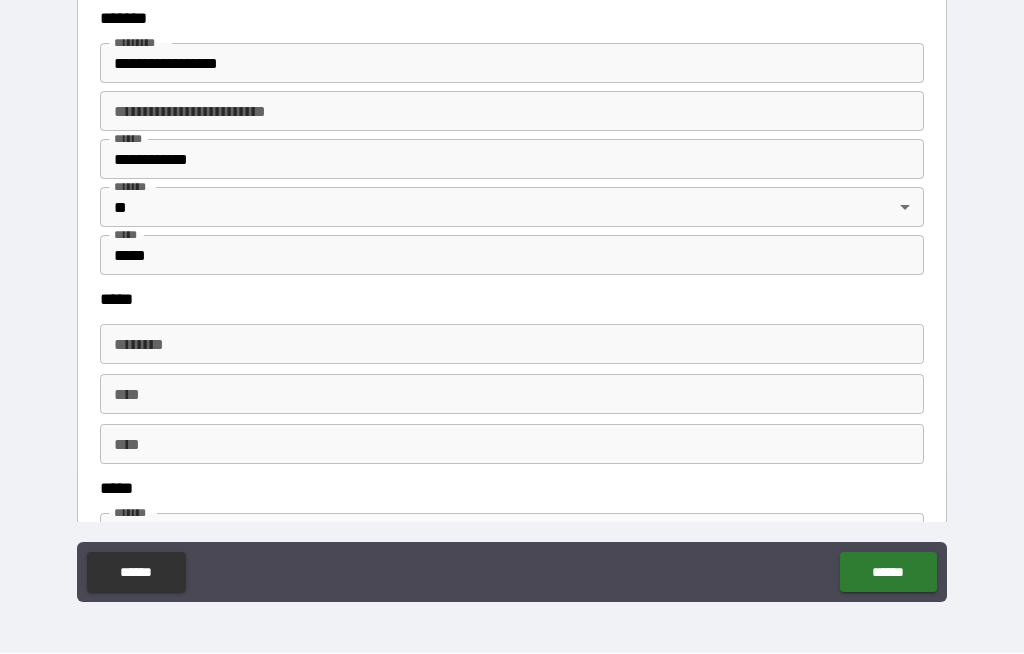 click on "******   *" at bounding box center (512, 345) 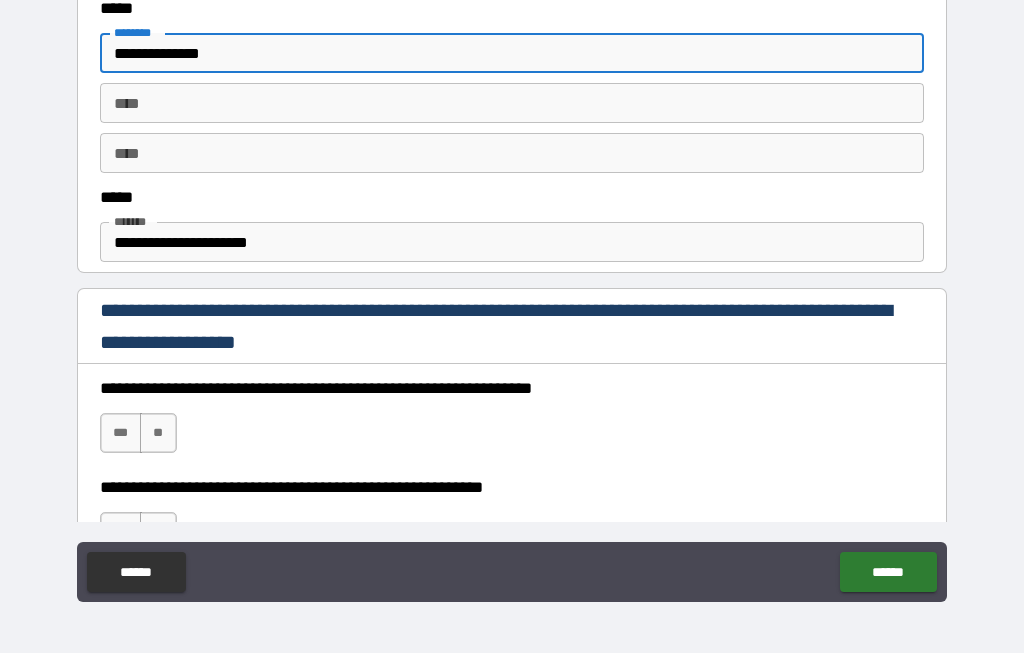 scroll, scrollTop: 1002, scrollLeft: 0, axis: vertical 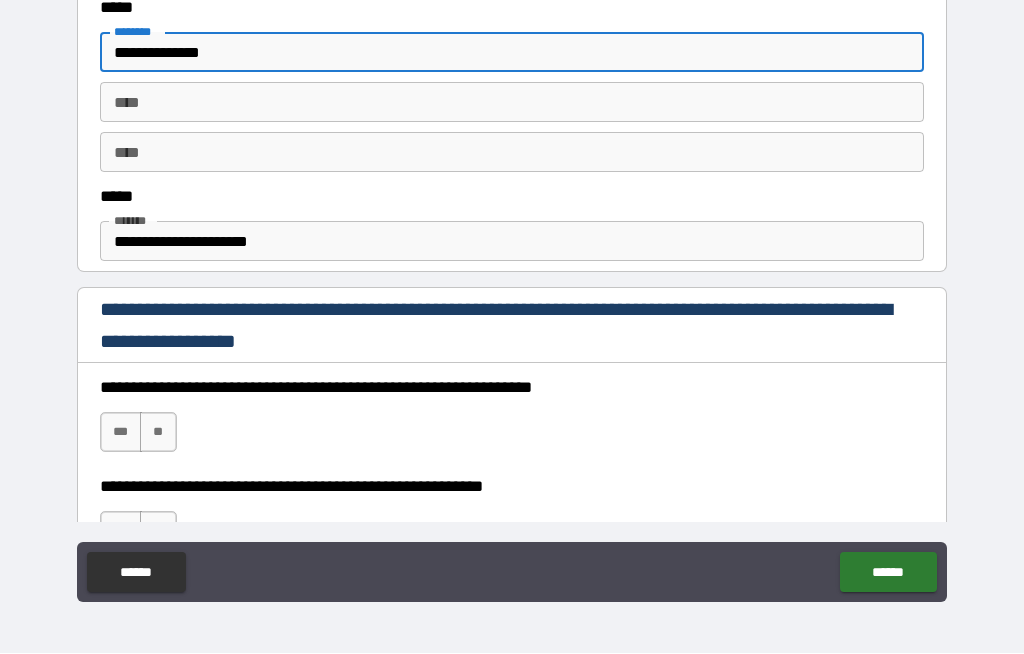 type on "**********" 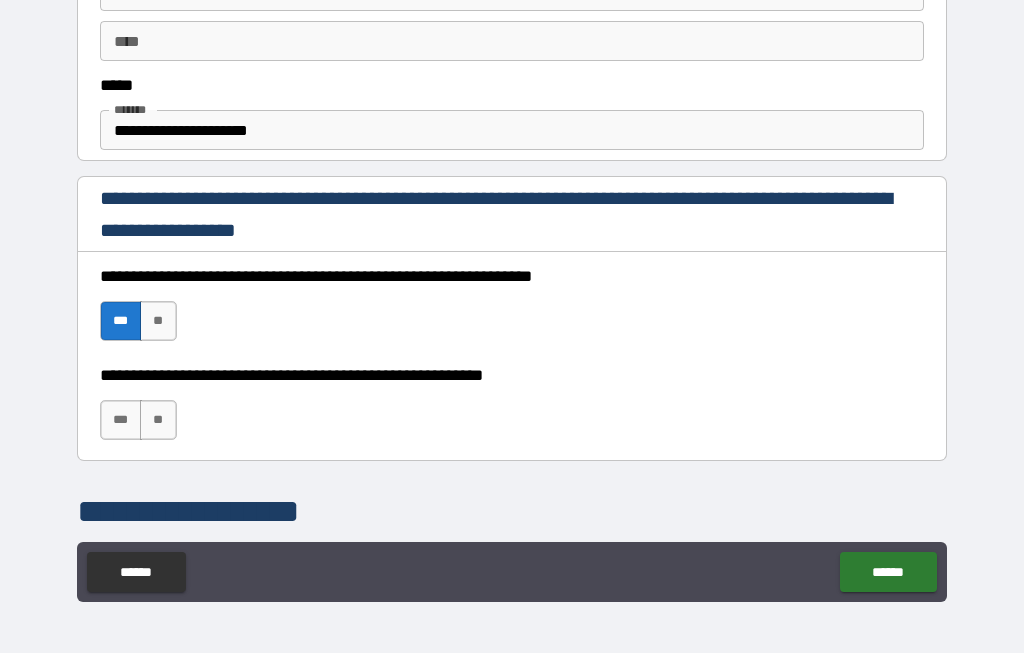 scroll, scrollTop: 1119, scrollLeft: 0, axis: vertical 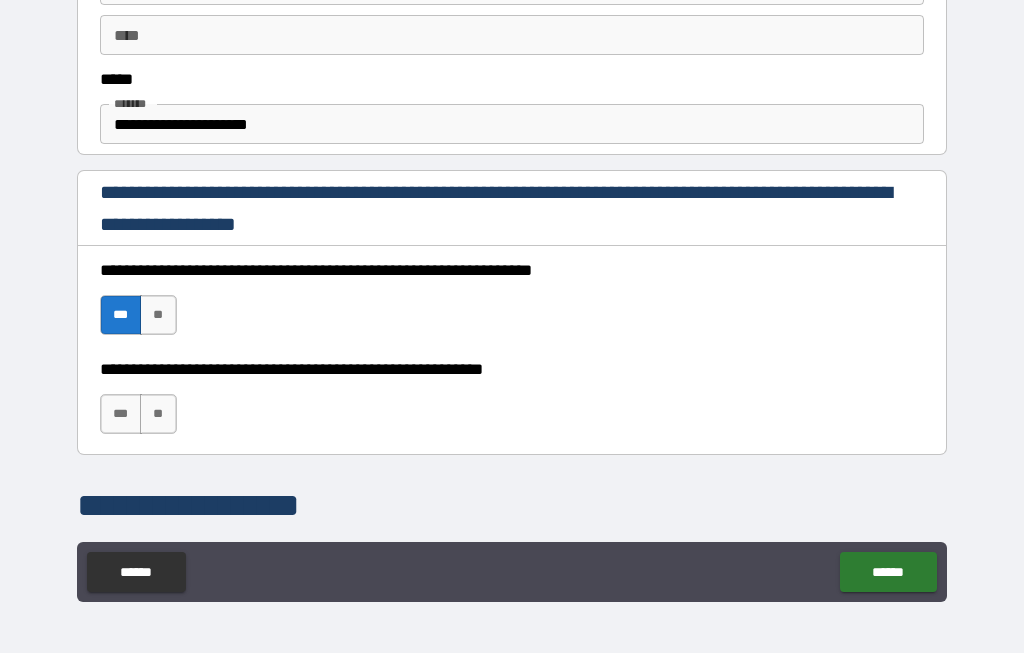 click on "***" at bounding box center [121, 415] 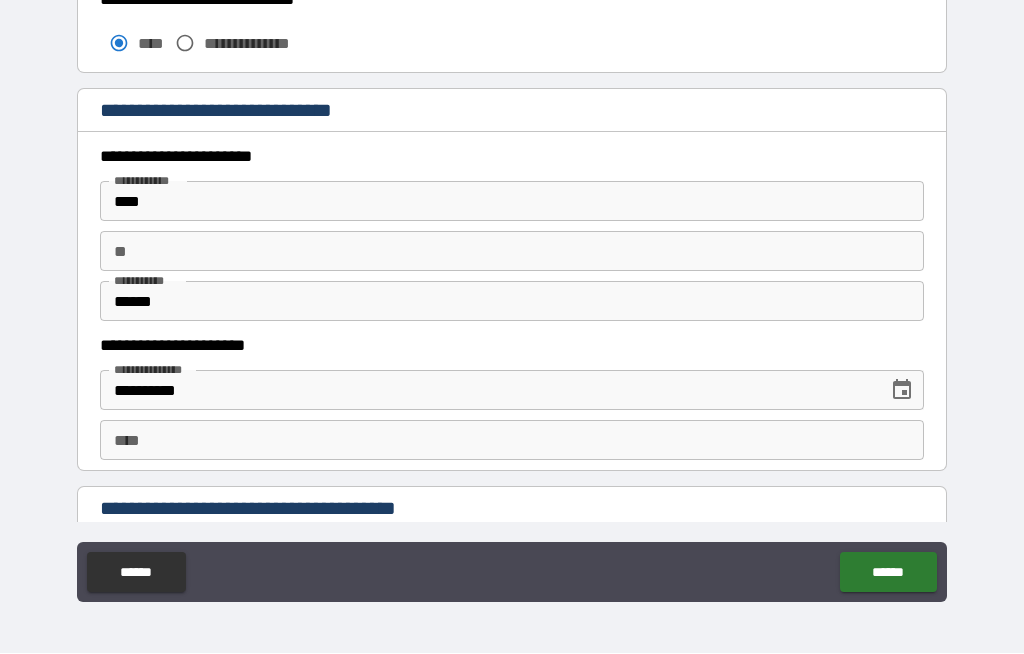 scroll, scrollTop: 1762, scrollLeft: 0, axis: vertical 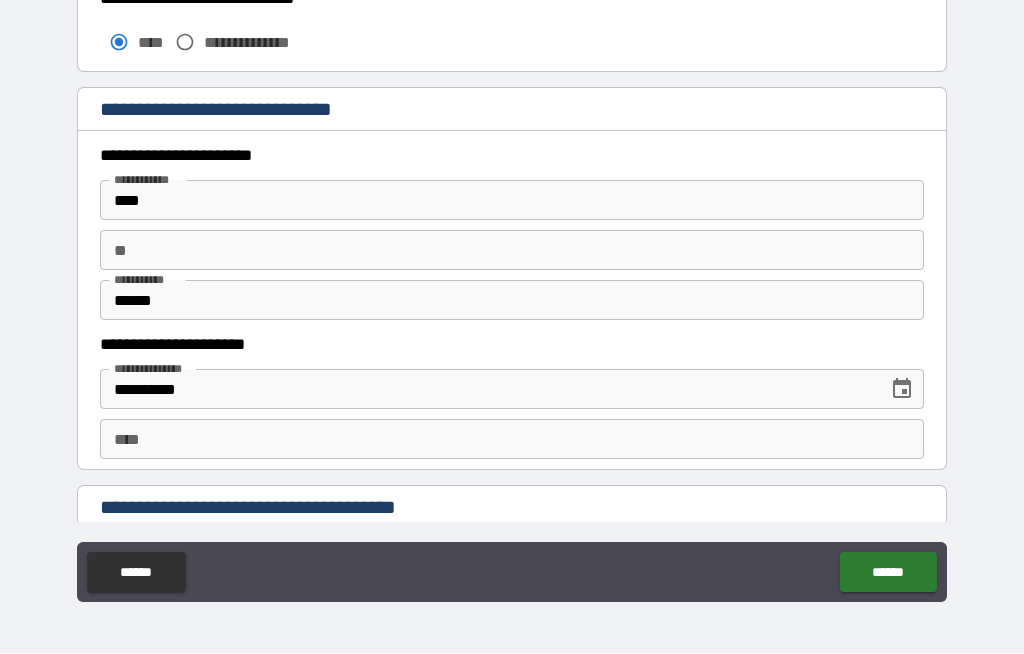 click on "****" at bounding box center [512, 440] 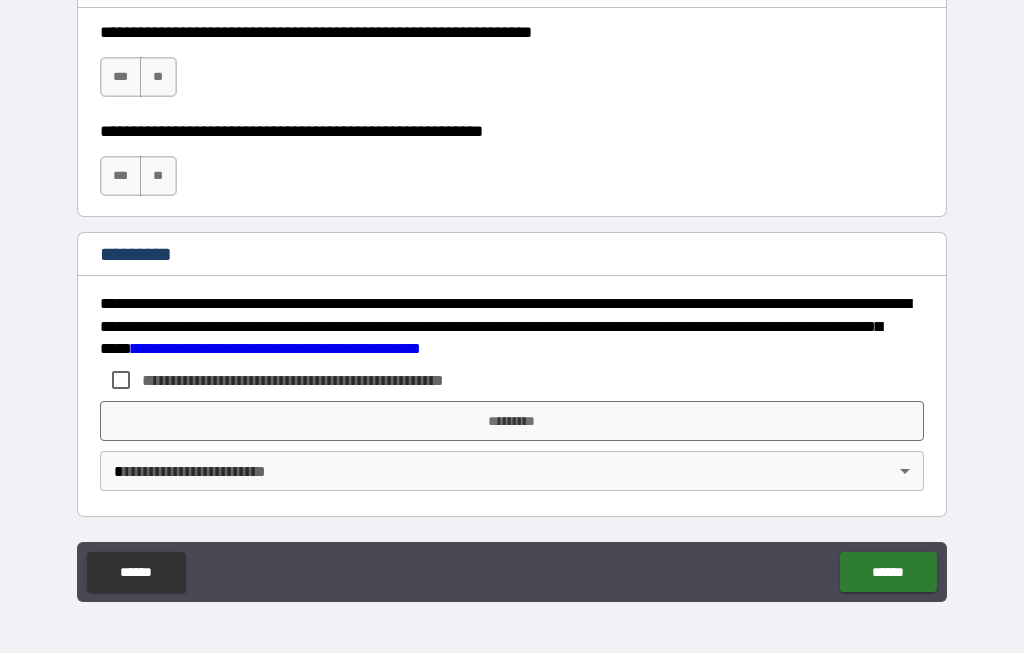 scroll, scrollTop: 2944, scrollLeft: 0, axis: vertical 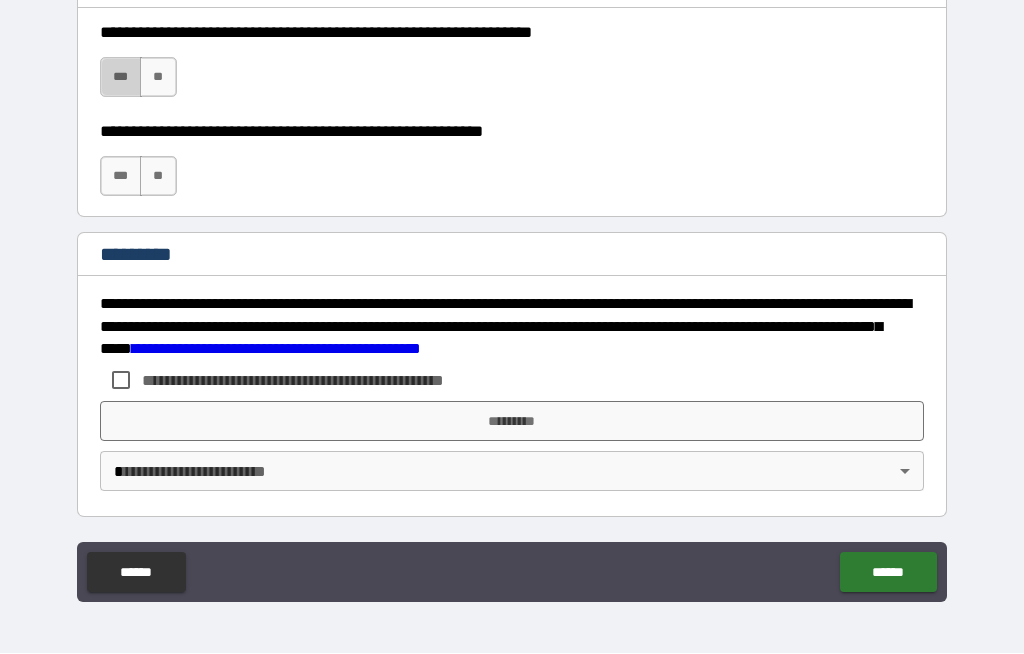 type on "**********" 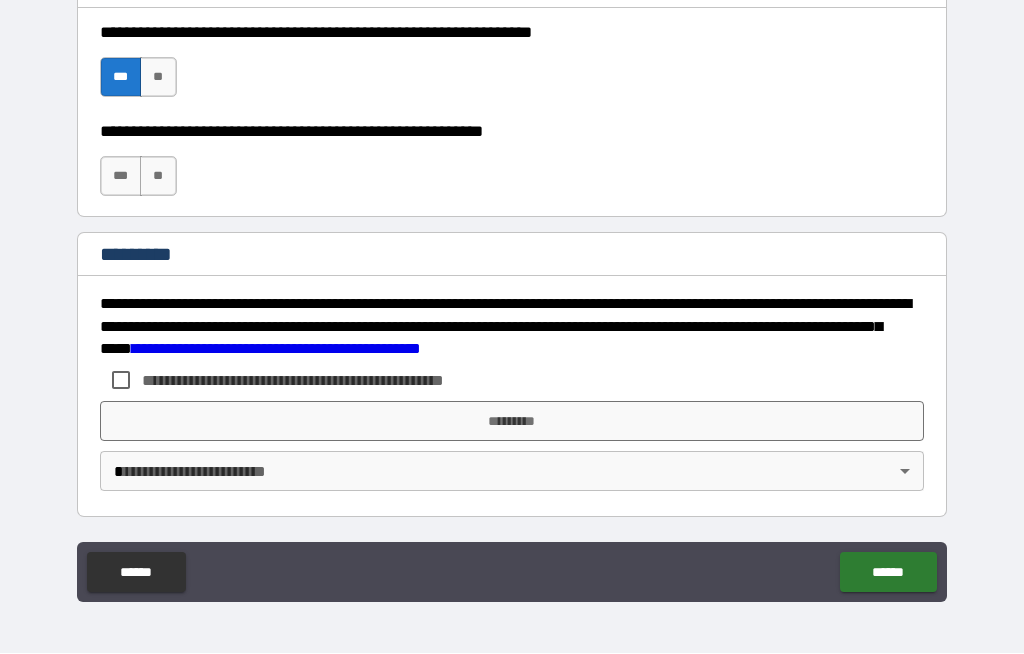 click on "***" at bounding box center [121, 177] 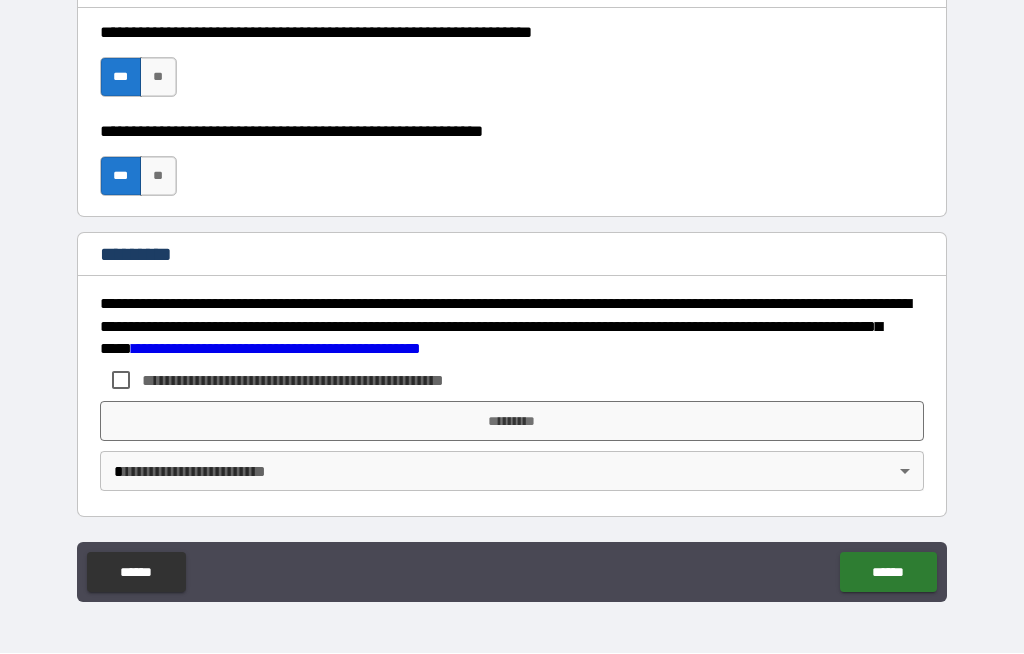 scroll, scrollTop: 2944, scrollLeft: 0, axis: vertical 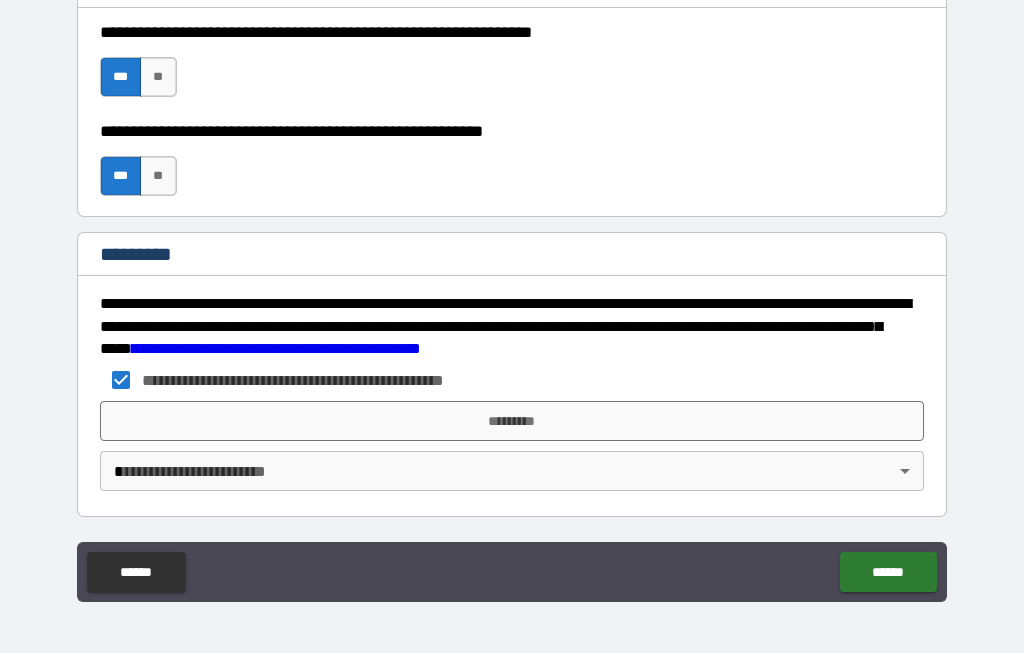 click on "*********" at bounding box center [512, 422] 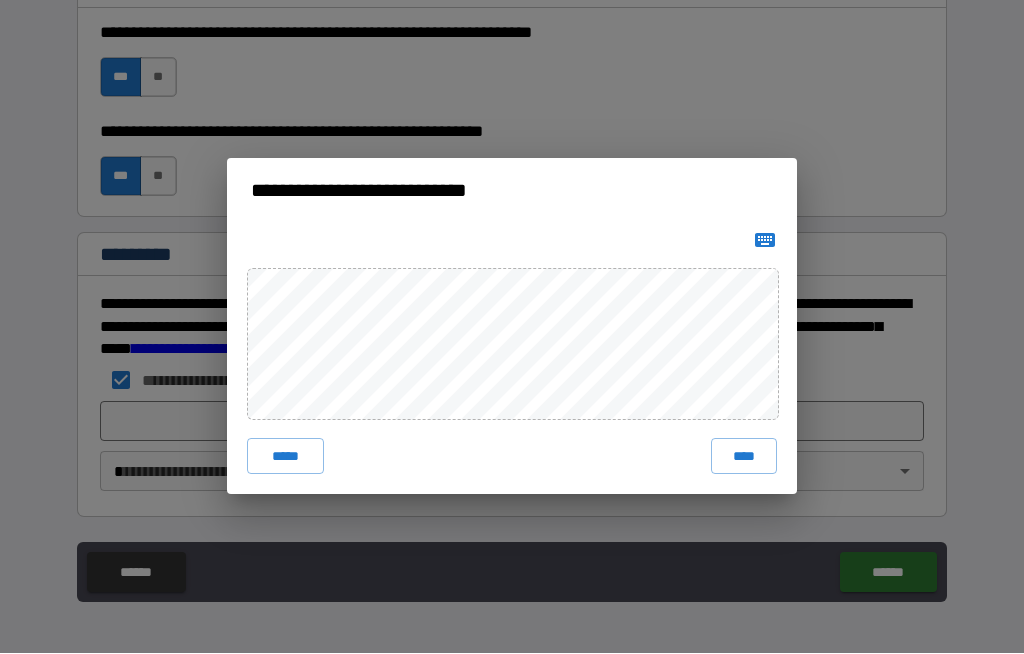 click on "****" at bounding box center [744, 457] 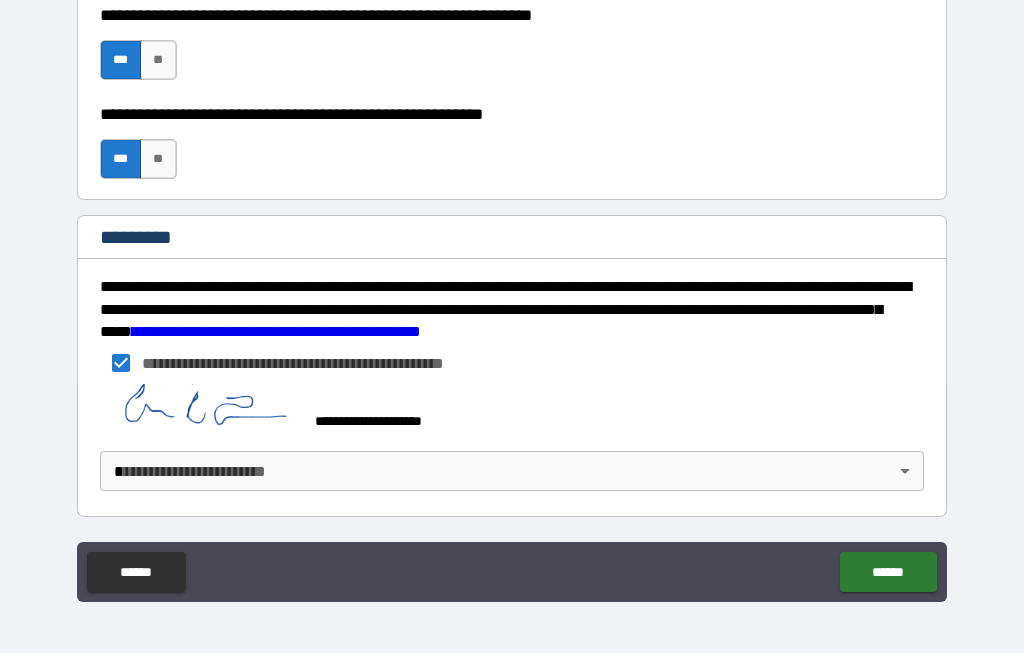 scroll, scrollTop: 2961, scrollLeft: 0, axis: vertical 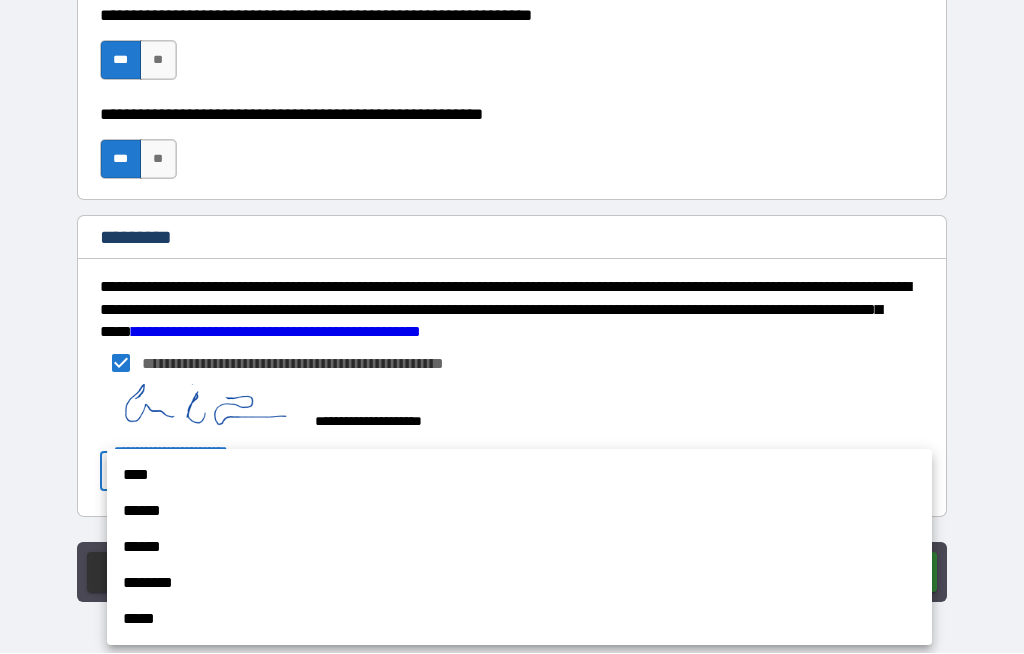 click on "****" at bounding box center [519, 476] 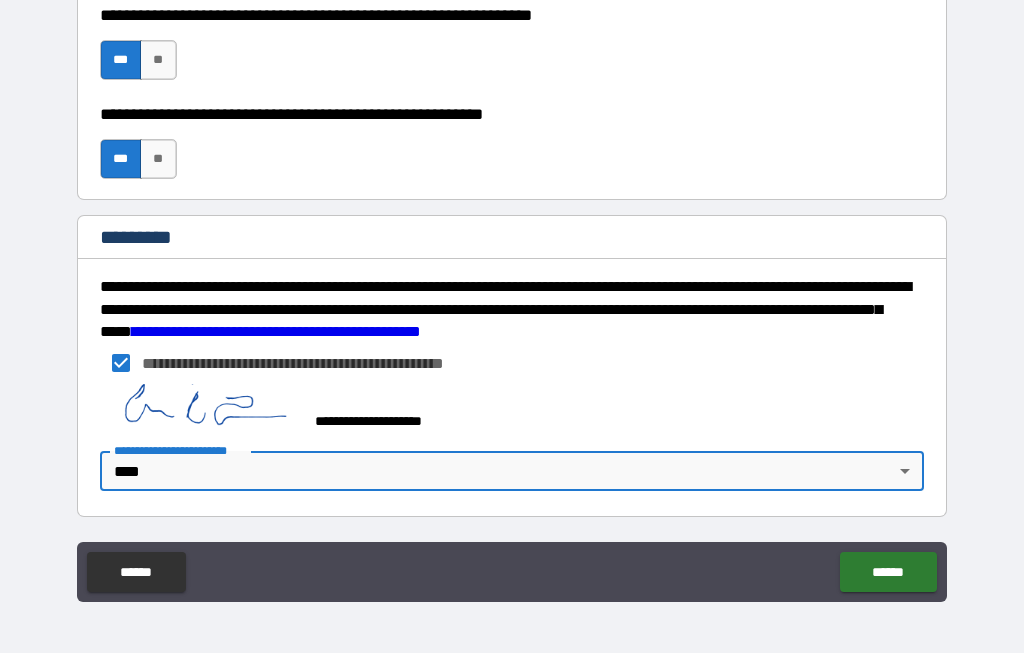 type on "*" 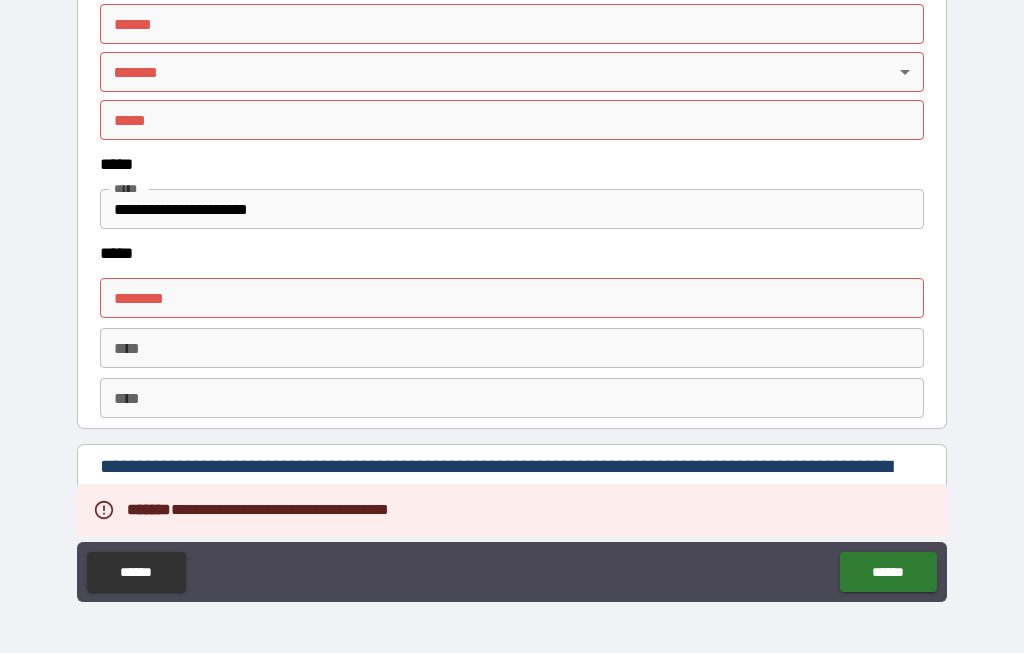 scroll, scrollTop: 2418, scrollLeft: 0, axis: vertical 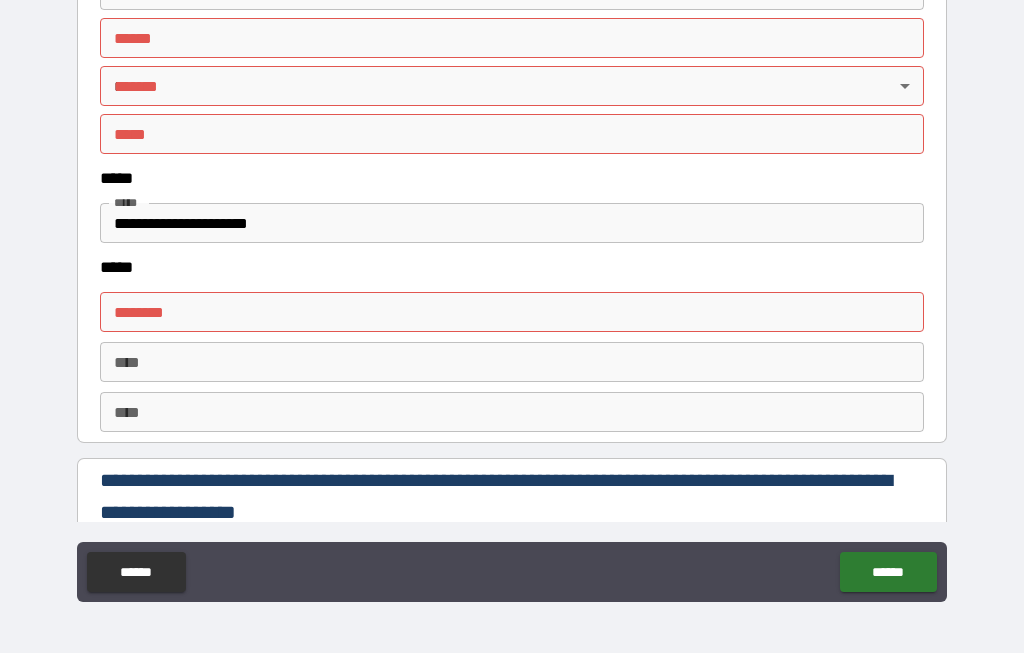 click on "******   *" at bounding box center (512, 313) 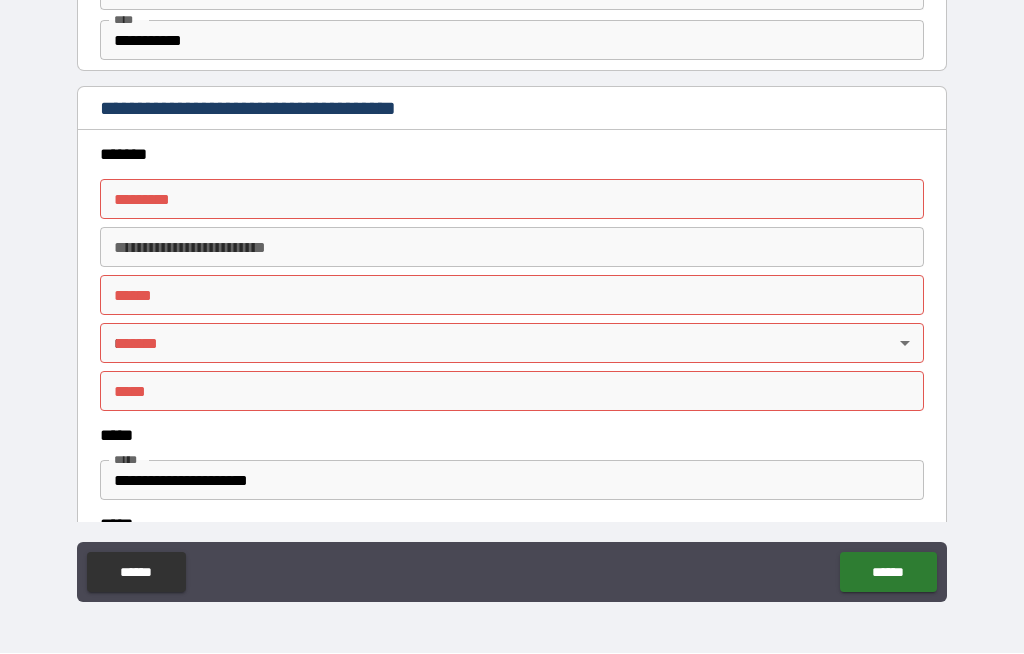 scroll, scrollTop: 2165, scrollLeft: 0, axis: vertical 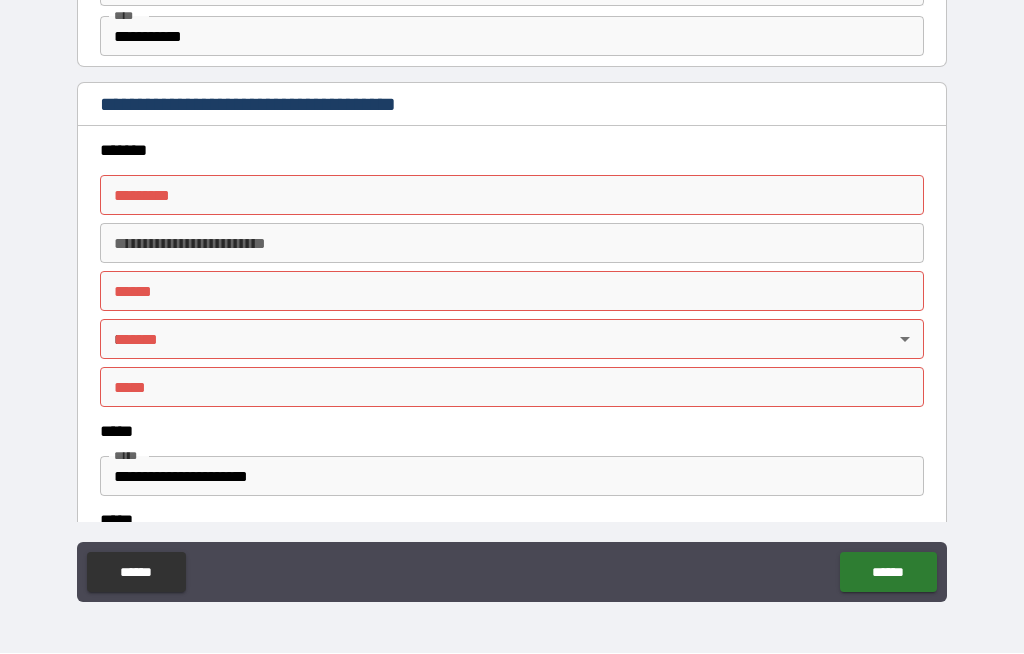 type on "**********" 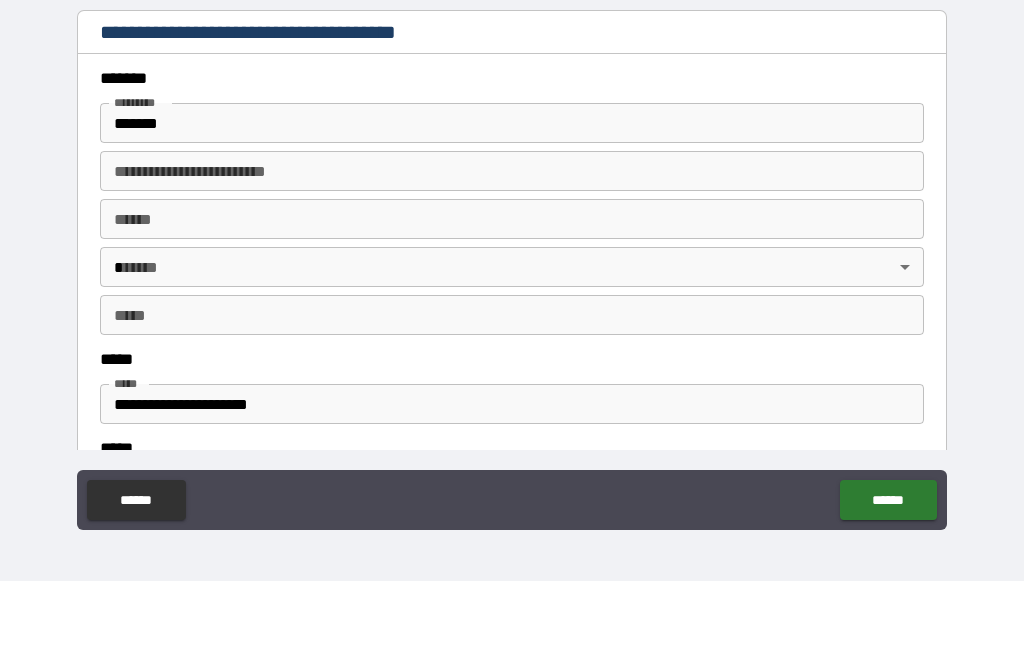 type on "**********" 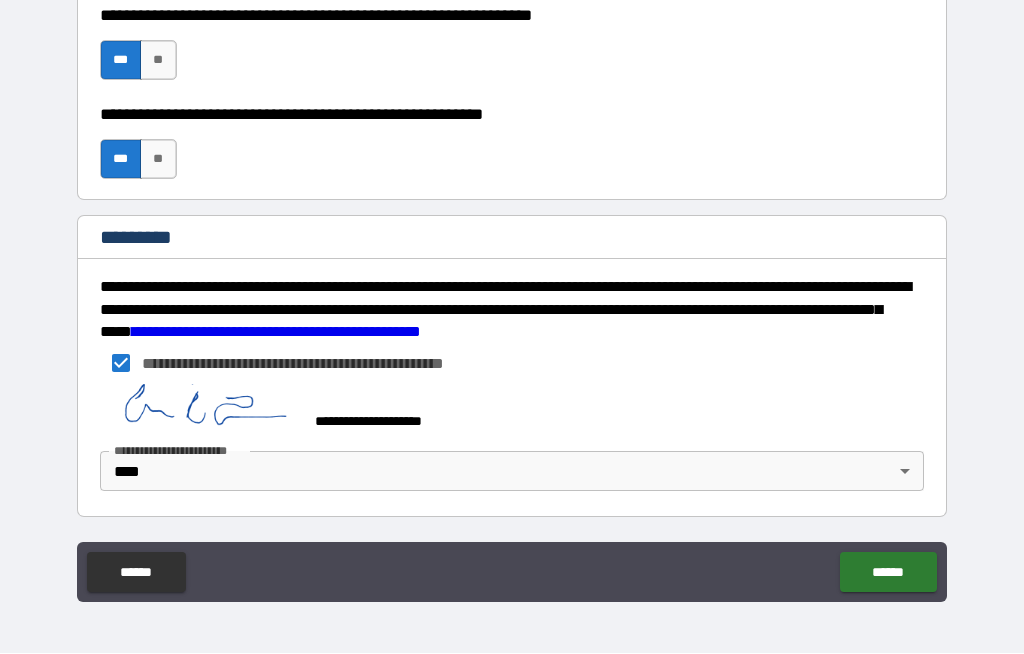 scroll, scrollTop: 2961, scrollLeft: 0, axis: vertical 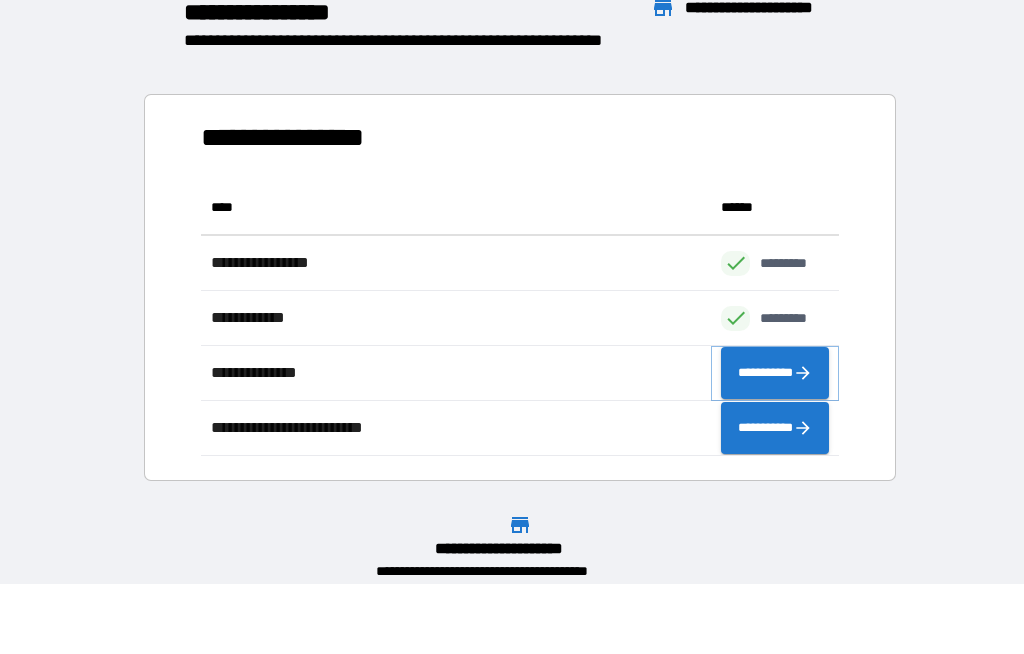 click on "**********" at bounding box center [775, 374] 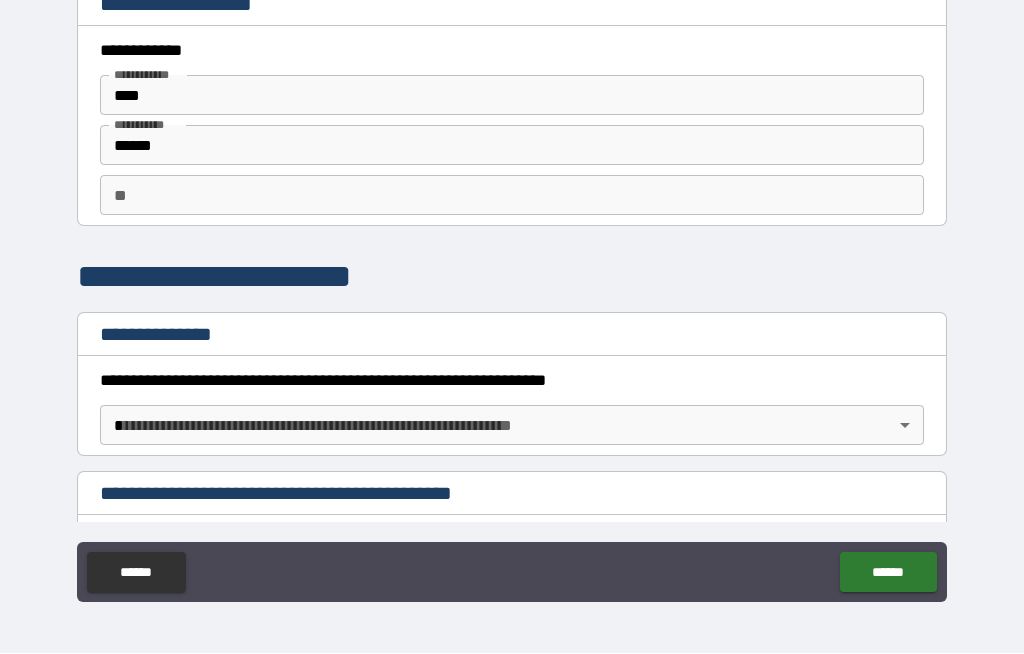scroll, scrollTop: 0, scrollLeft: 0, axis: both 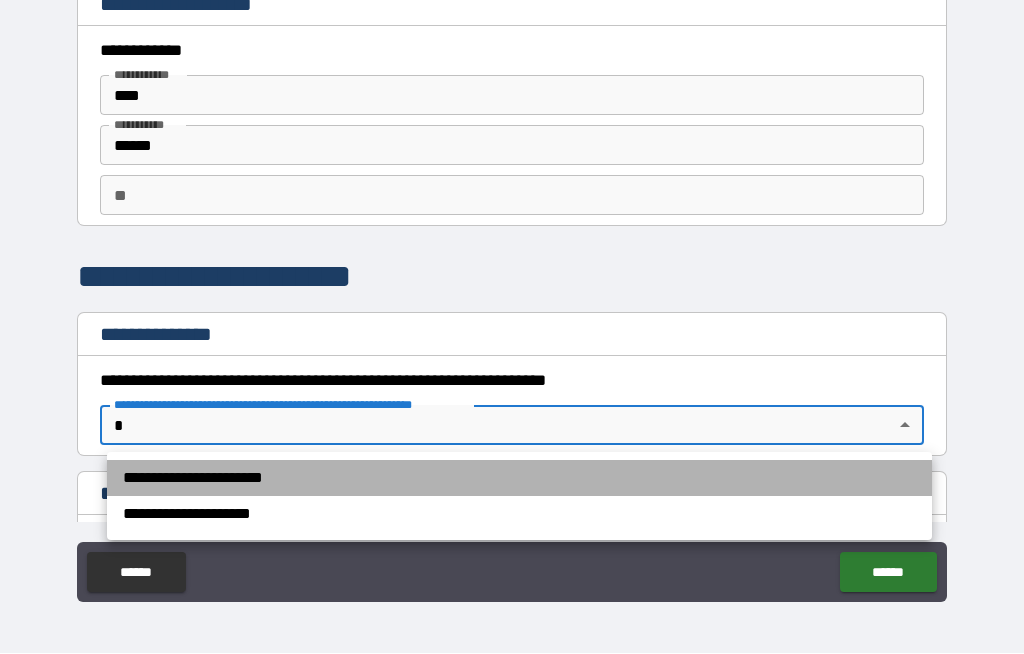 click on "**********" at bounding box center (519, 479) 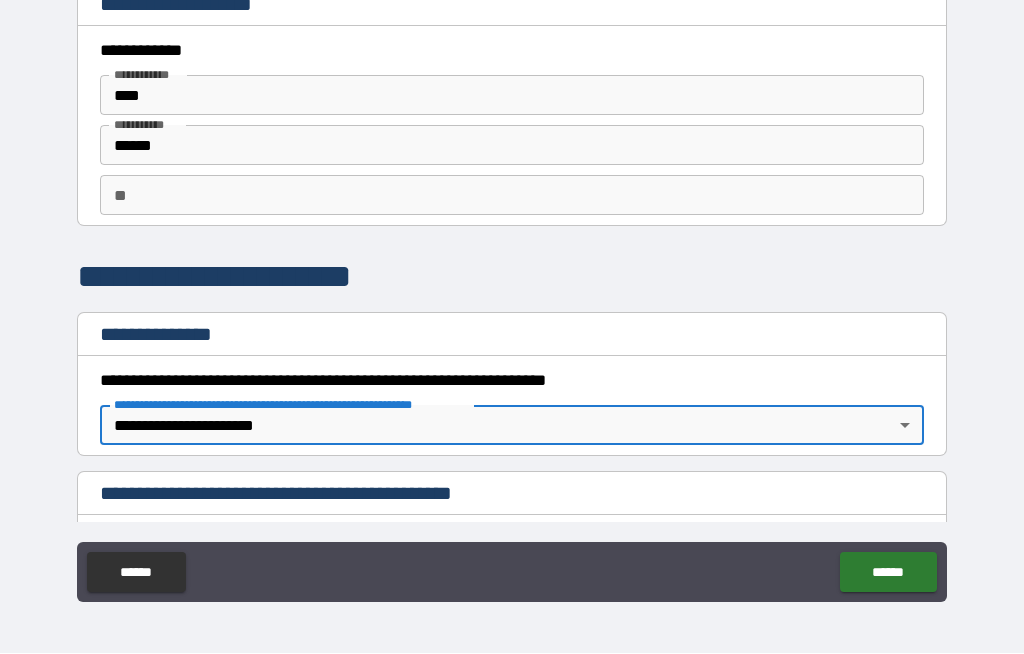 type on "*" 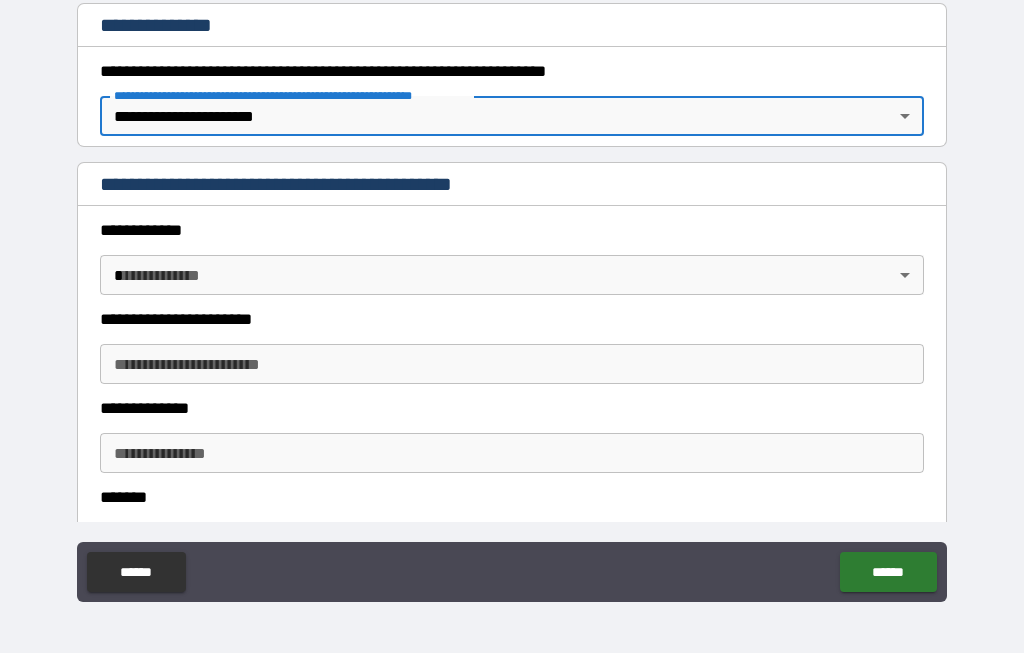 click on "**********" at bounding box center [512, 295] 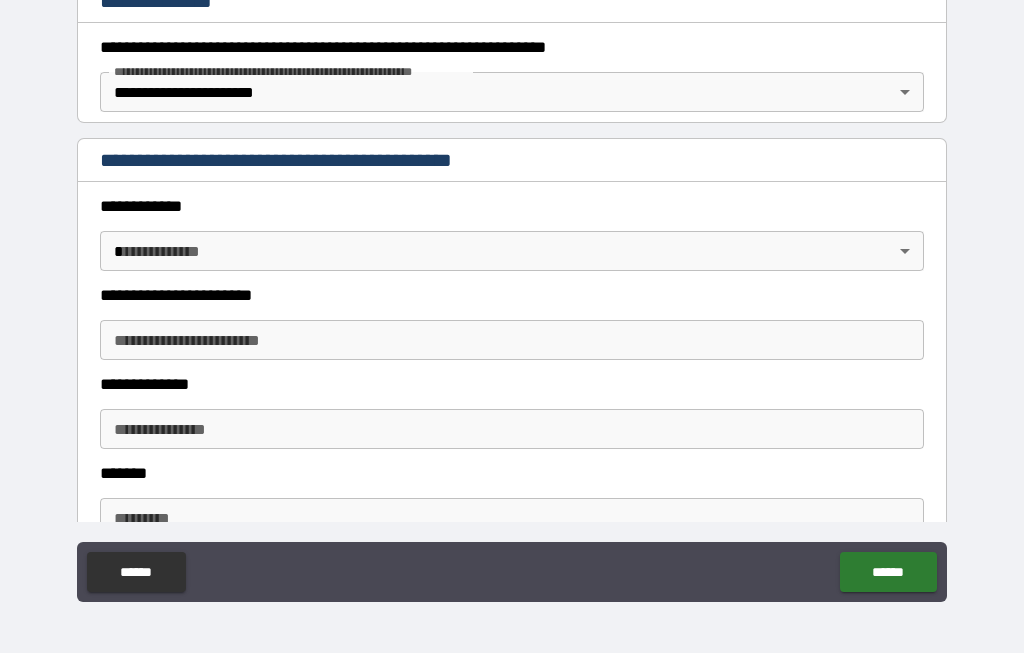 scroll, scrollTop: 334, scrollLeft: 0, axis: vertical 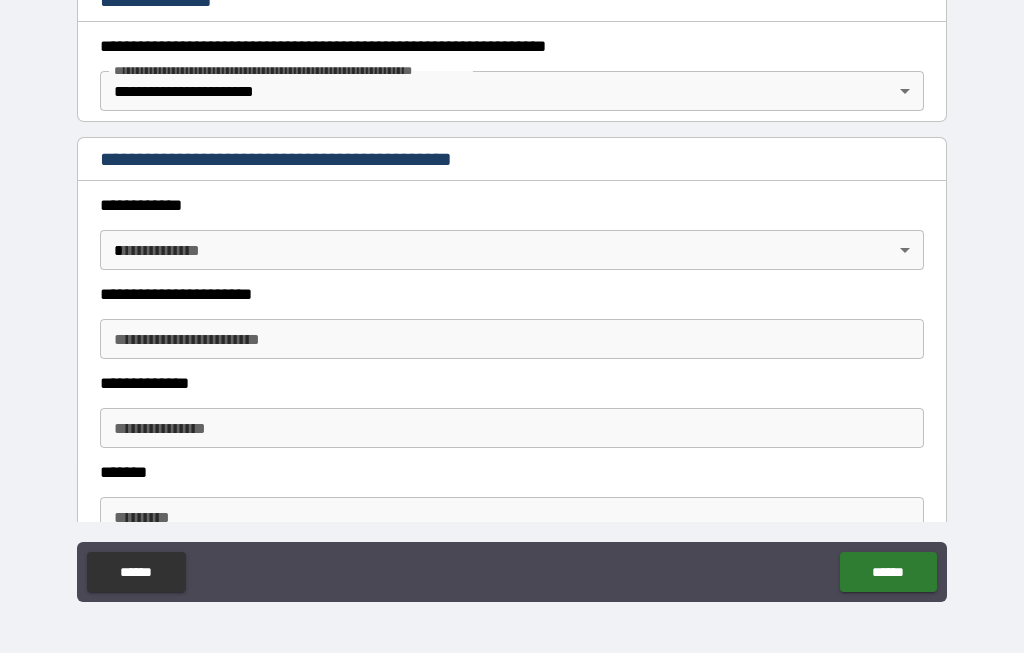 click on "**********" at bounding box center (512, 292) 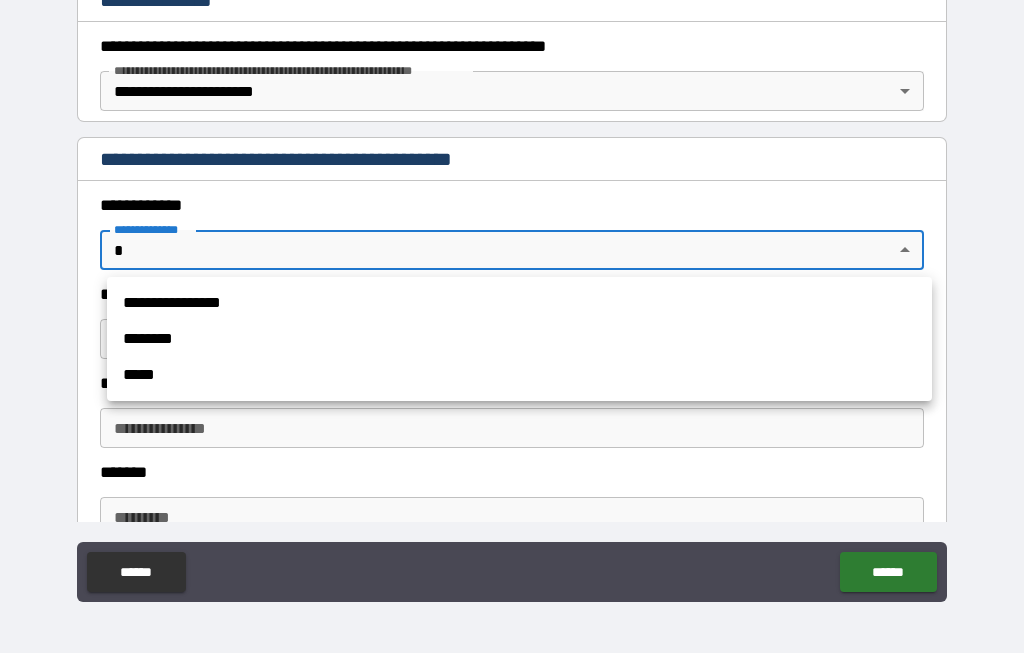 click on "*****" at bounding box center (519, 376) 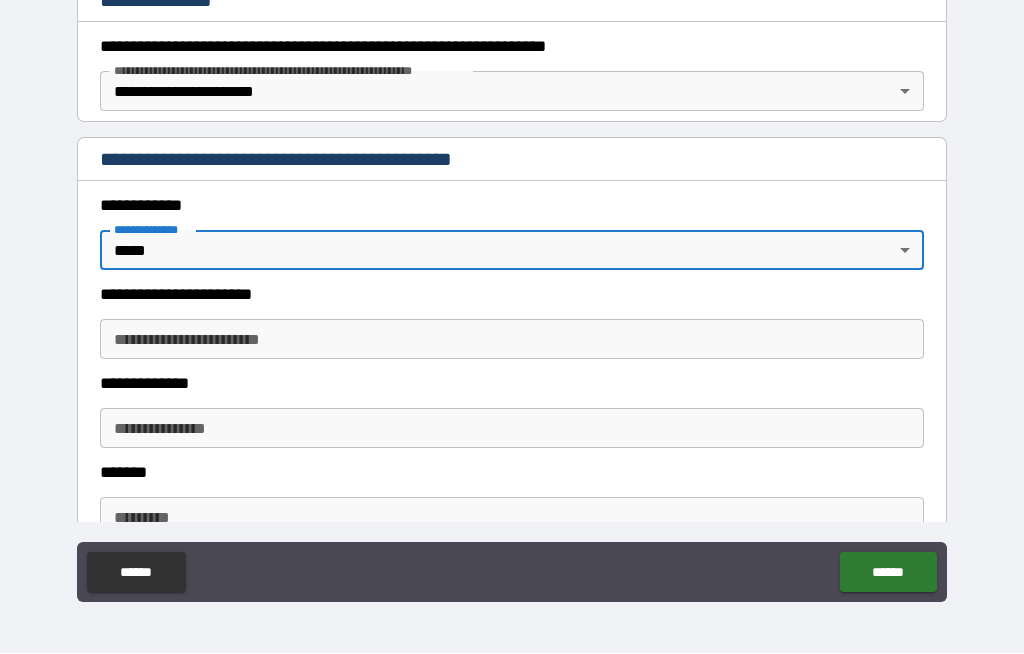 click on "**********" at bounding box center (512, 429) 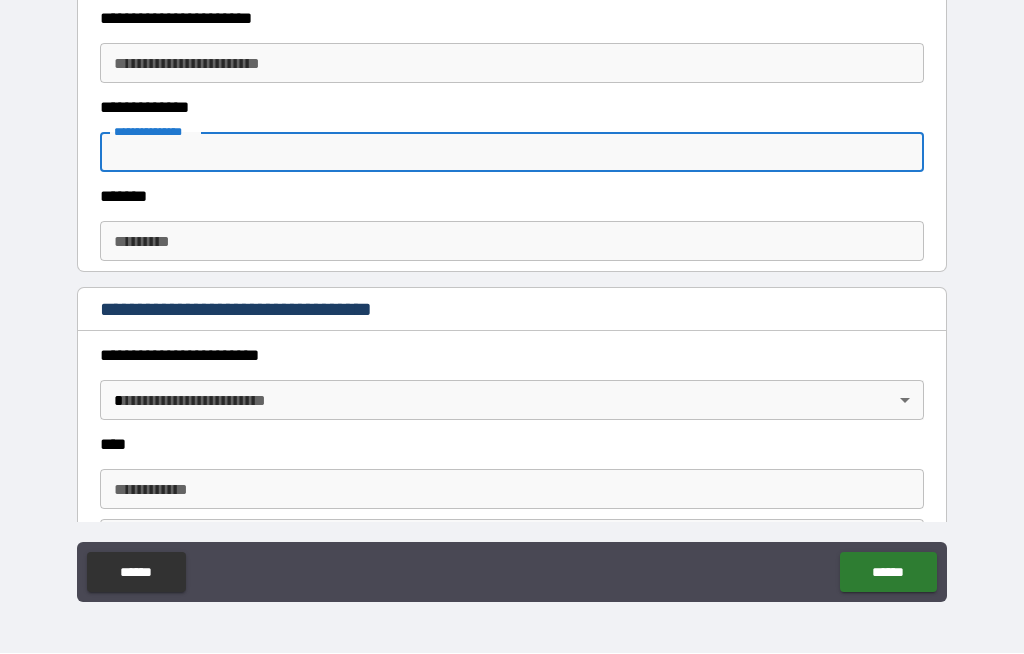 scroll, scrollTop: 611, scrollLeft: 0, axis: vertical 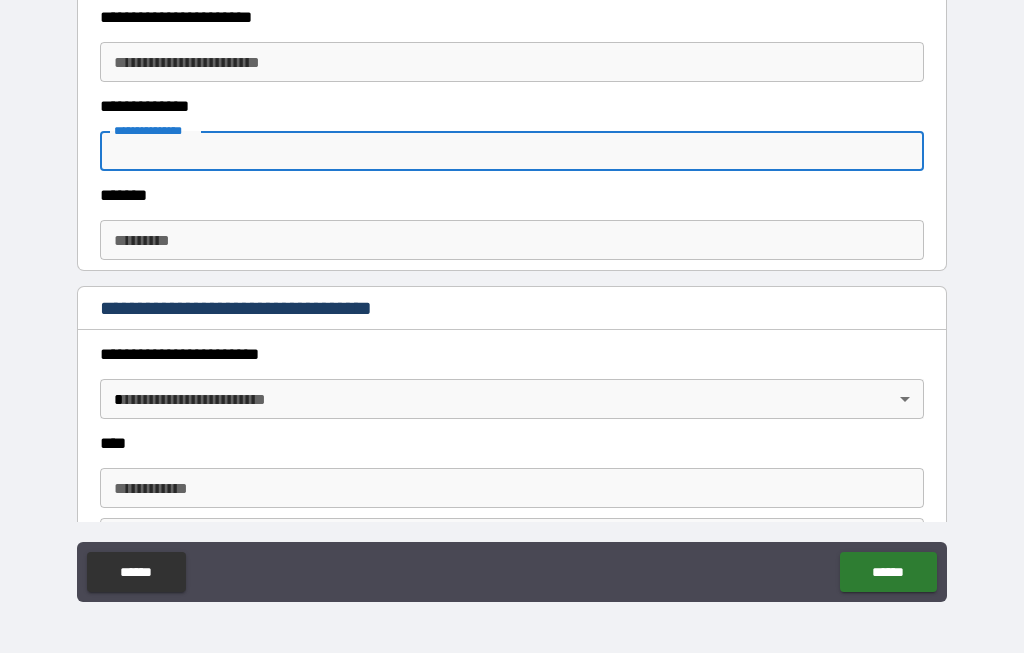 click on "**********" at bounding box center (512, 292) 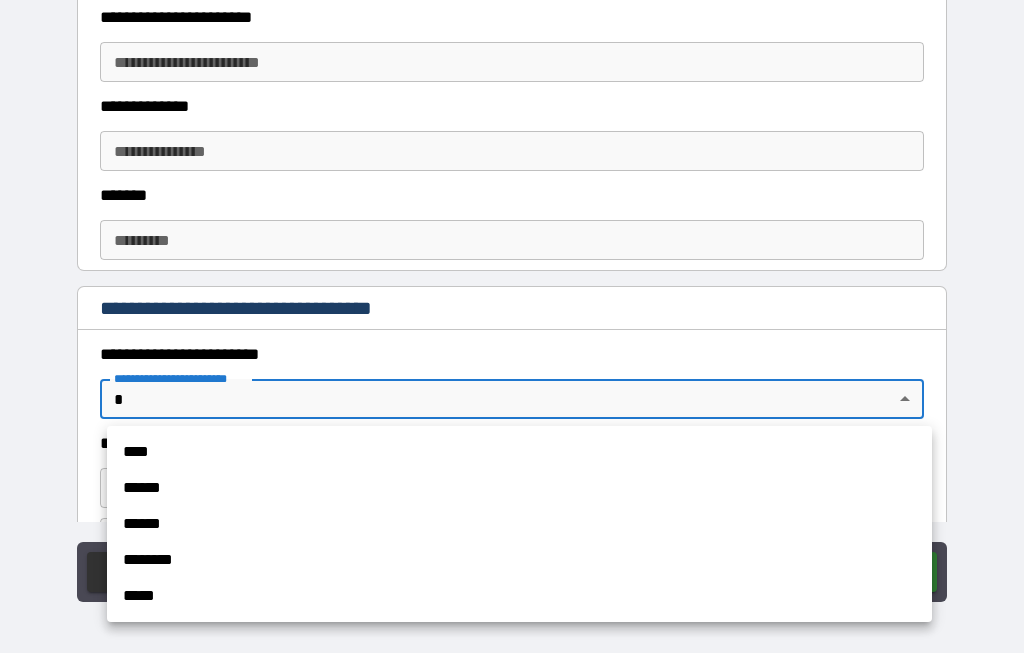 click on "****" at bounding box center [519, 453] 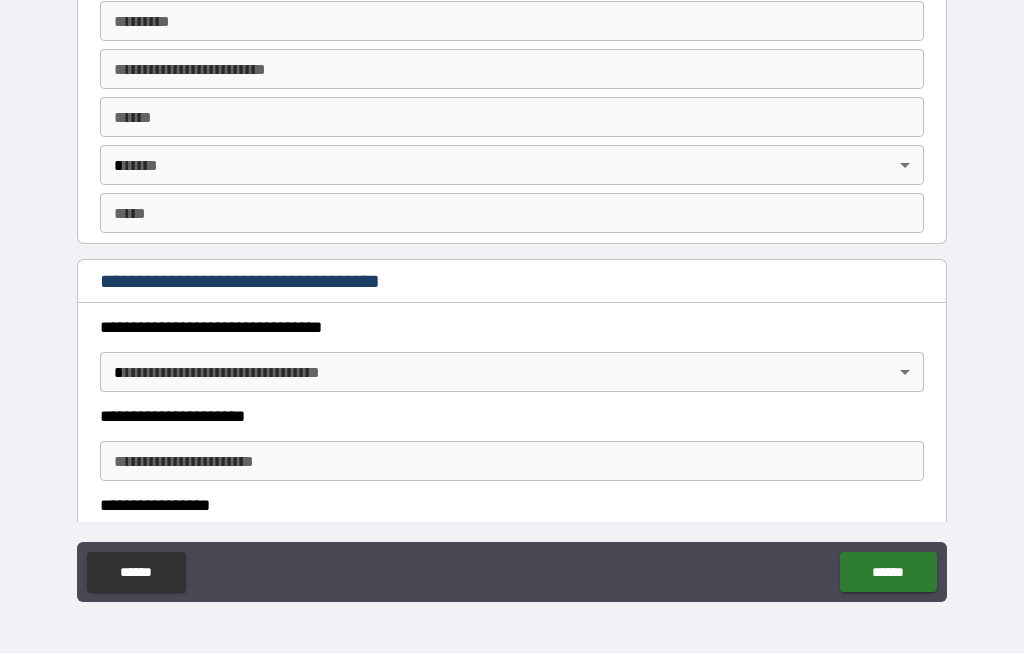 scroll, scrollTop: 1357, scrollLeft: 0, axis: vertical 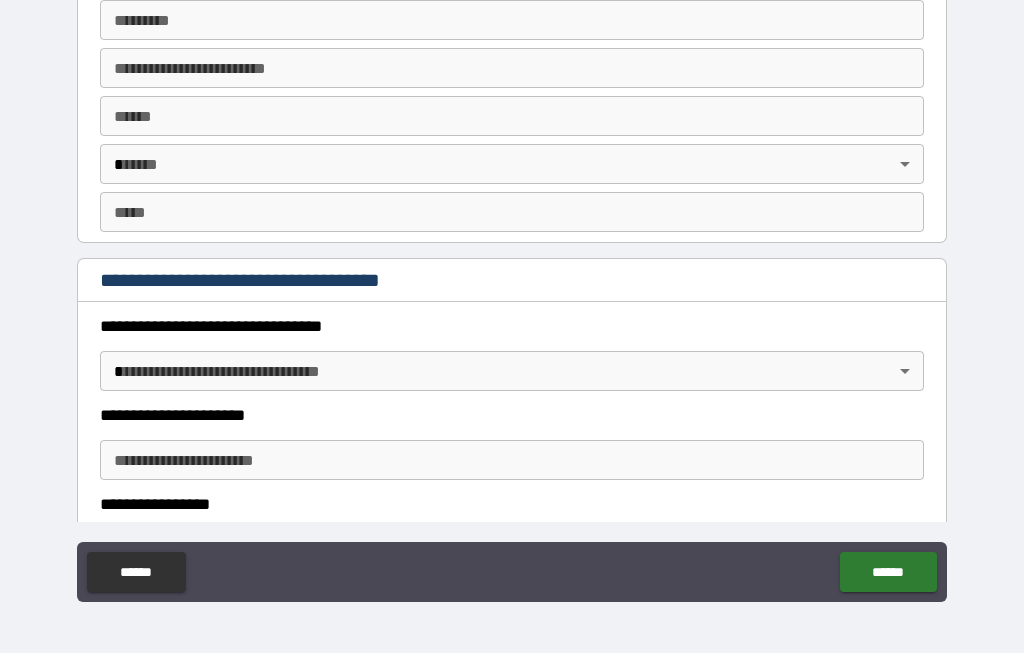 click on "**********" at bounding box center [512, 292] 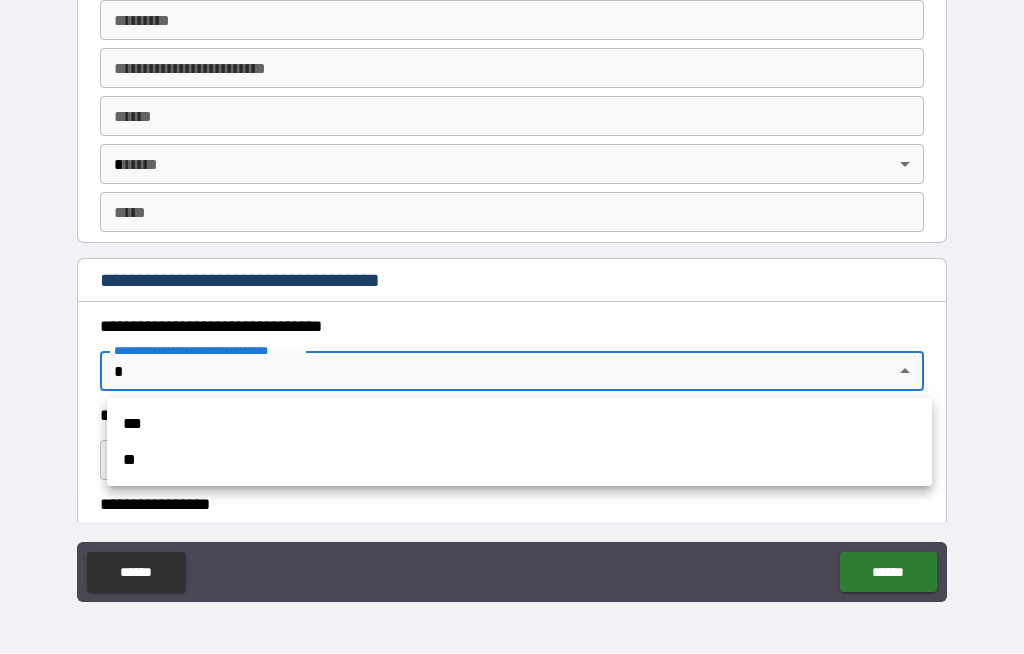 click on "***" at bounding box center [519, 425] 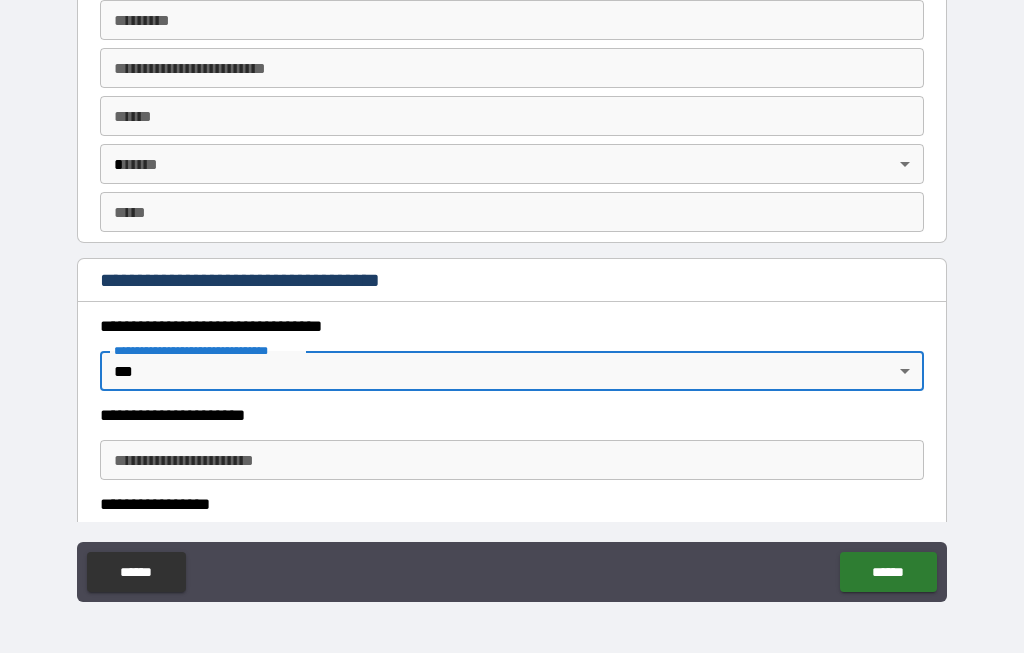 type on "*" 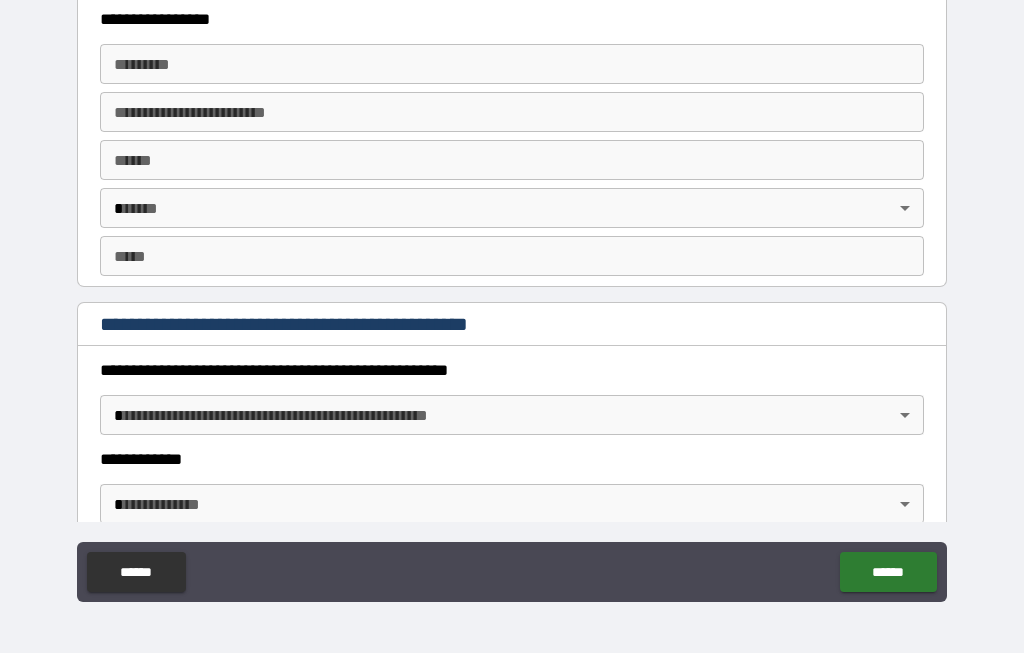 scroll, scrollTop: 1843, scrollLeft: 0, axis: vertical 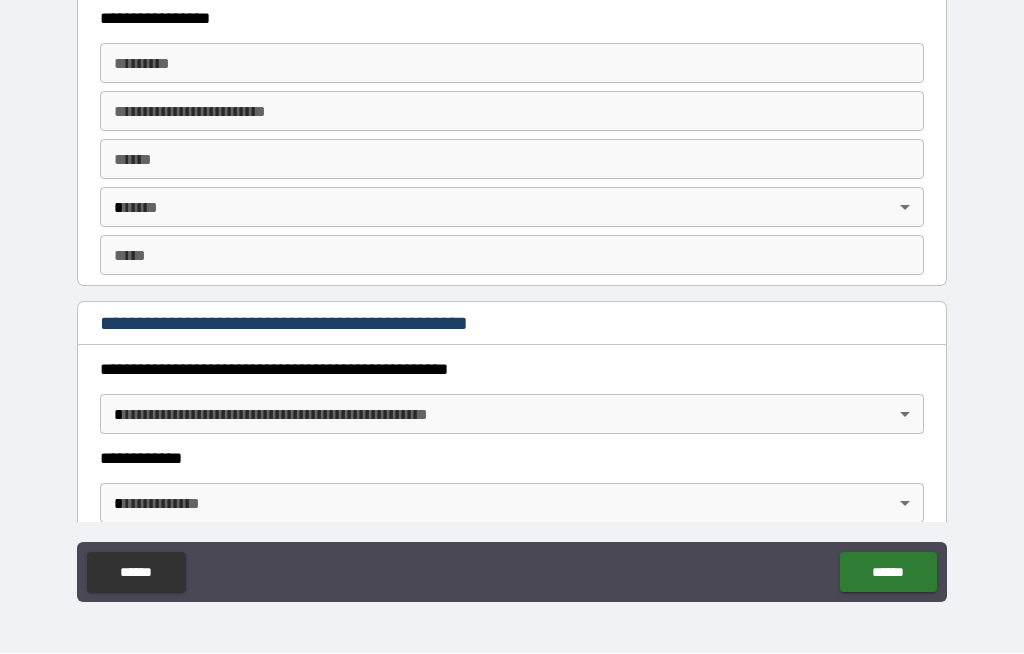 type on "******" 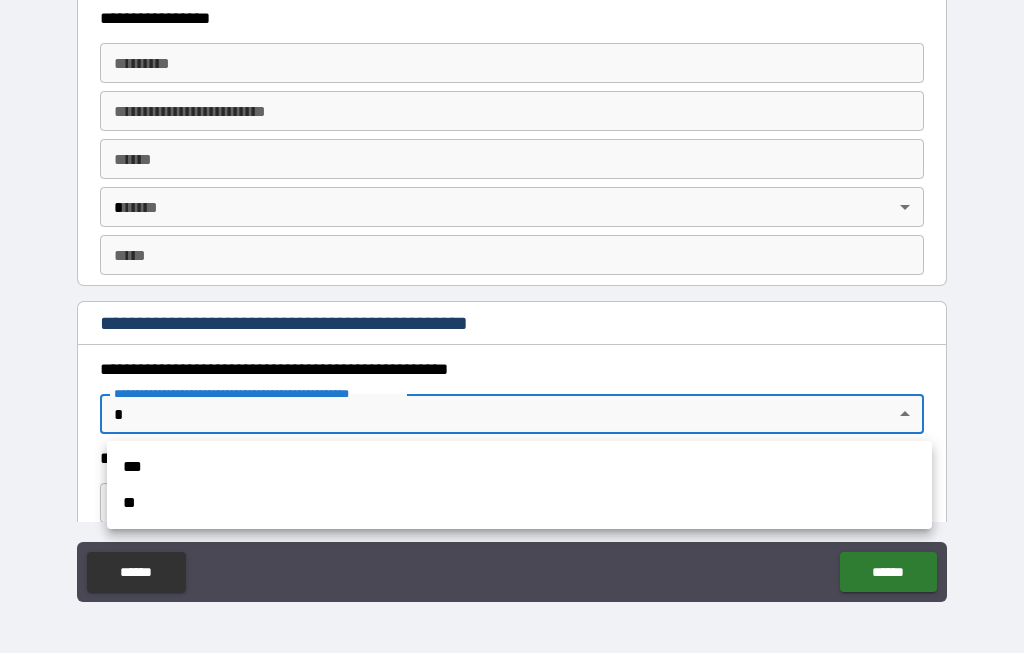 click on "**" at bounding box center (519, 504) 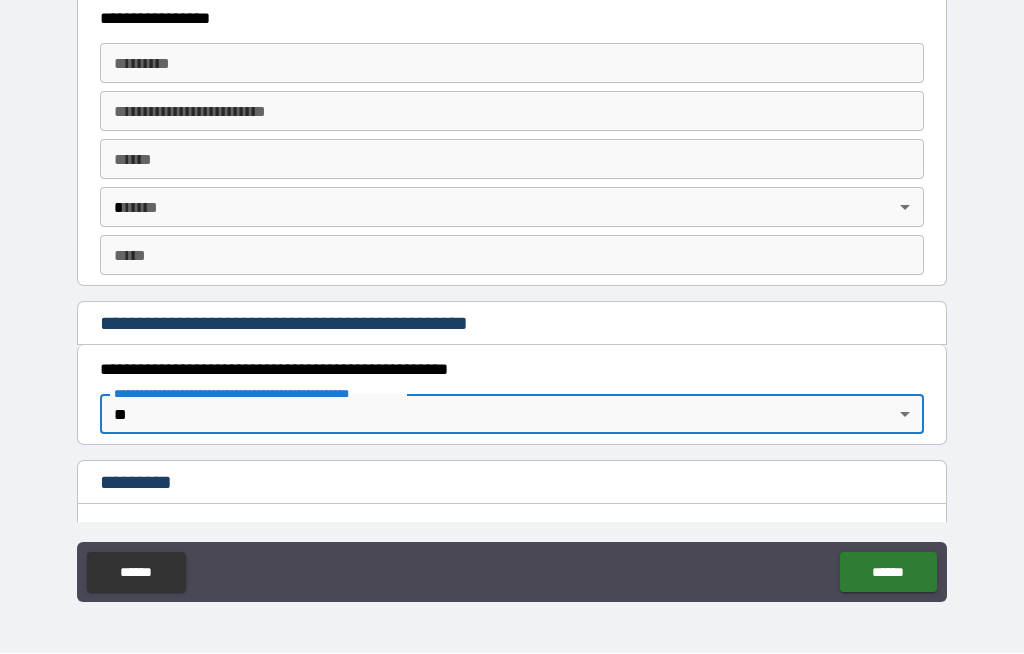 type on "*" 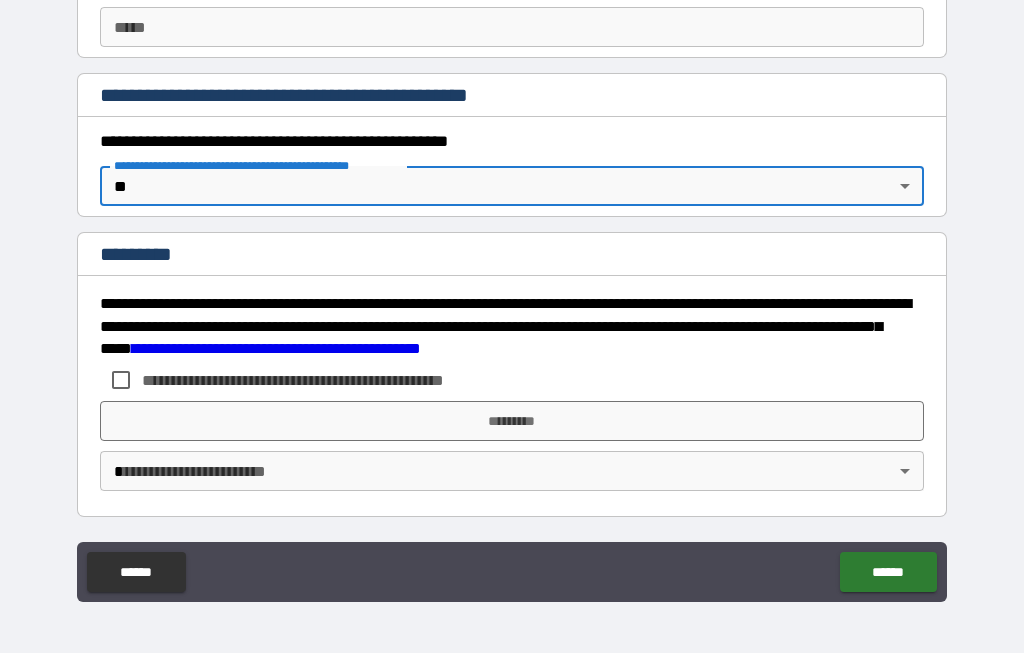 scroll, scrollTop: 2071, scrollLeft: 0, axis: vertical 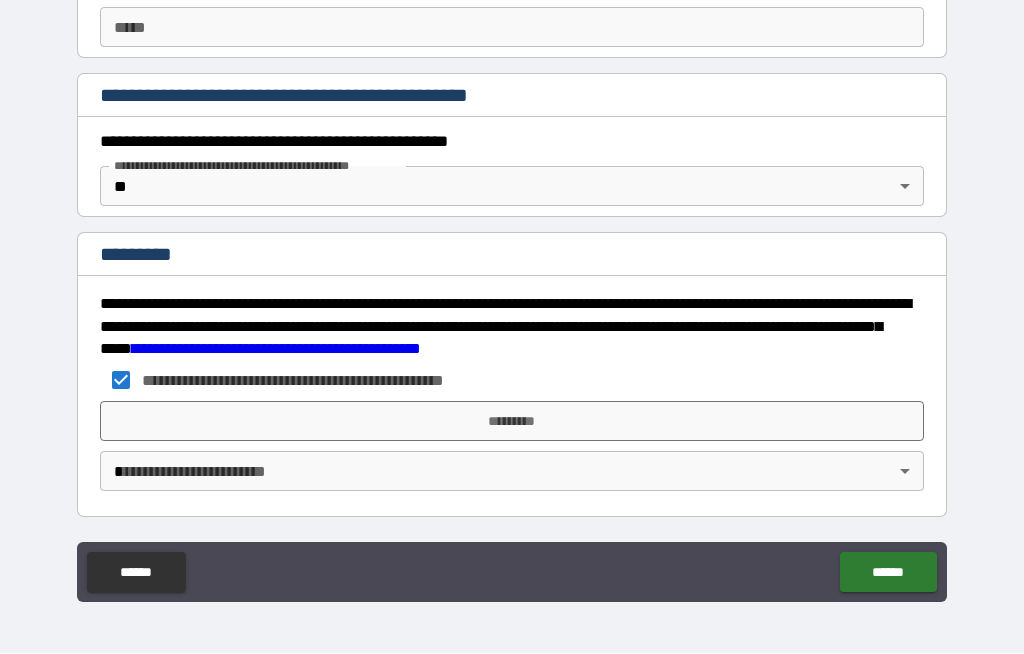 click on "*********" at bounding box center (512, 422) 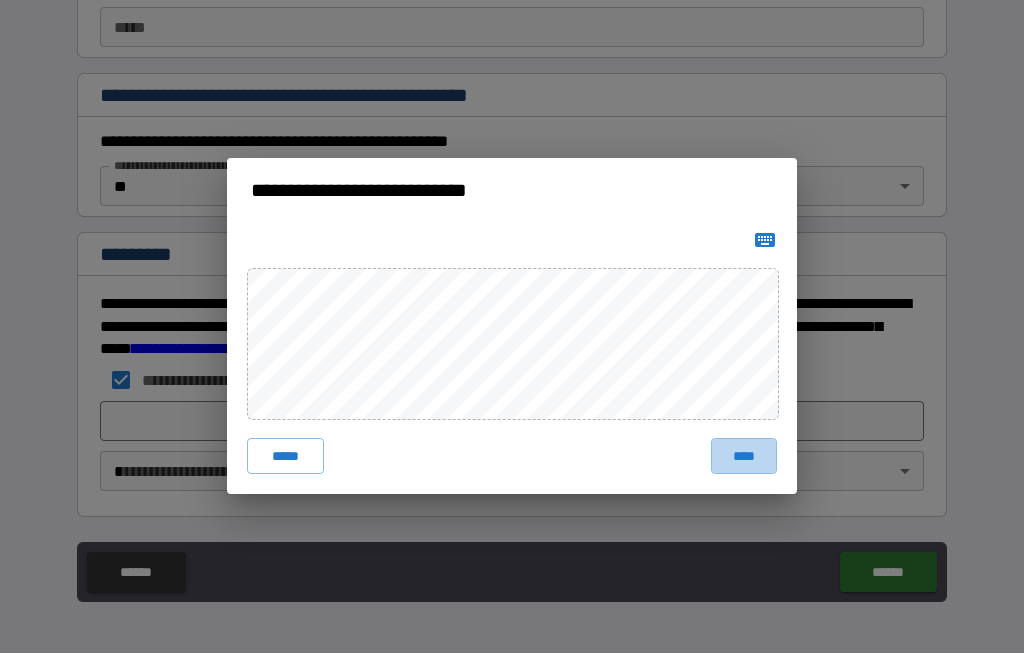click on "****" at bounding box center [744, 457] 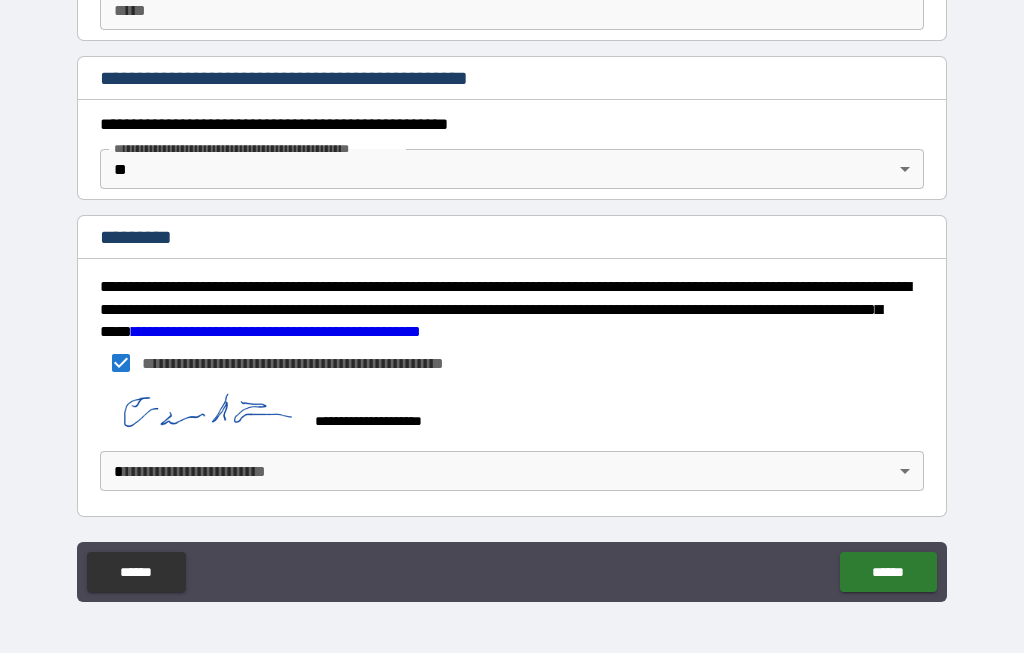scroll, scrollTop: 2088, scrollLeft: 0, axis: vertical 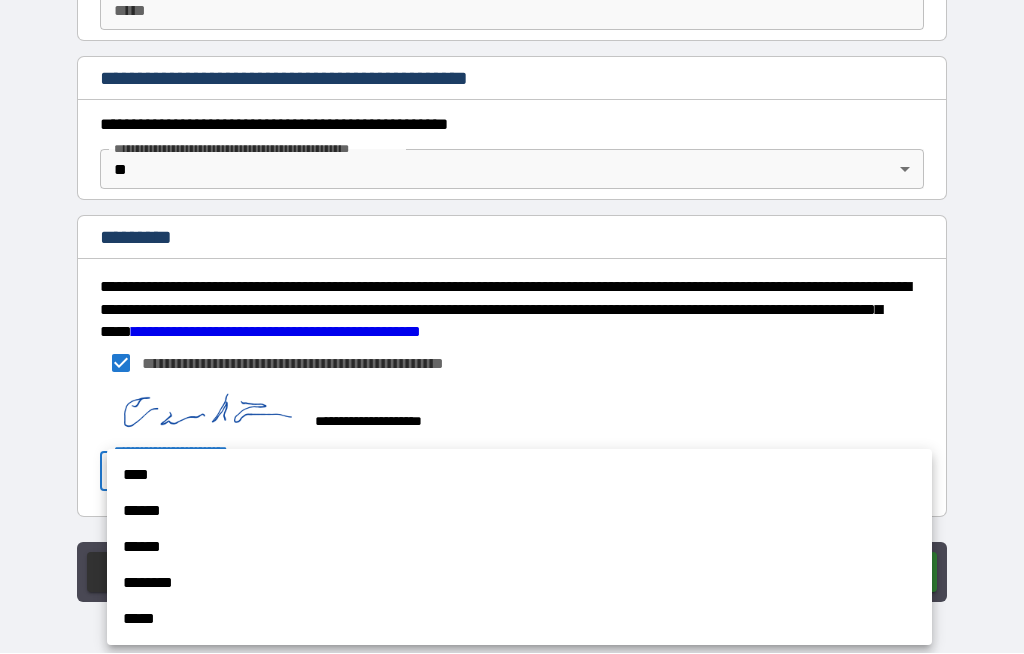 click on "****" at bounding box center [519, 476] 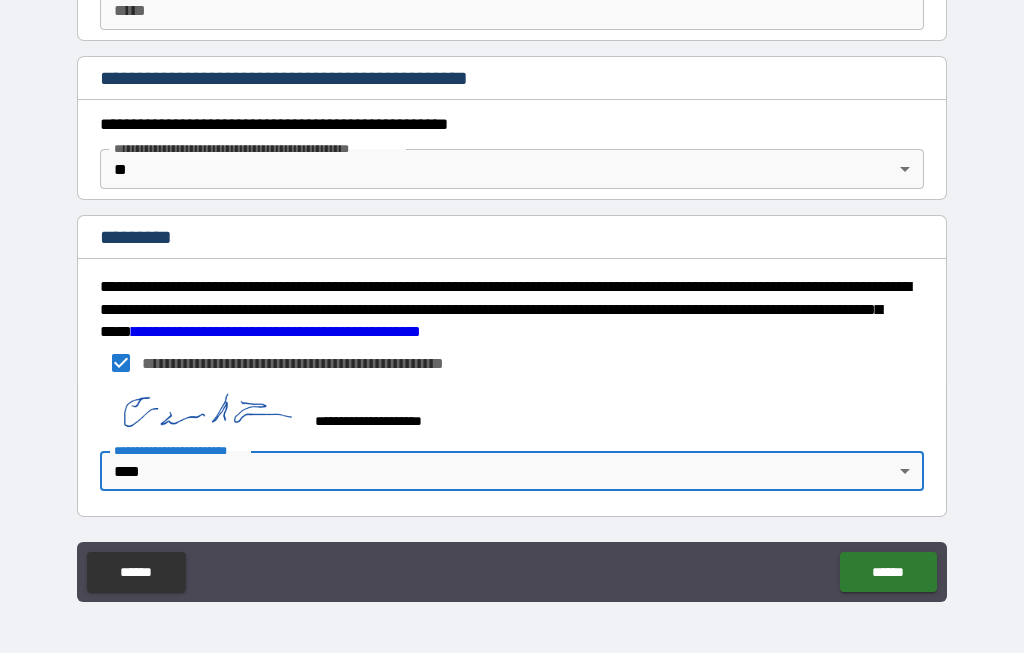 type on "*" 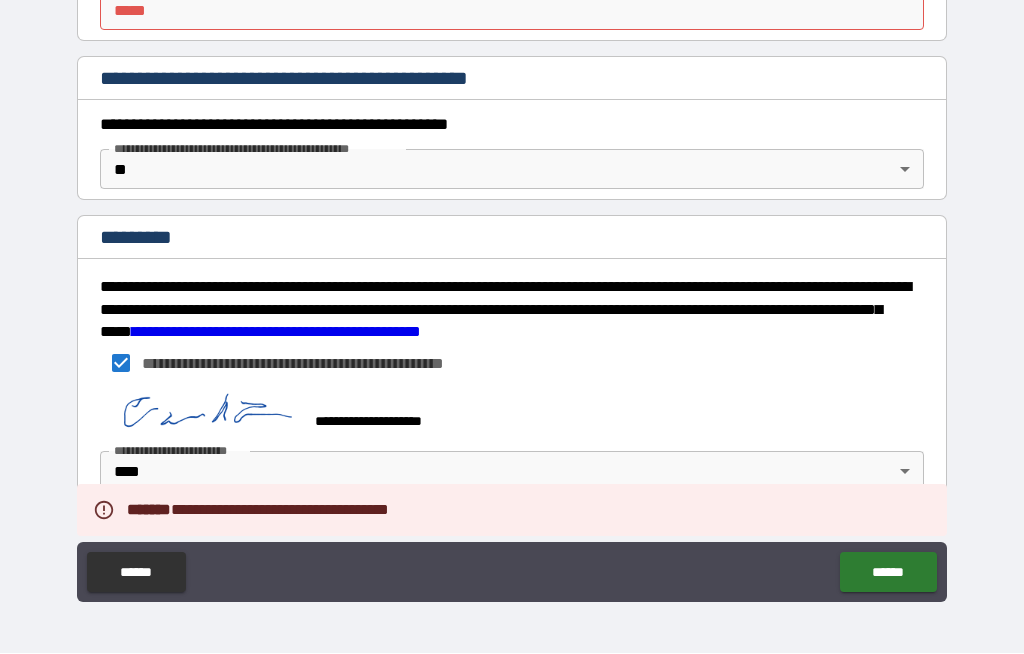click on "**********" at bounding box center (512, 295) 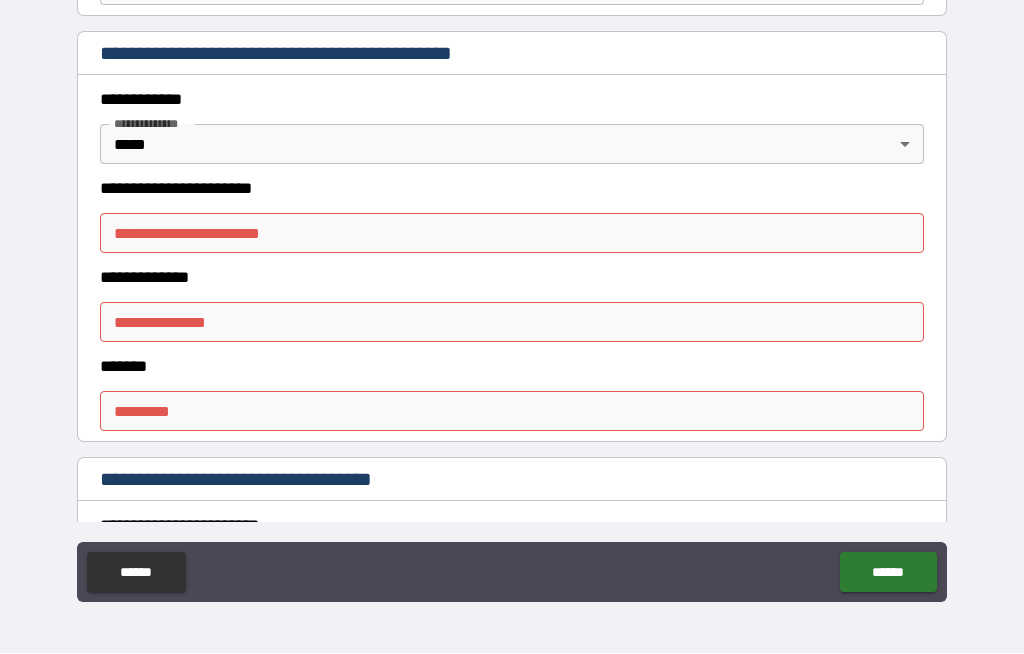 scroll, scrollTop: 418, scrollLeft: 0, axis: vertical 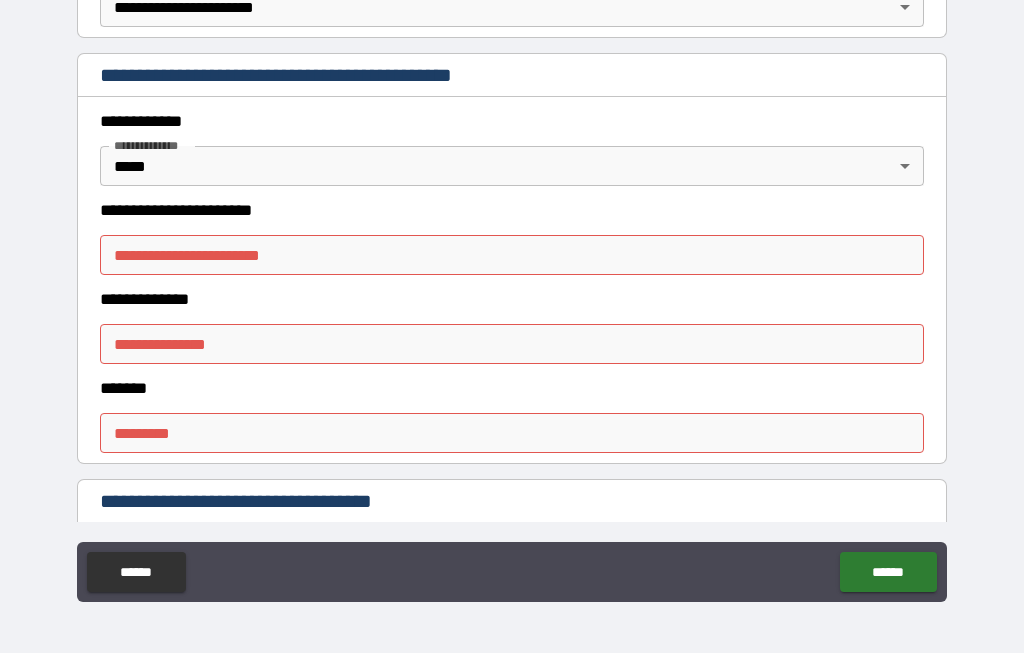 click on "**********" at bounding box center [512, 256] 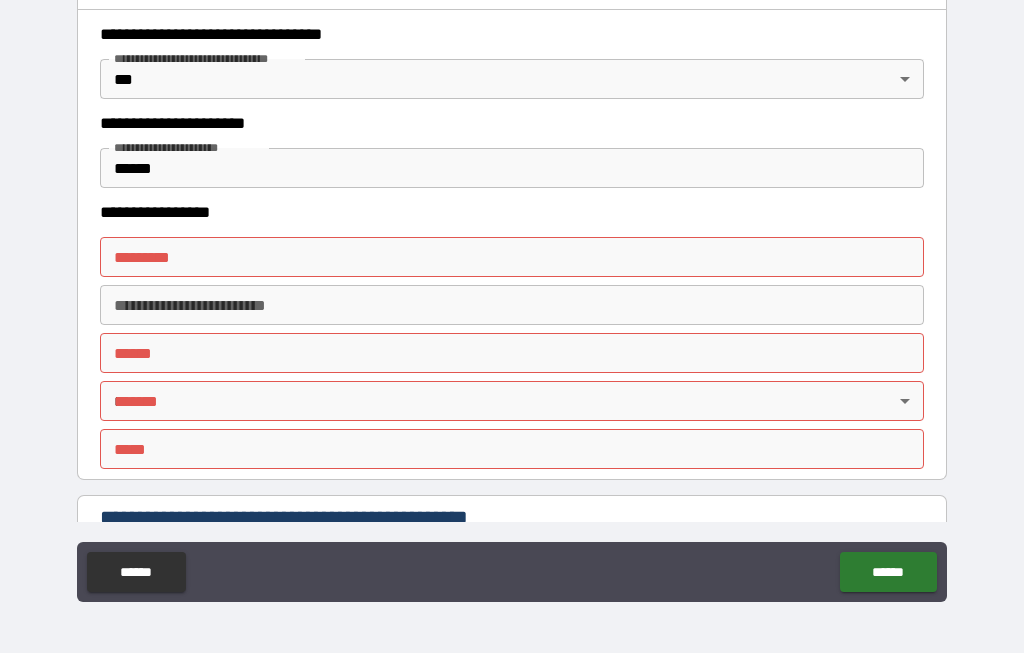 scroll, scrollTop: 1650, scrollLeft: 0, axis: vertical 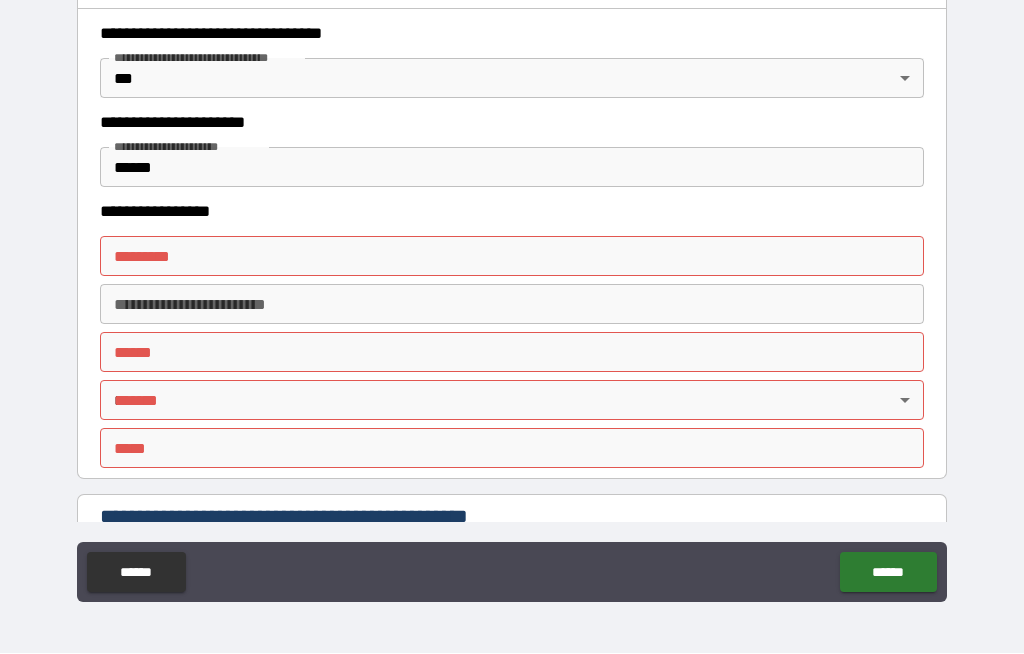 click on "**********" at bounding box center (512, 295) 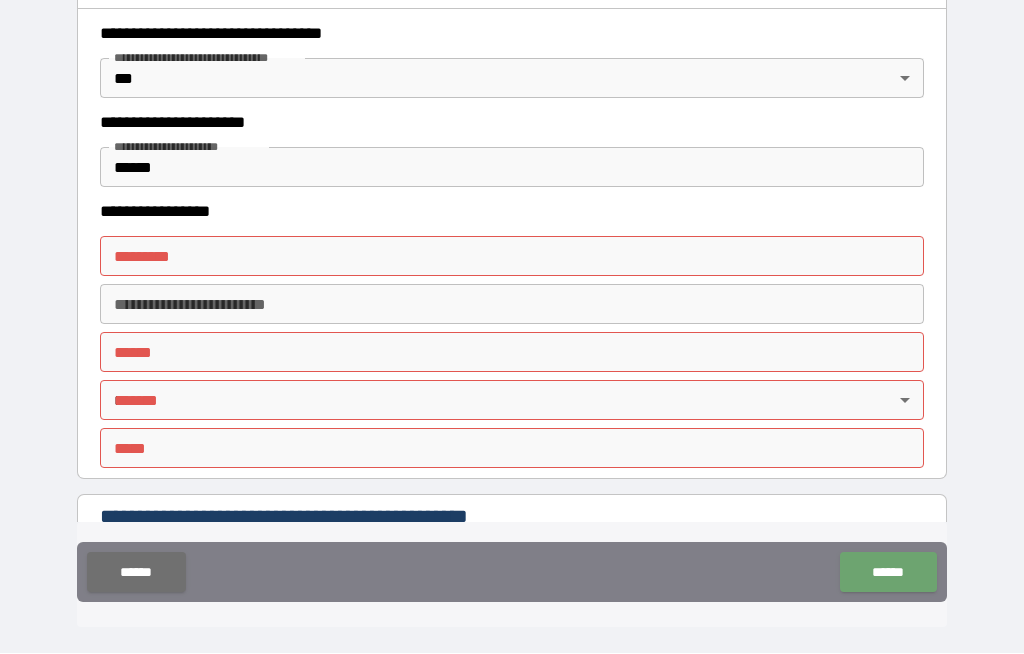 click on "******" at bounding box center (888, 573) 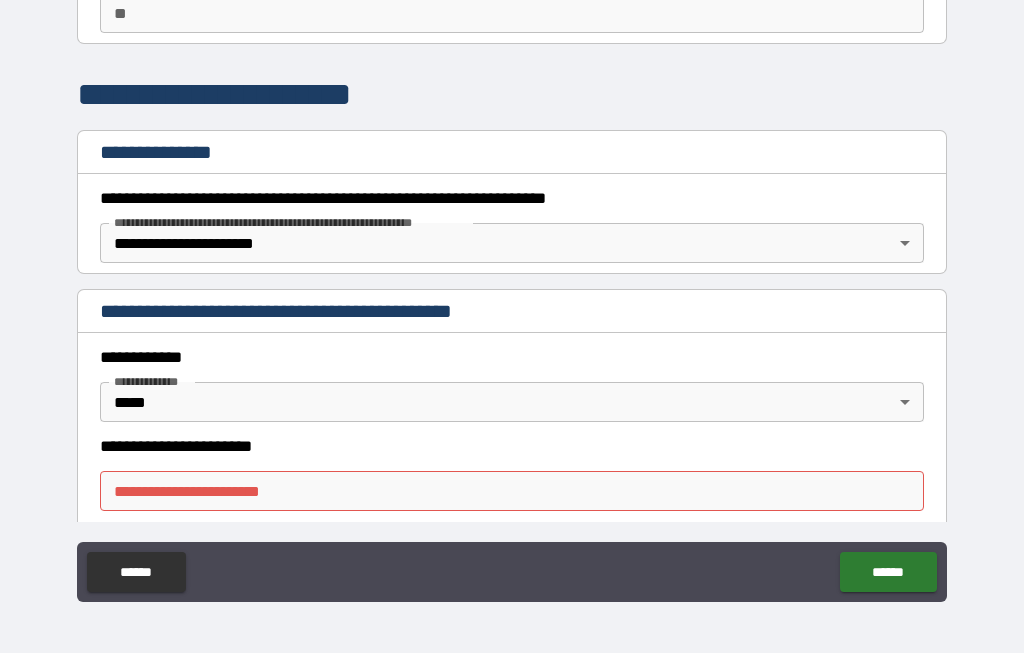 scroll, scrollTop: 183, scrollLeft: 0, axis: vertical 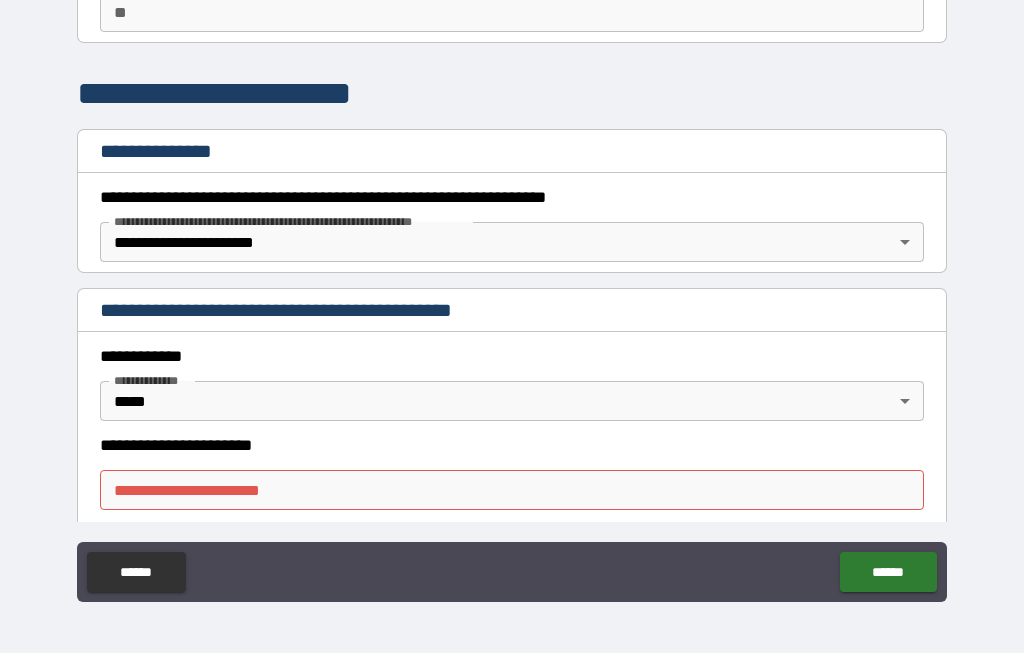 click on "**********" at bounding box center (512, 292) 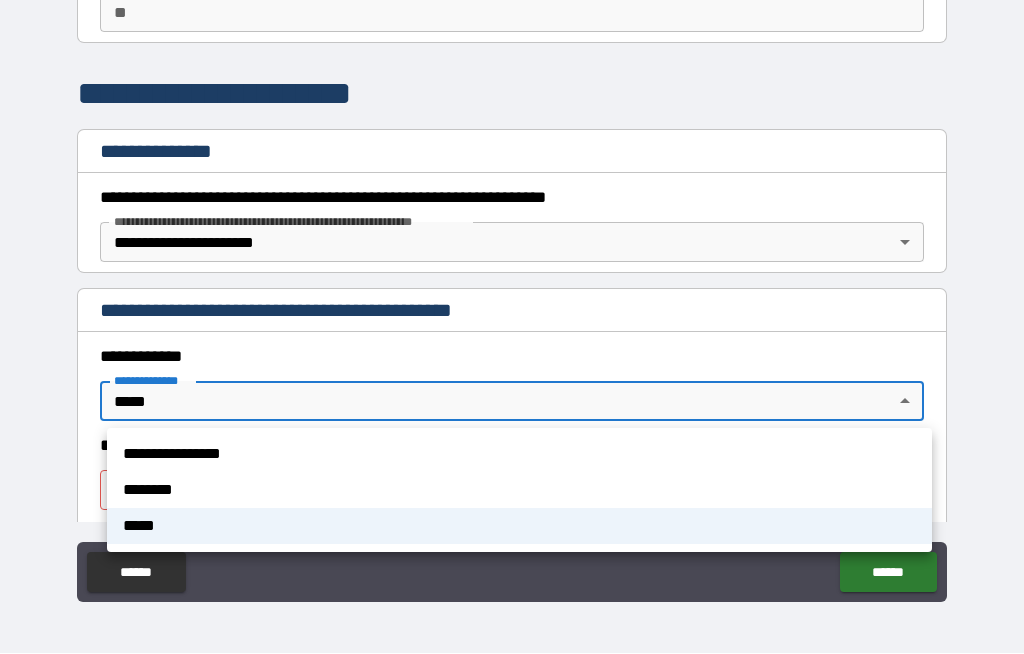 click on "**********" at bounding box center (519, 455) 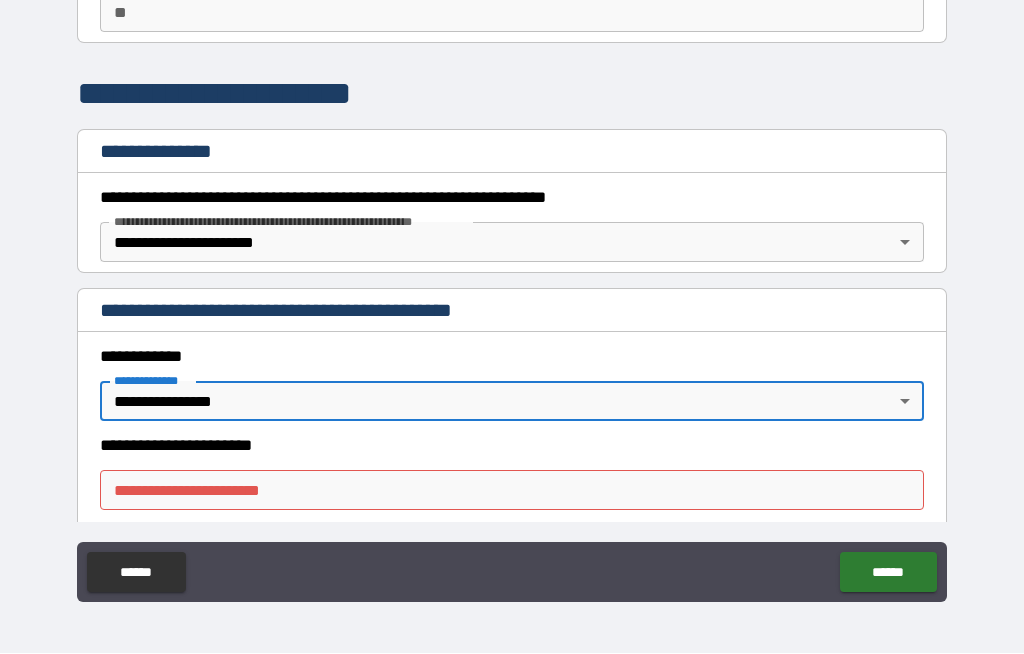 click on "**********" at bounding box center (512, 491) 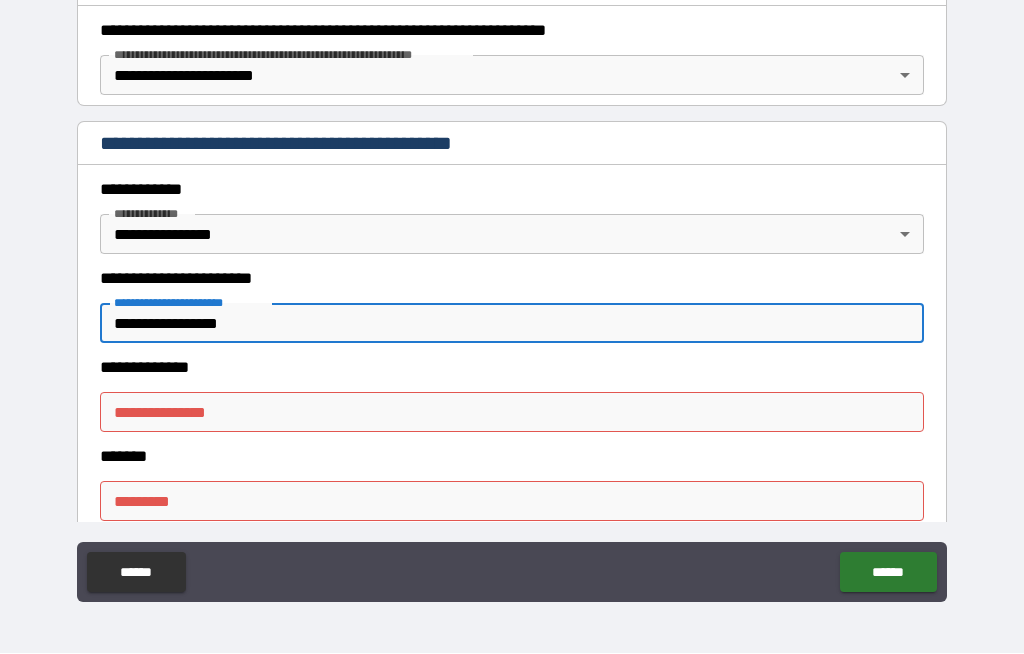 scroll, scrollTop: 354, scrollLeft: 0, axis: vertical 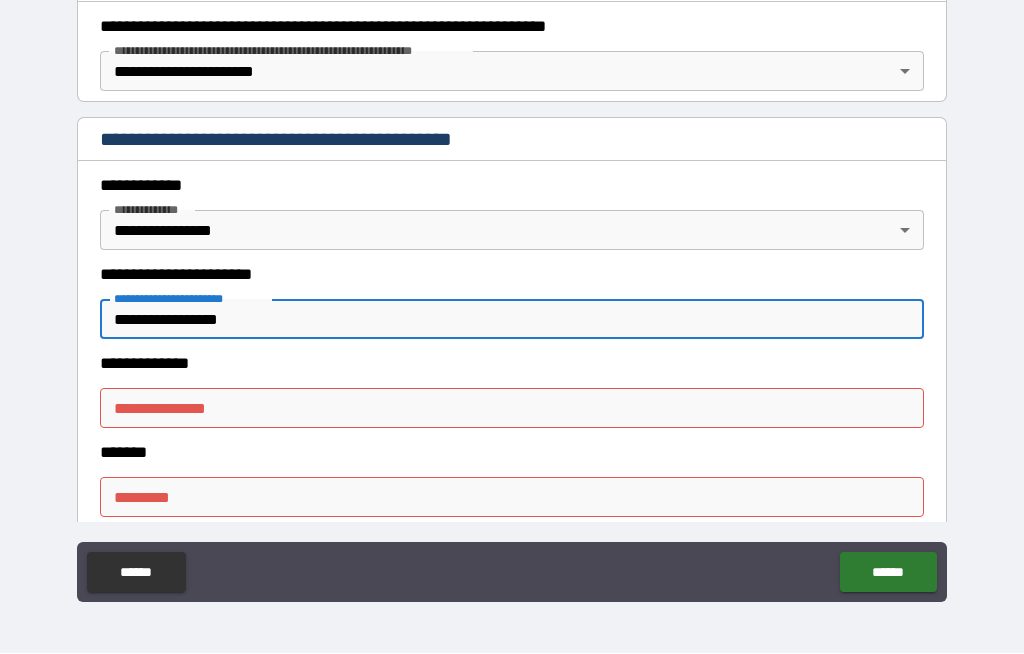 type on "**********" 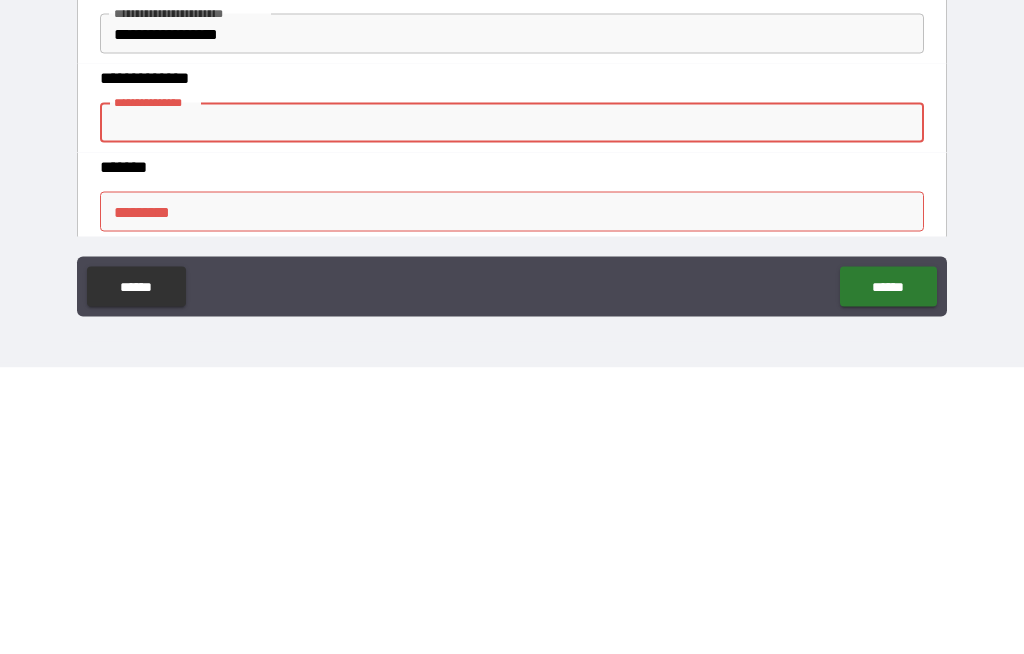 click on "**********" at bounding box center [512, 295] 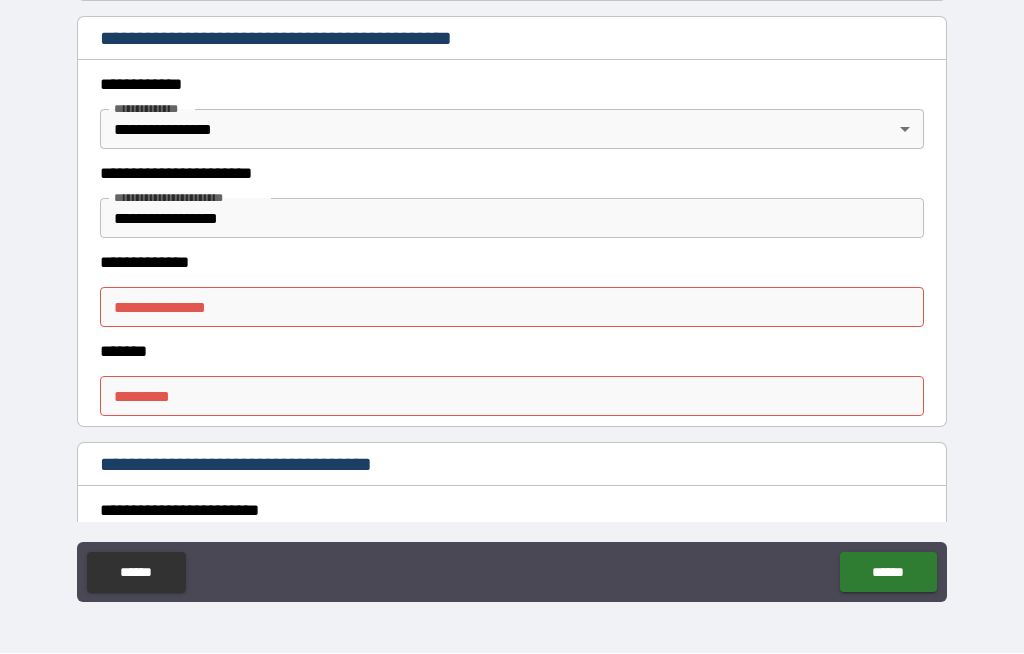 scroll, scrollTop: 460, scrollLeft: 0, axis: vertical 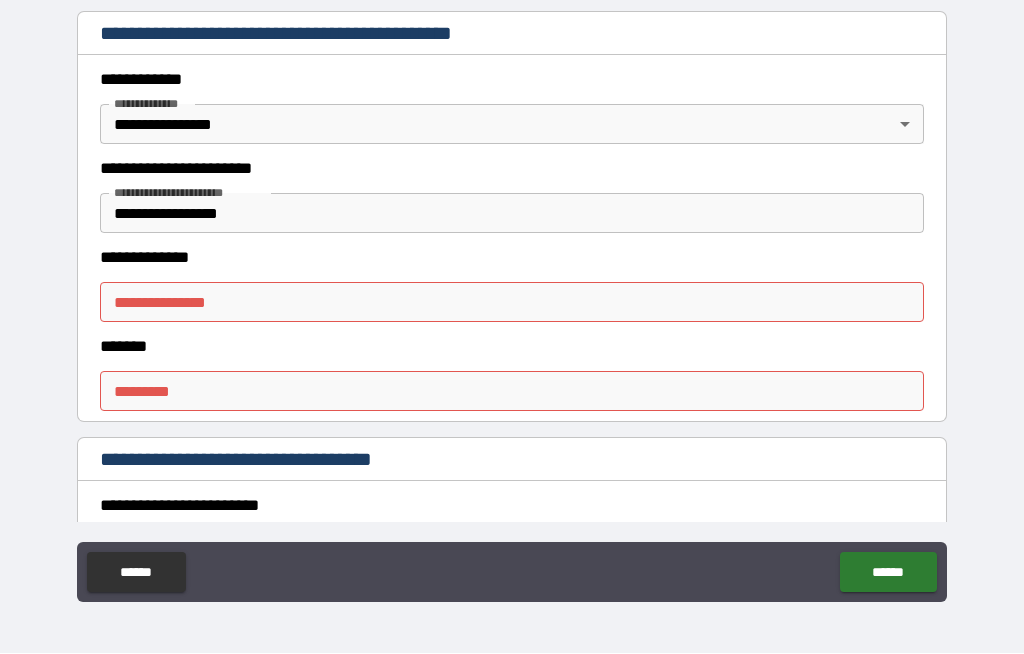 click on "**********" at bounding box center (512, 303) 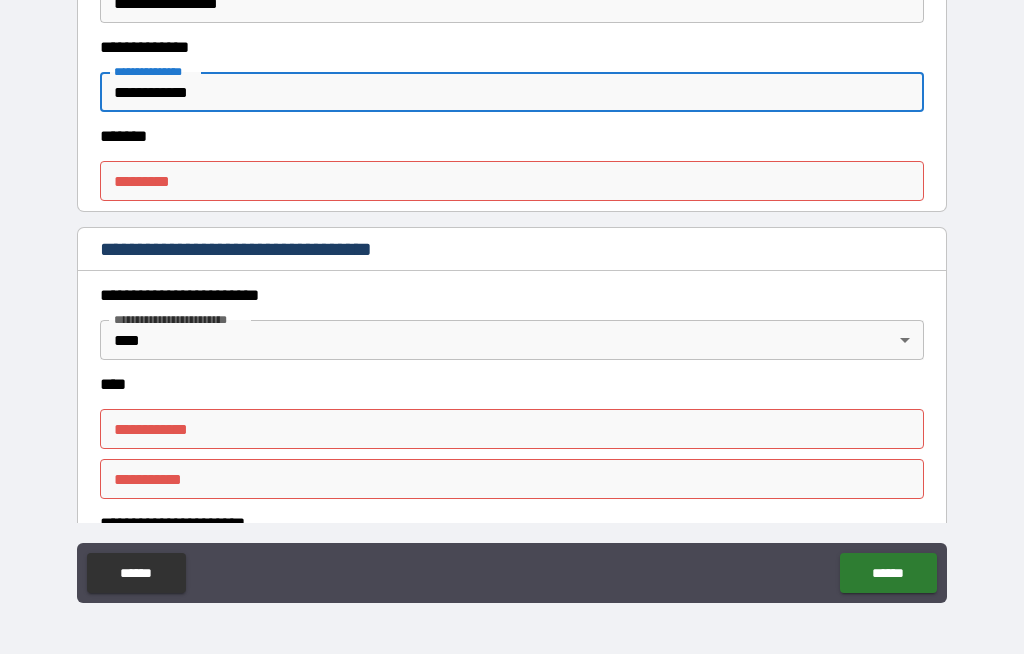 scroll, scrollTop: 673, scrollLeft: 0, axis: vertical 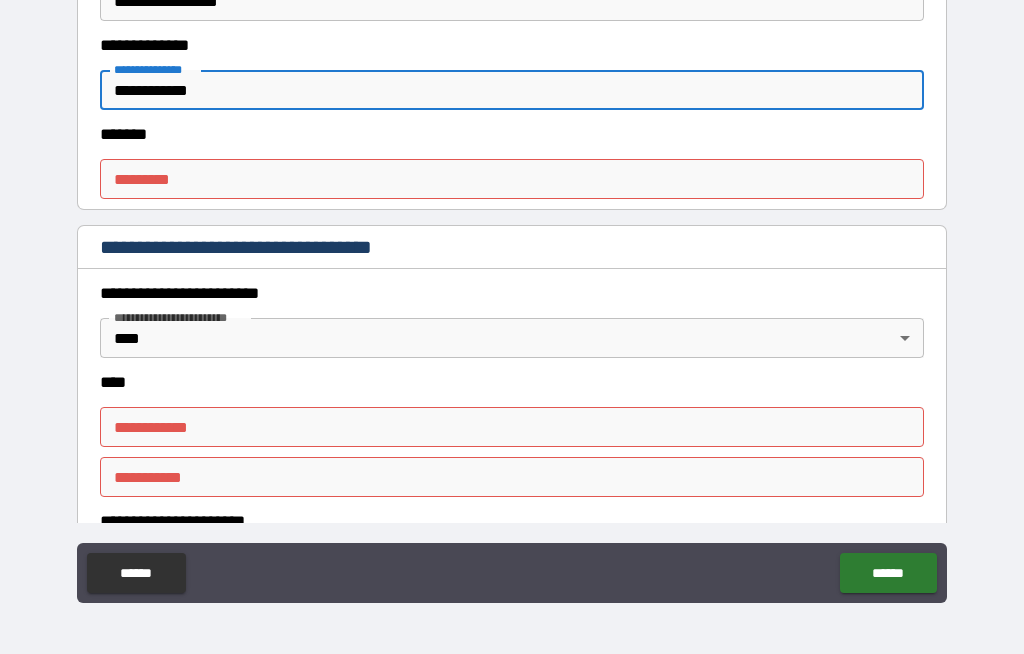 type on "**********" 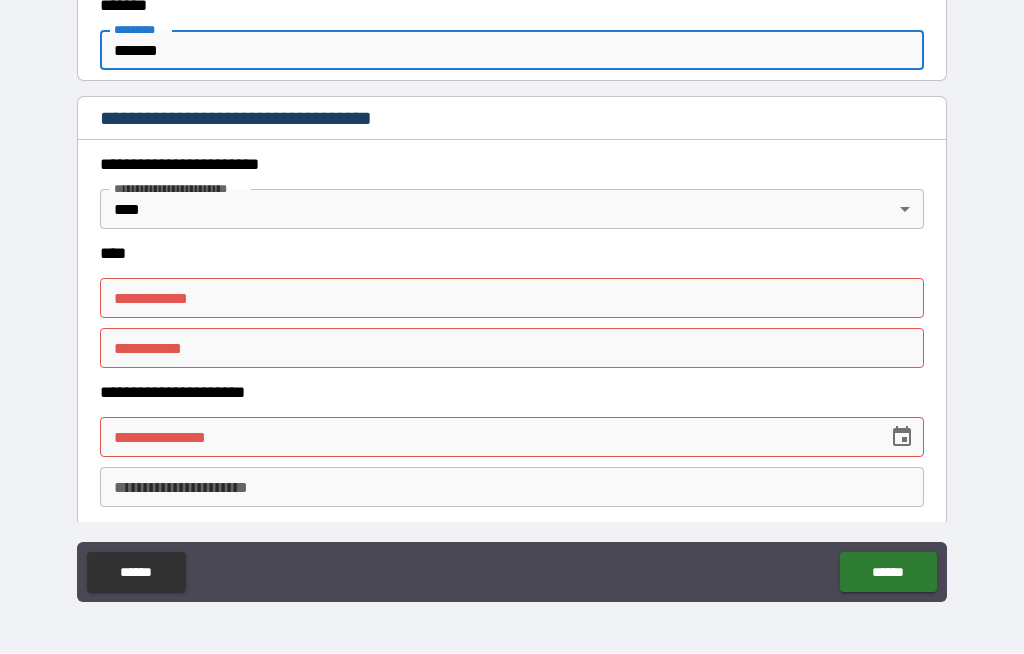 scroll, scrollTop: 799, scrollLeft: 0, axis: vertical 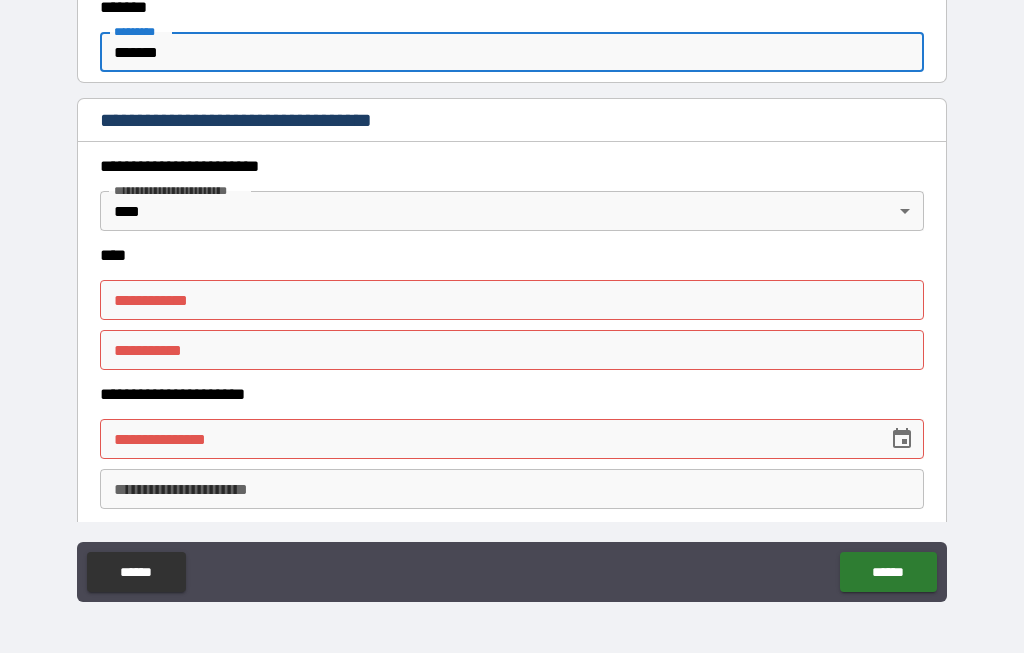 type on "*******" 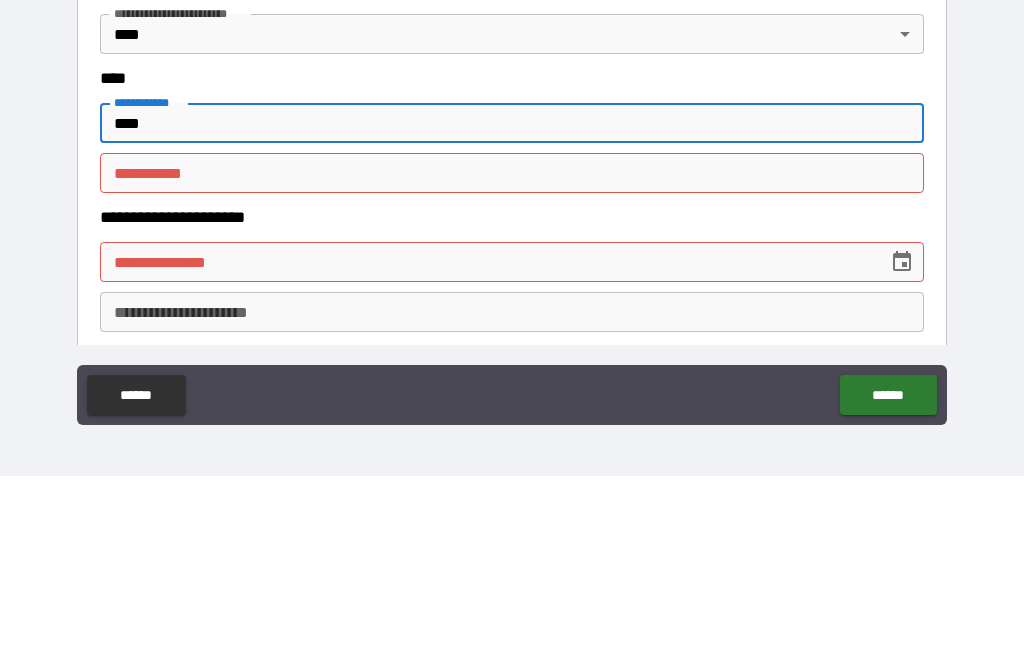 type on "****" 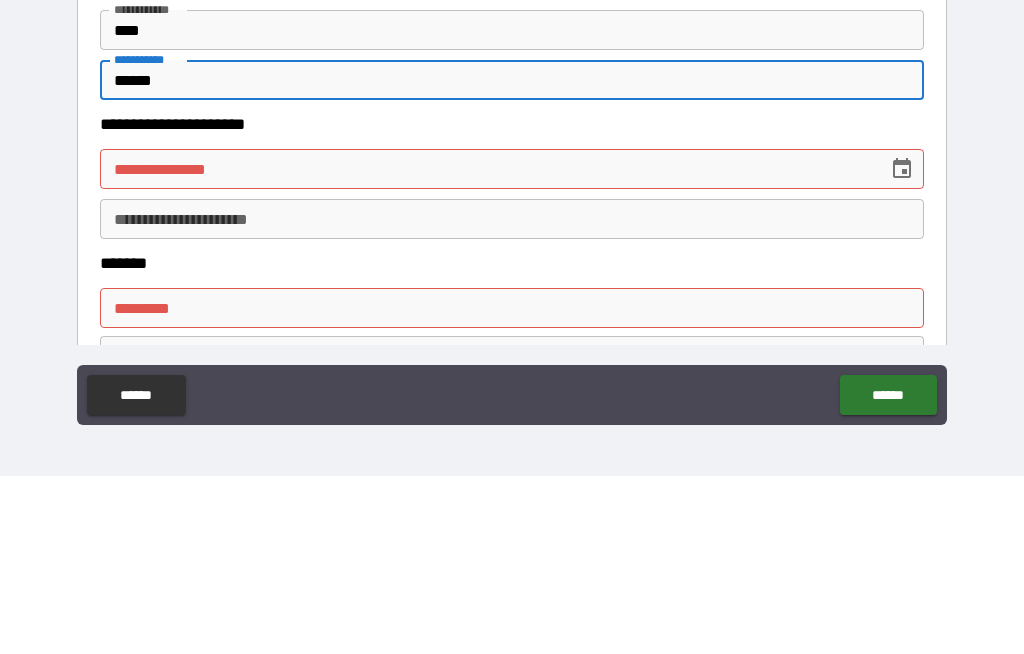 scroll, scrollTop: 893, scrollLeft: 0, axis: vertical 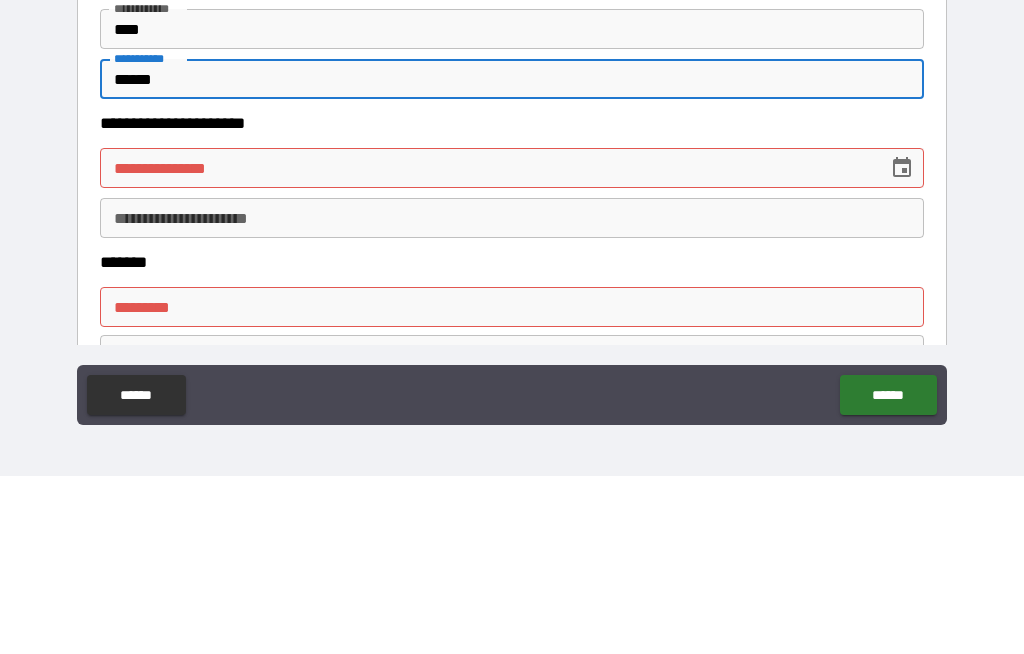 type on "******" 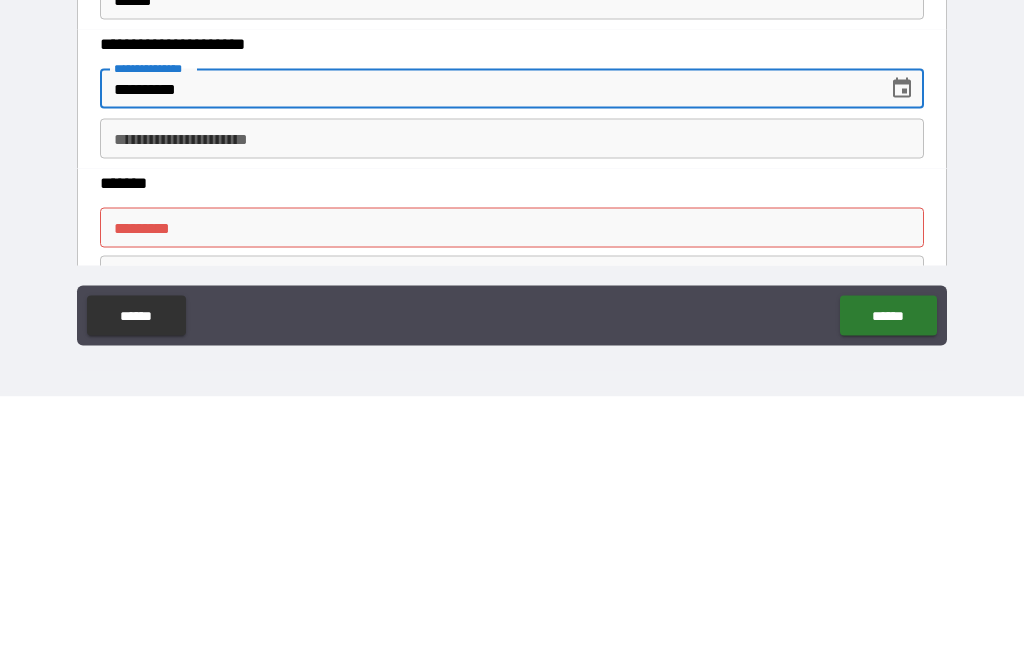 type on "**********" 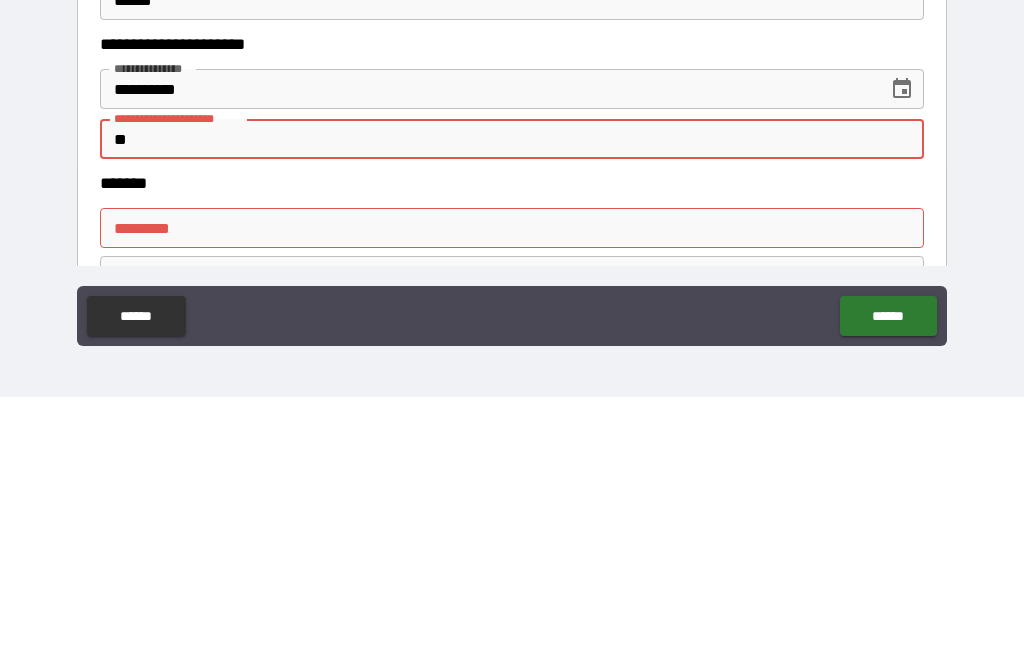 type on "*" 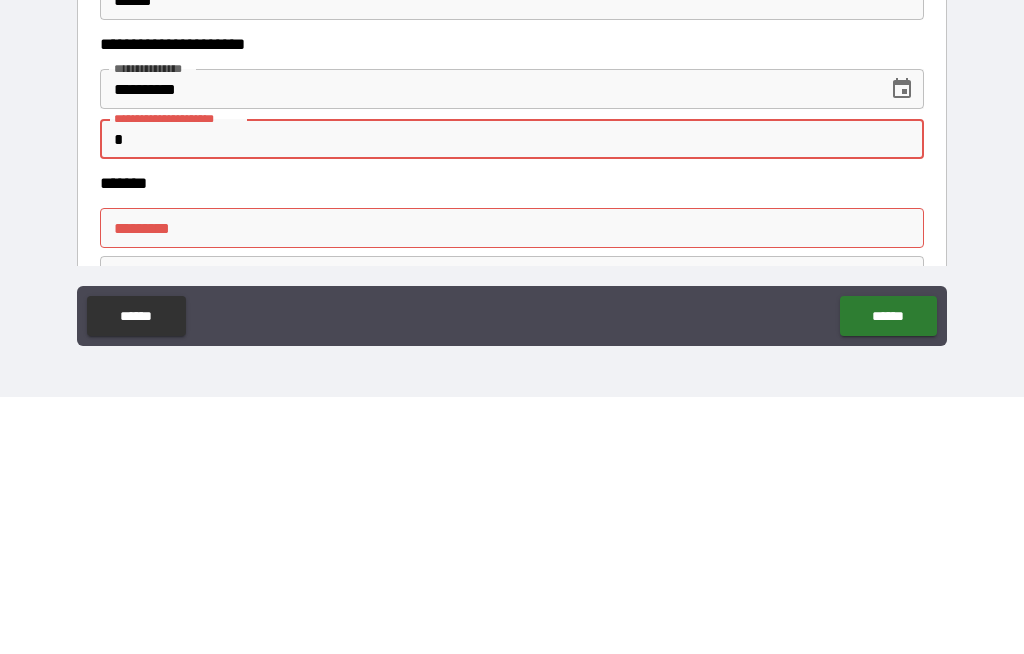 type 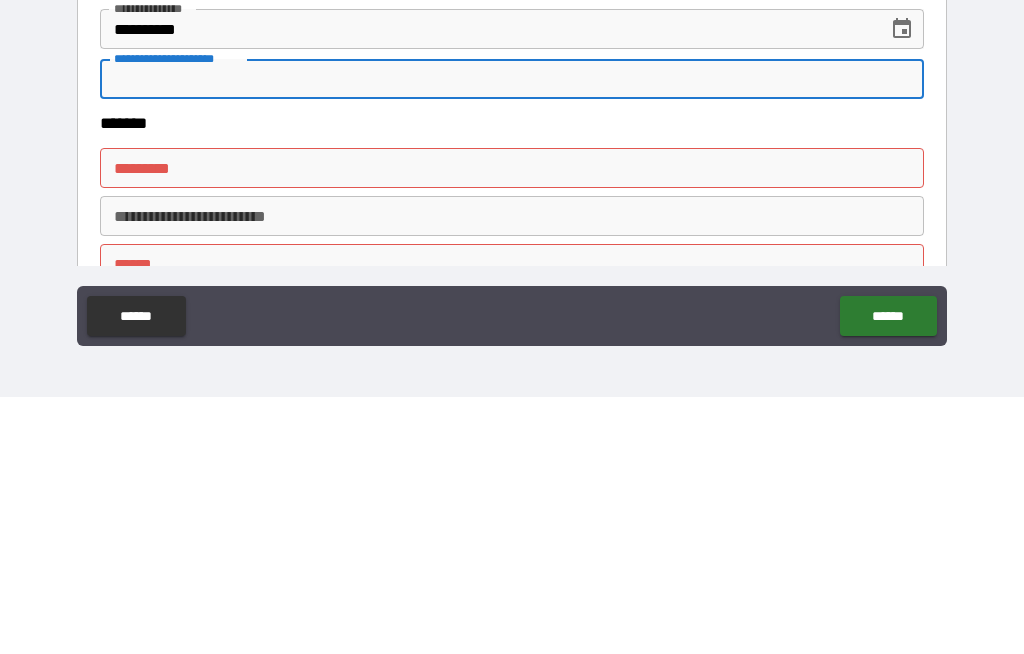 scroll, scrollTop: 956, scrollLeft: 0, axis: vertical 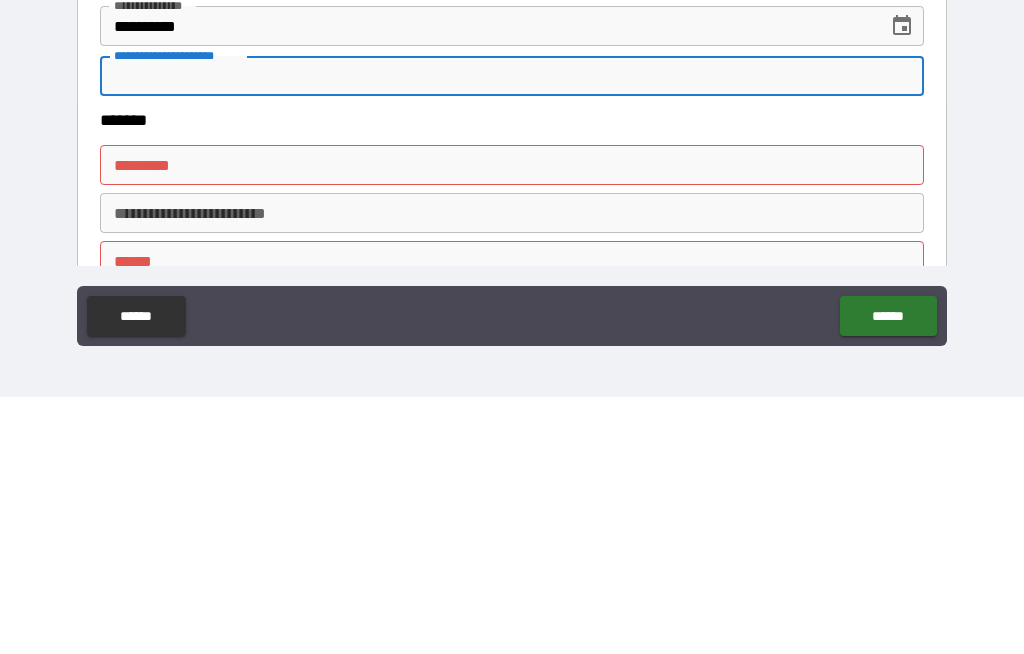 click on "*******   *" at bounding box center [512, 422] 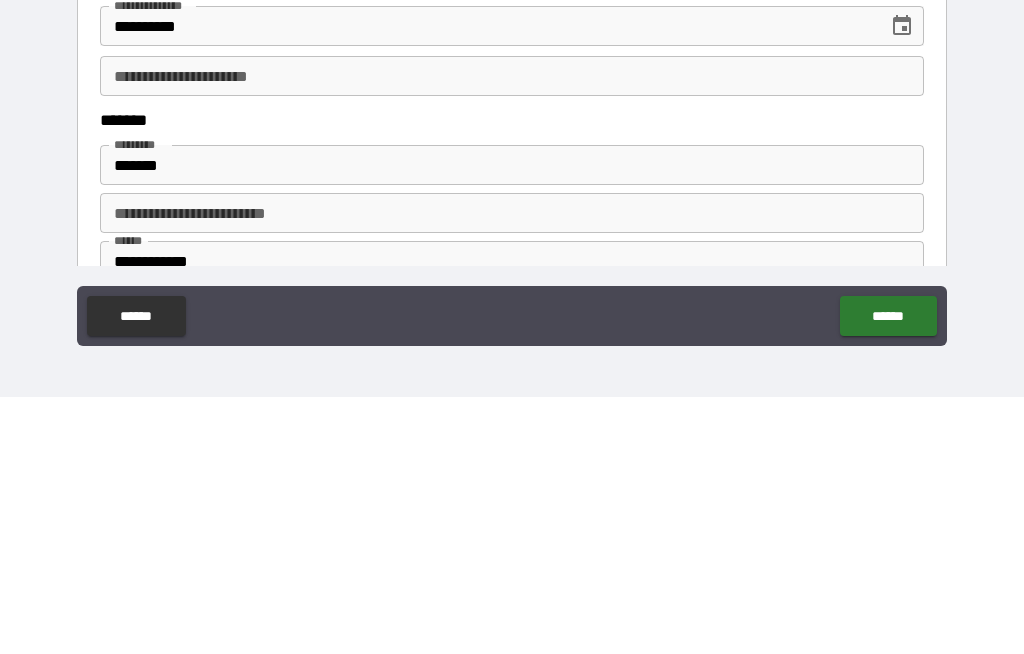 type on "**********" 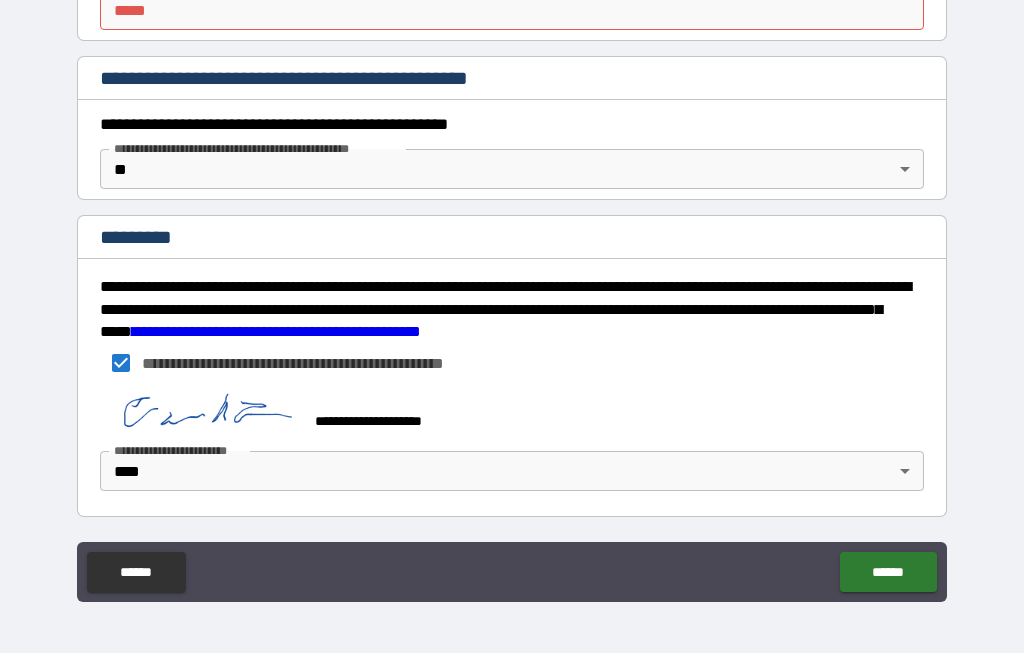 scroll, scrollTop: 2088, scrollLeft: 0, axis: vertical 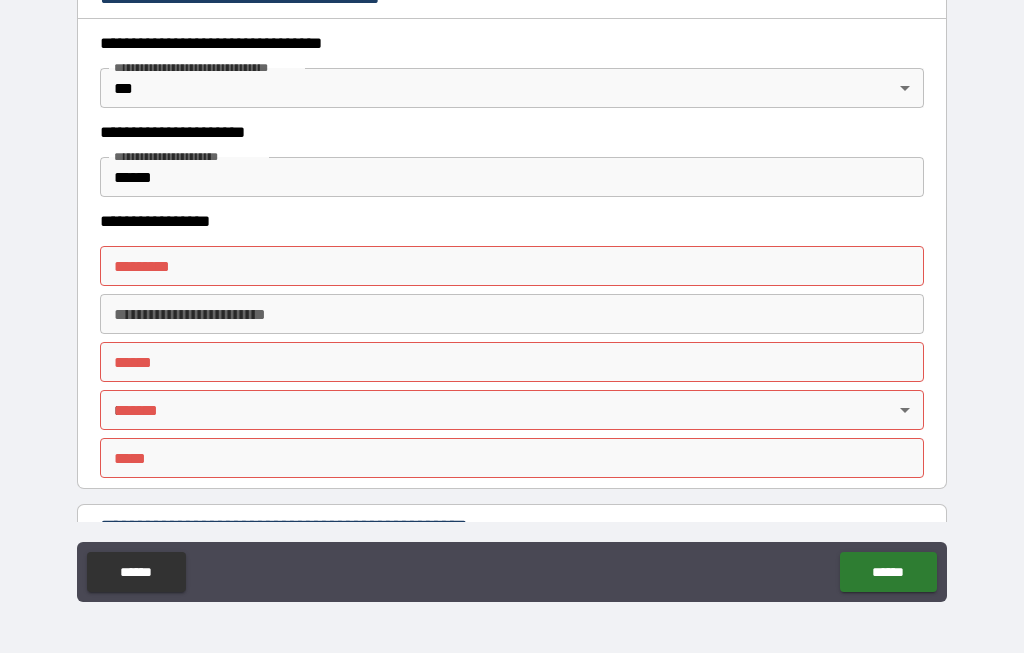 click on "*******   *" at bounding box center (512, 267) 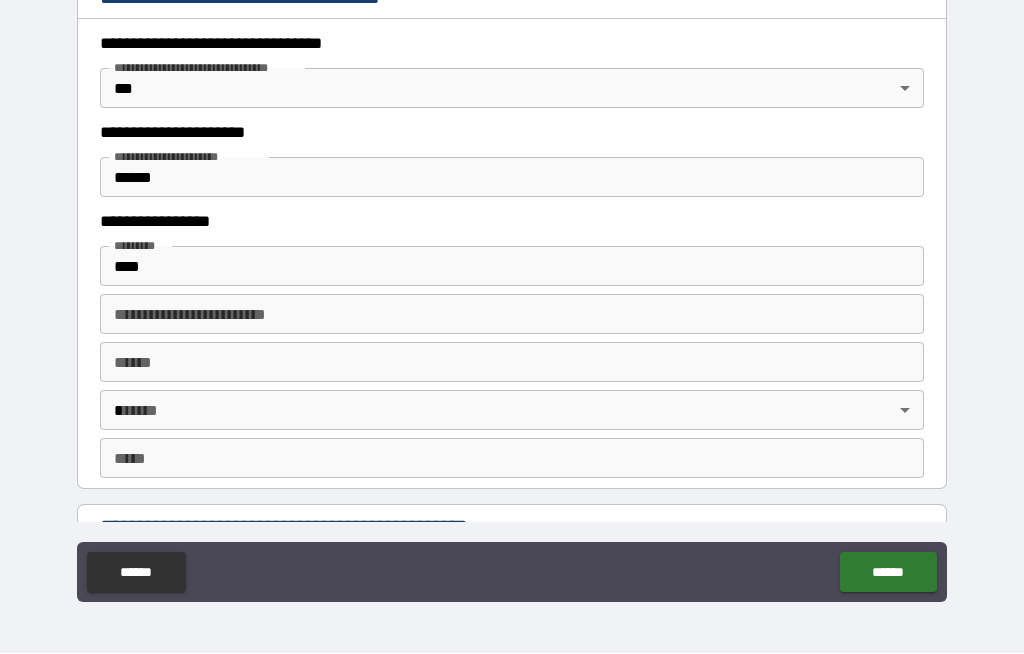 type on "**********" 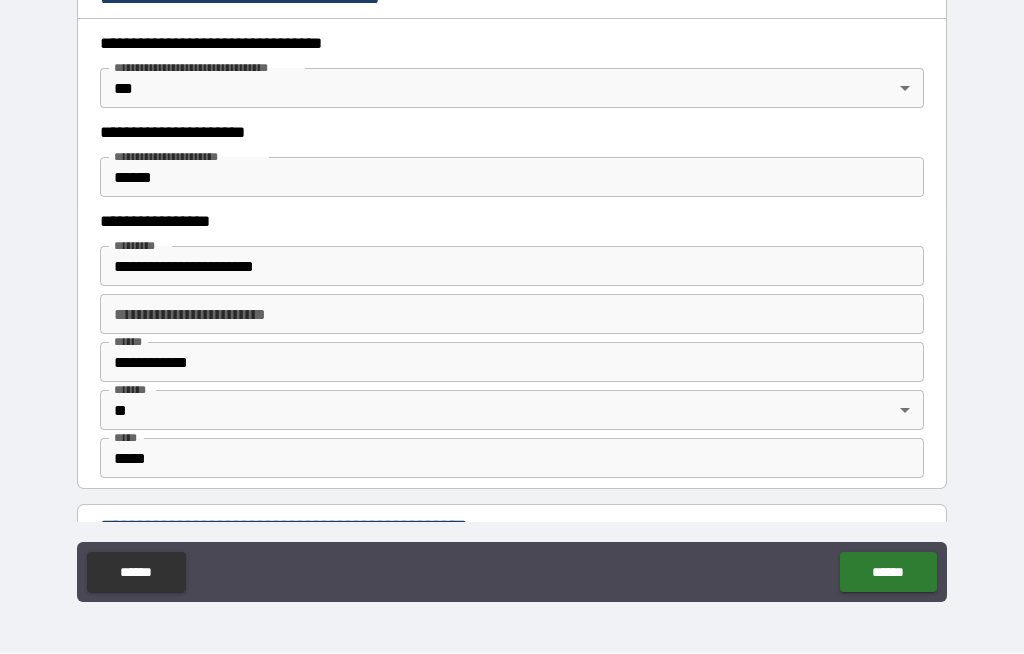 click on "**********" at bounding box center [512, 267] 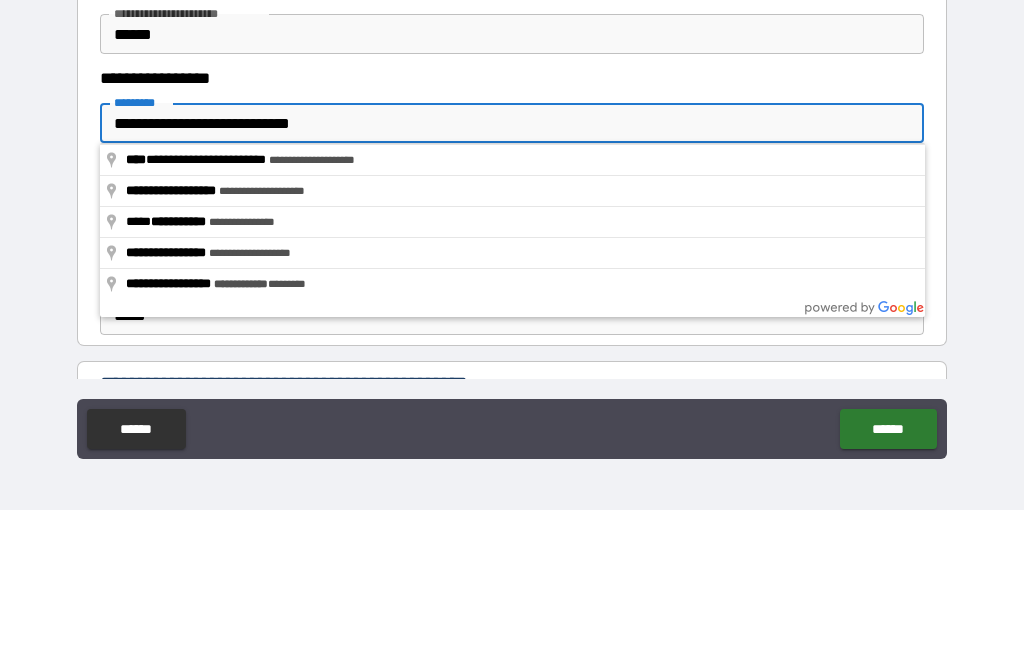 type on "**********" 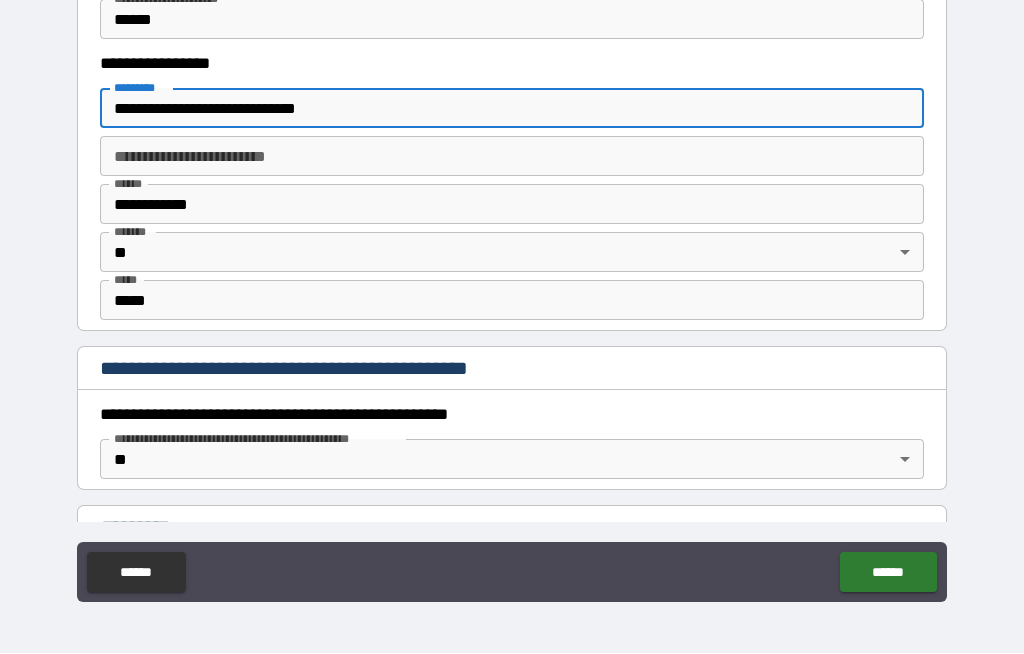 scroll, scrollTop: 1771, scrollLeft: 0, axis: vertical 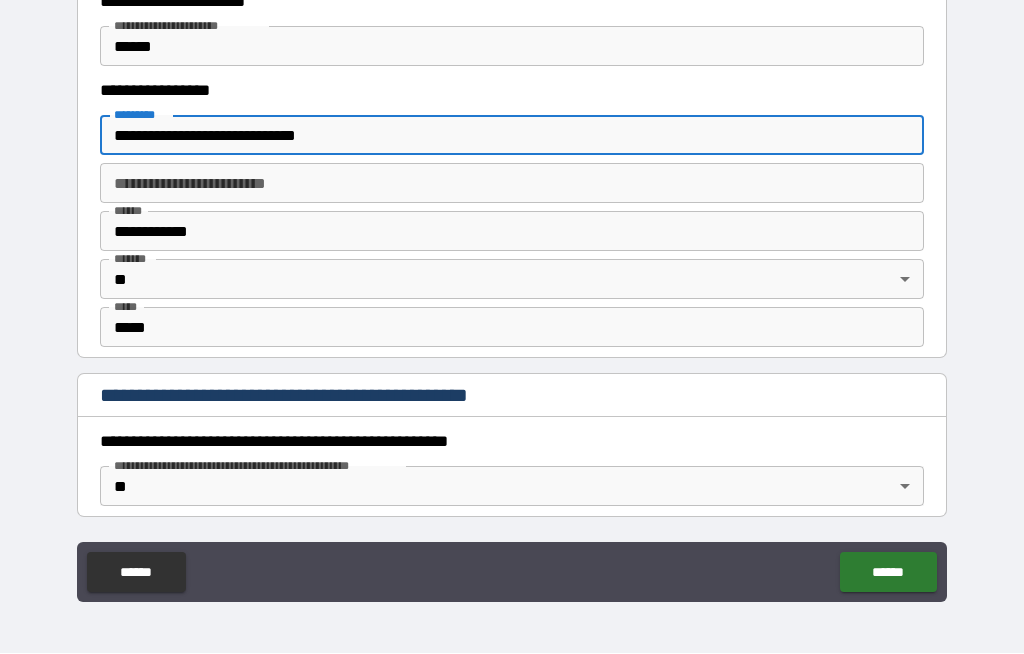 click on "******" at bounding box center [888, 573] 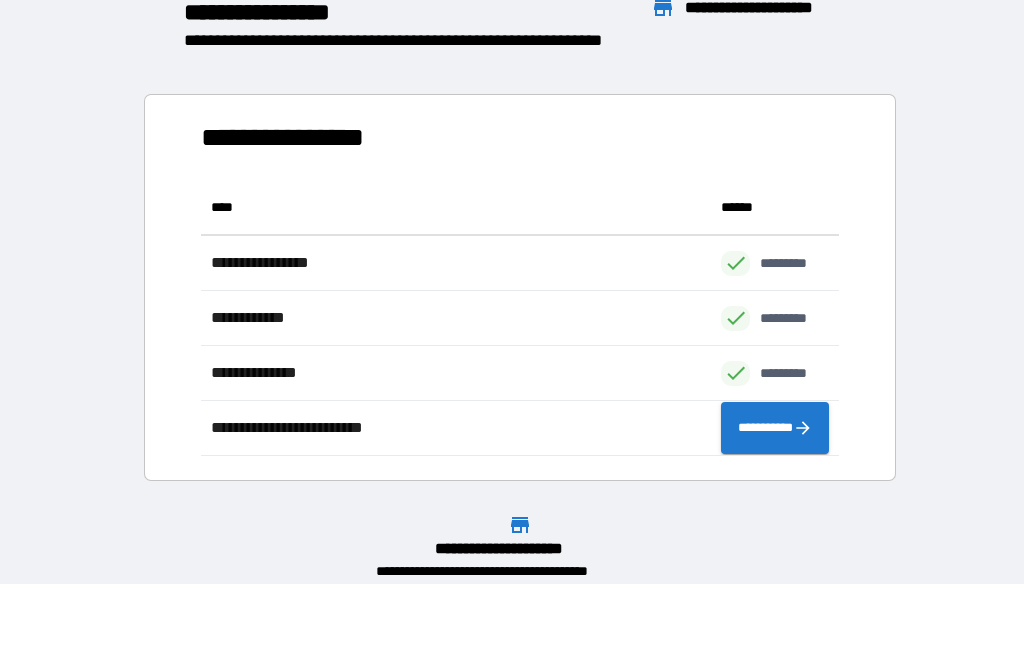 scroll, scrollTop: 276, scrollLeft: 638, axis: both 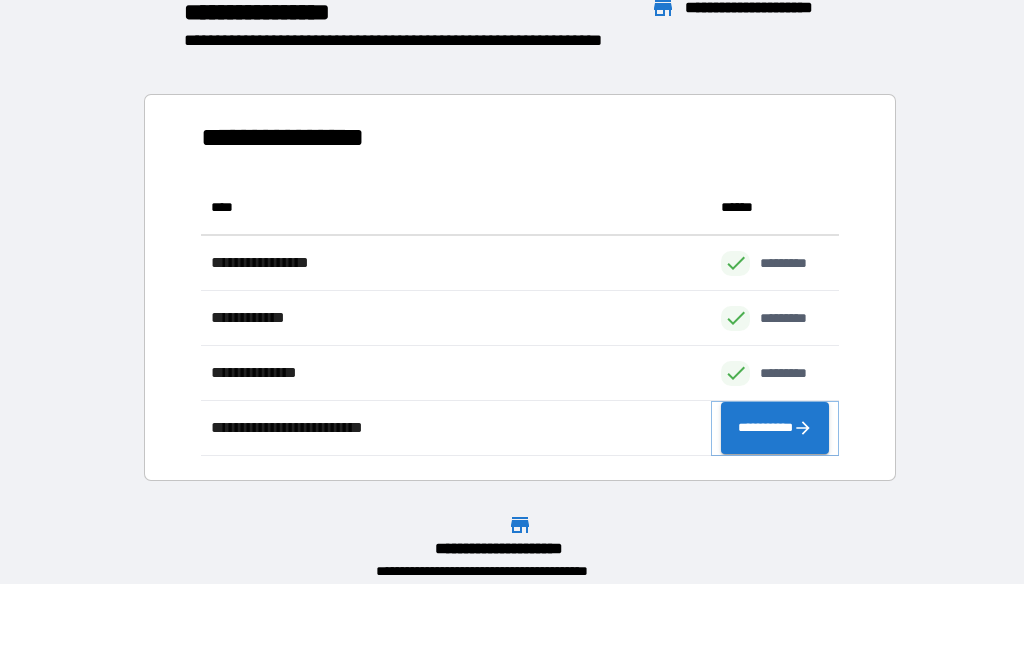 click on "**********" at bounding box center [775, 429] 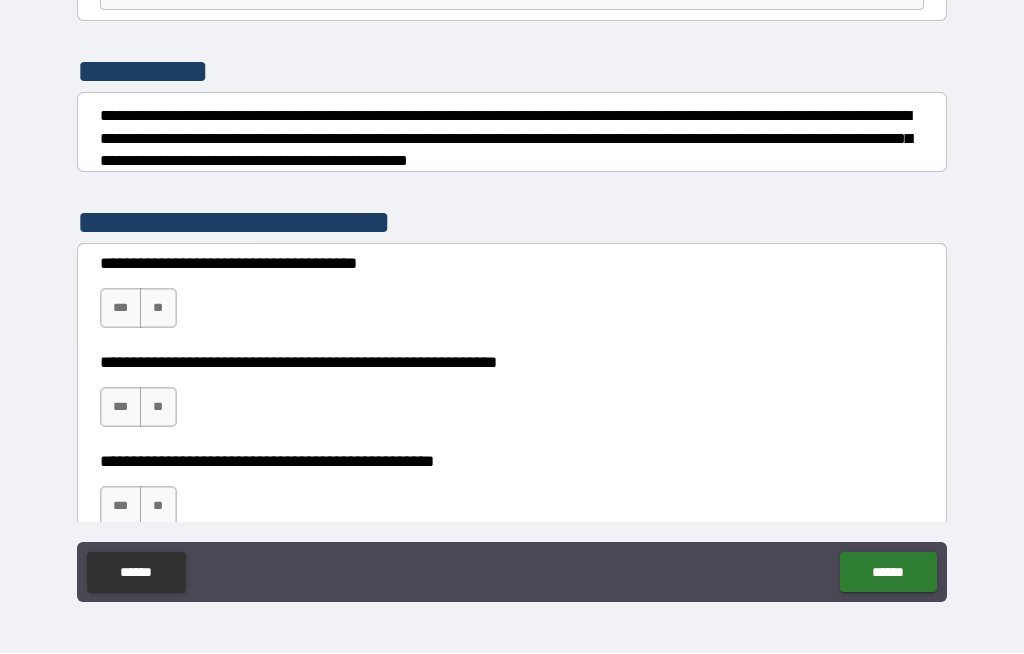 scroll, scrollTop: 208, scrollLeft: 0, axis: vertical 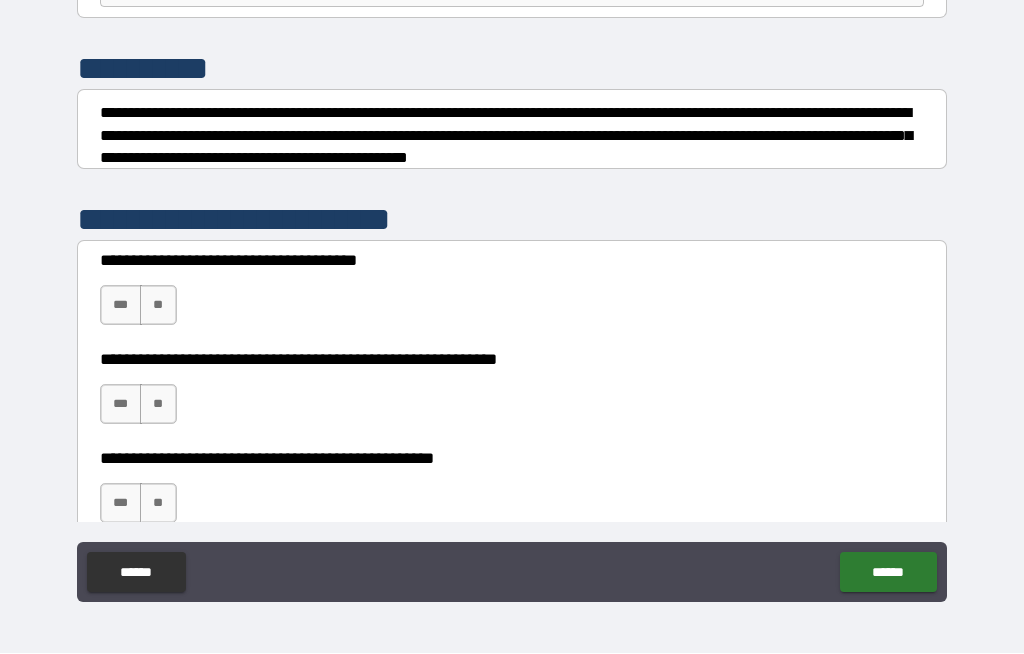 click on "***" at bounding box center [121, 306] 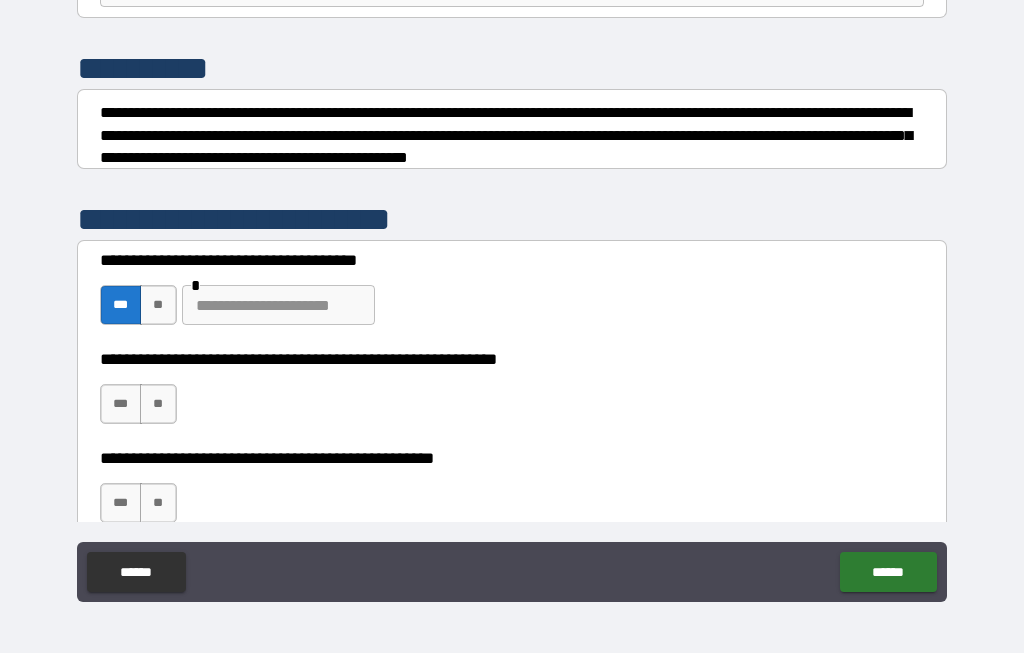 click on "**" at bounding box center (158, 405) 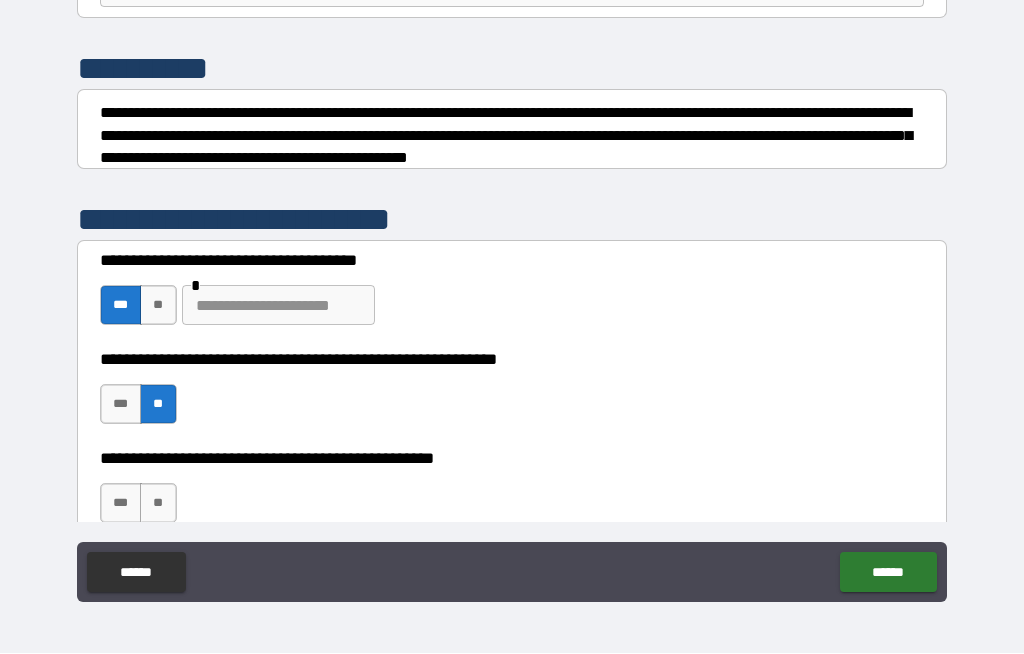 click on "**" at bounding box center [158, 504] 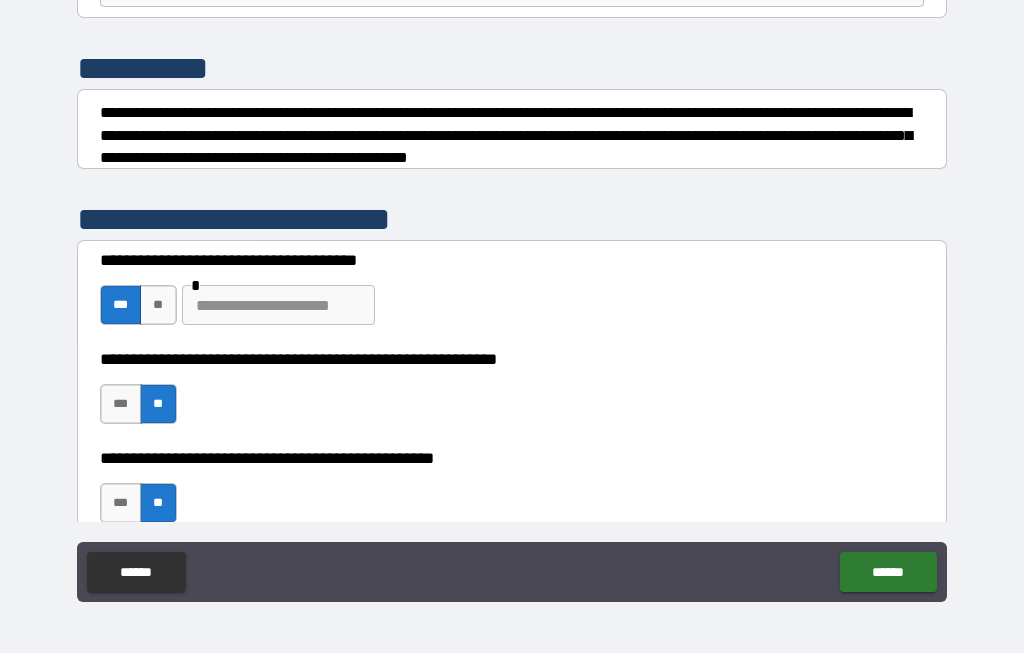 click on "******" at bounding box center (888, 573) 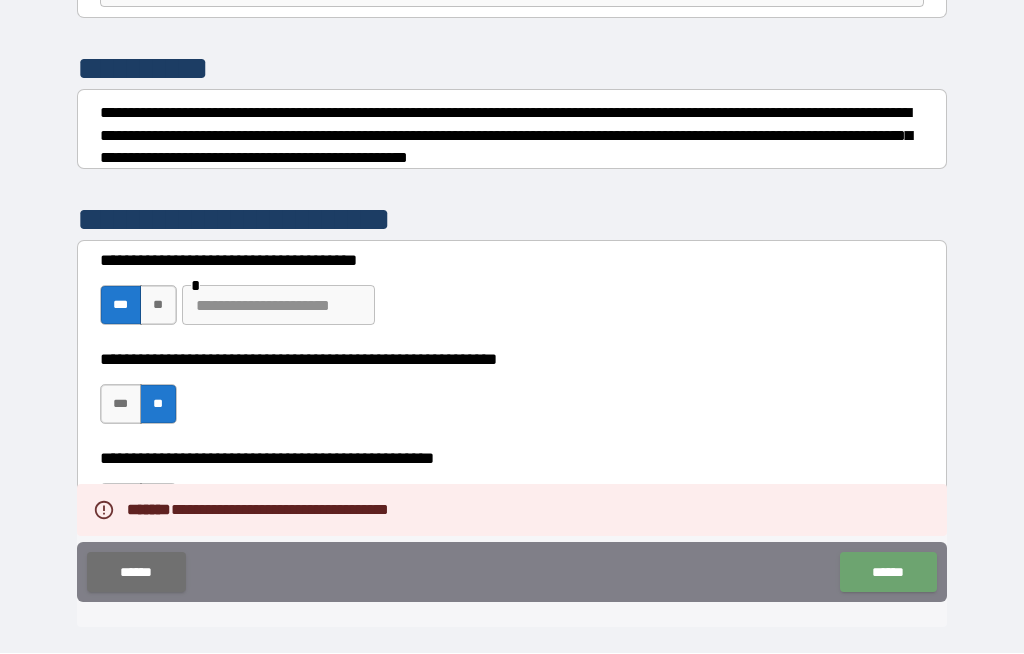 click on "******" at bounding box center (888, 573) 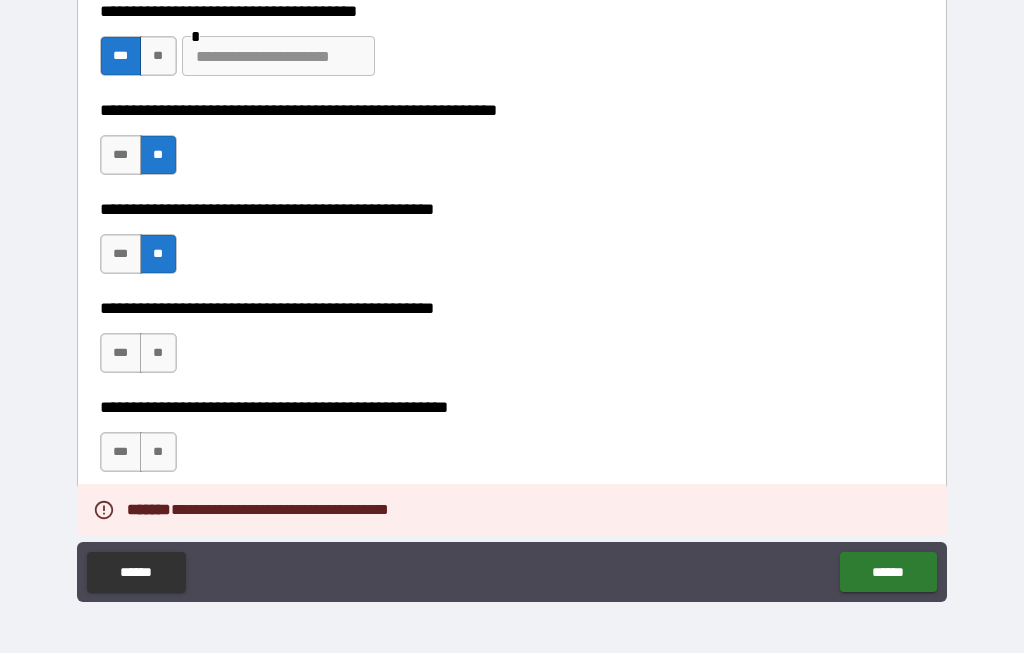 scroll, scrollTop: 459, scrollLeft: 0, axis: vertical 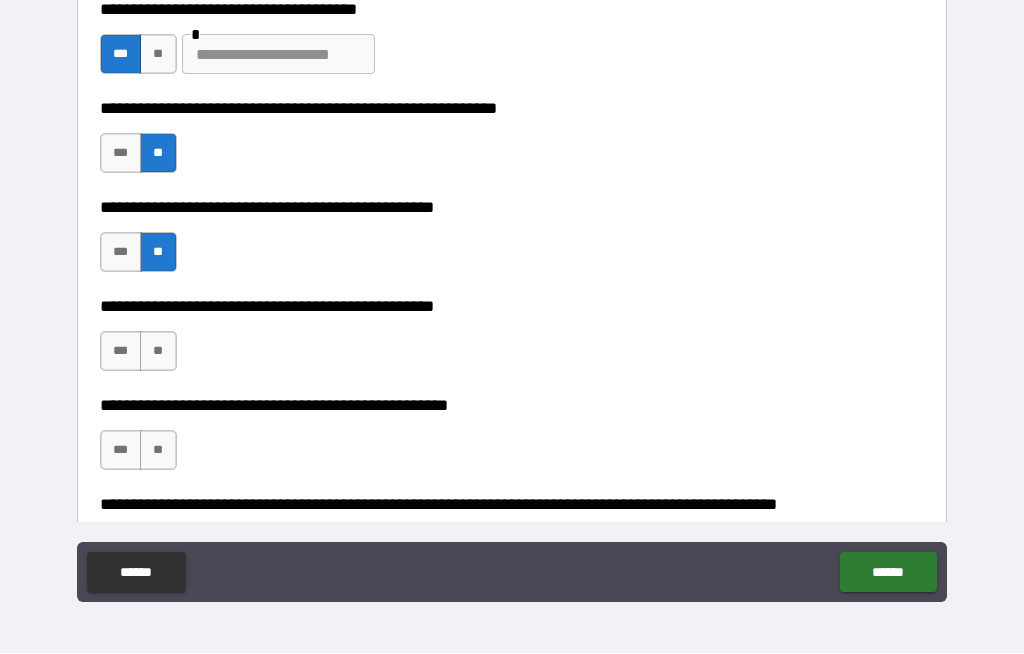 click on "***" at bounding box center (121, 352) 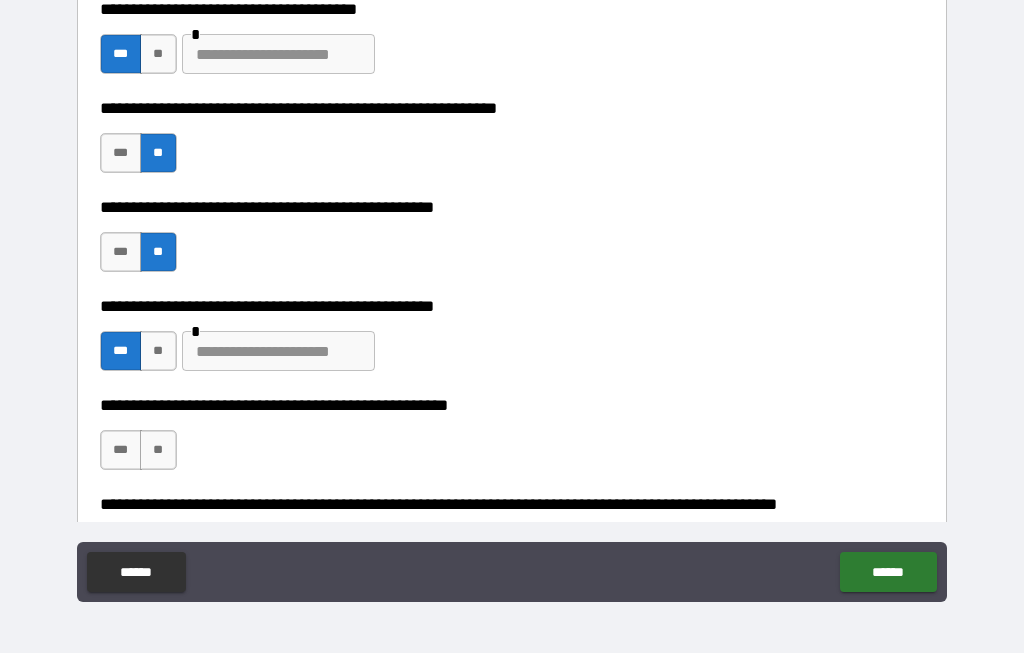 click on "**" at bounding box center (158, 451) 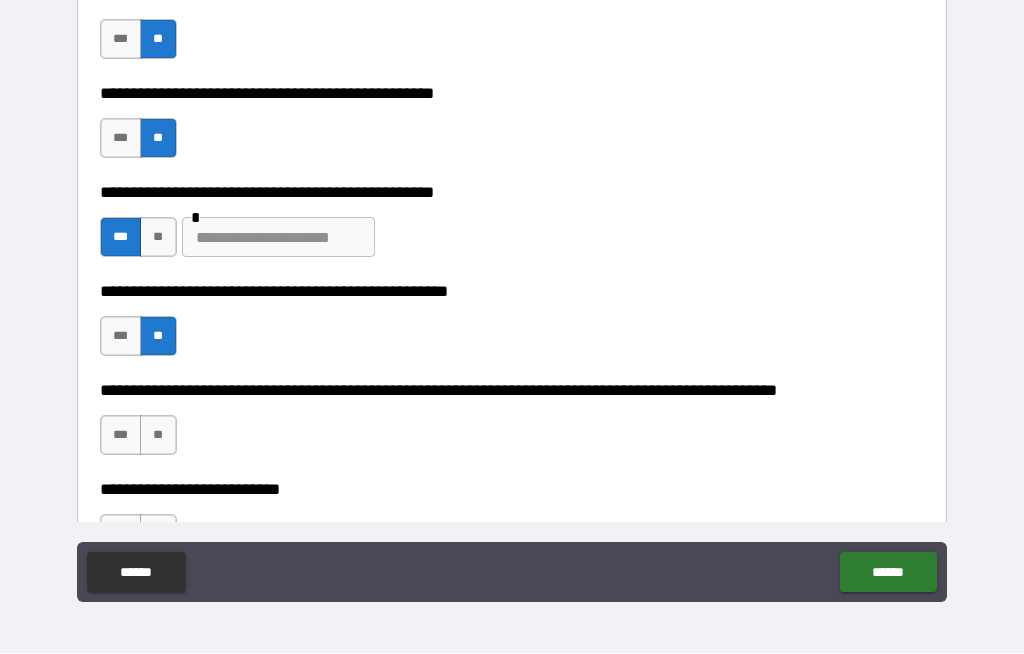 scroll, scrollTop: 577, scrollLeft: 0, axis: vertical 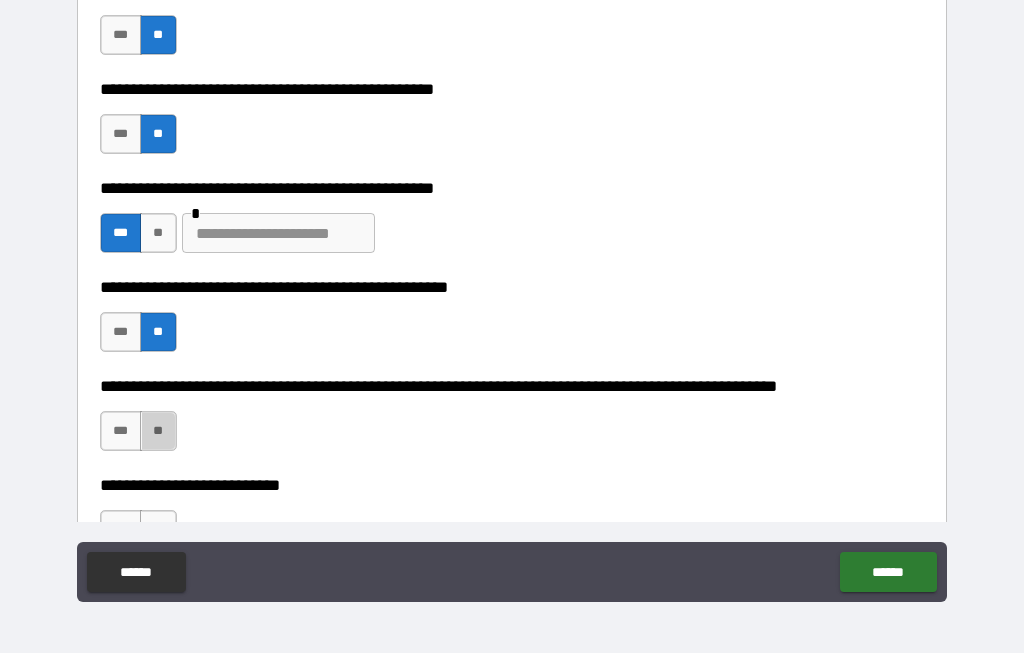 click on "**" at bounding box center (158, 432) 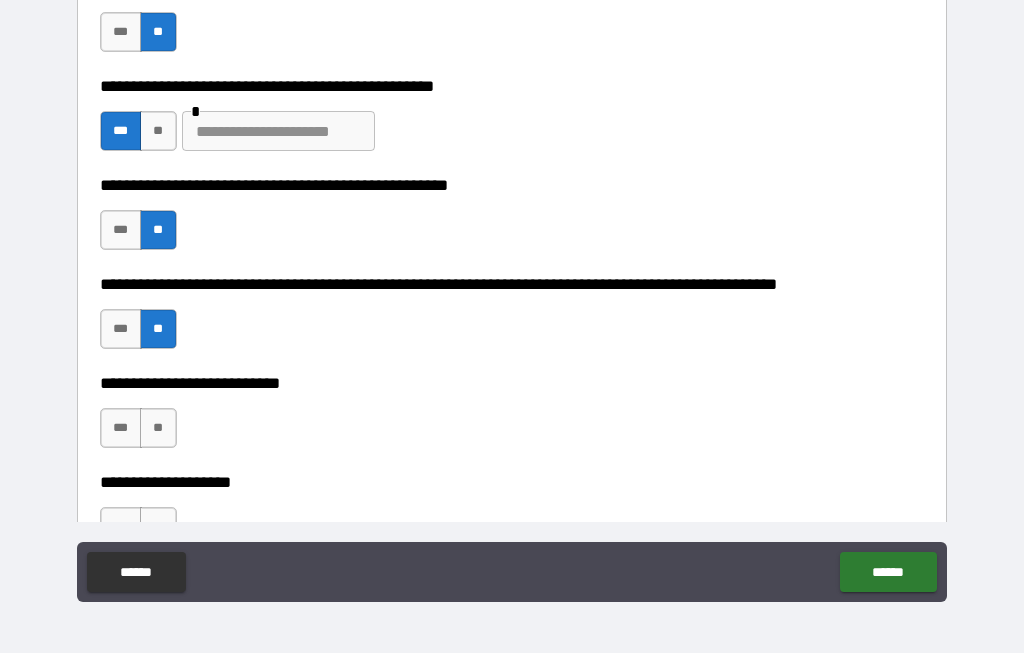 scroll, scrollTop: 687, scrollLeft: 0, axis: vertical 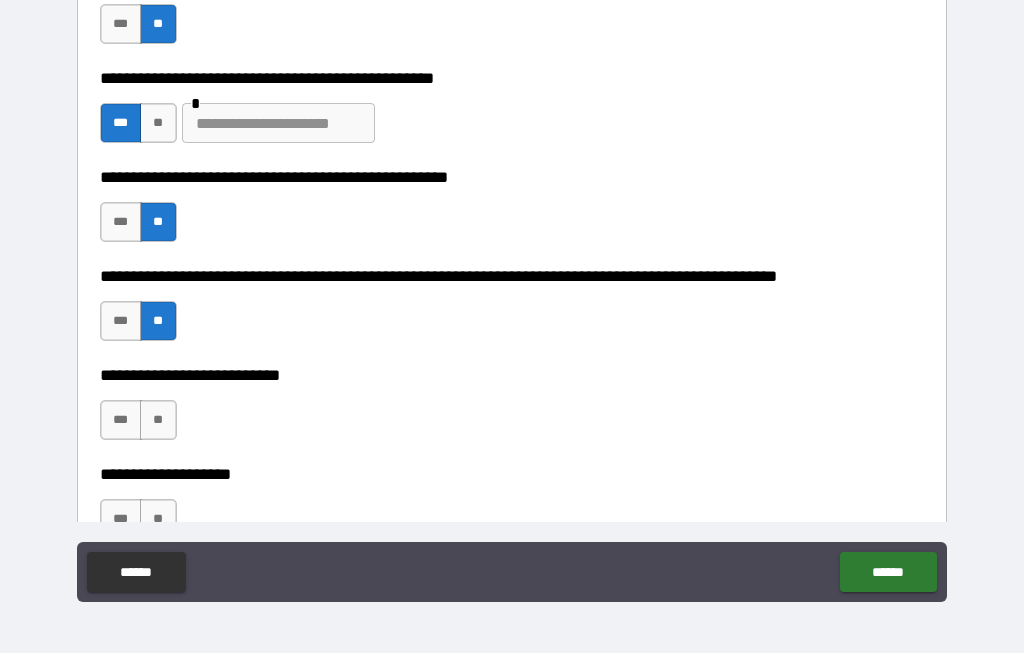 click on "**" at bounding box center [158, 421] 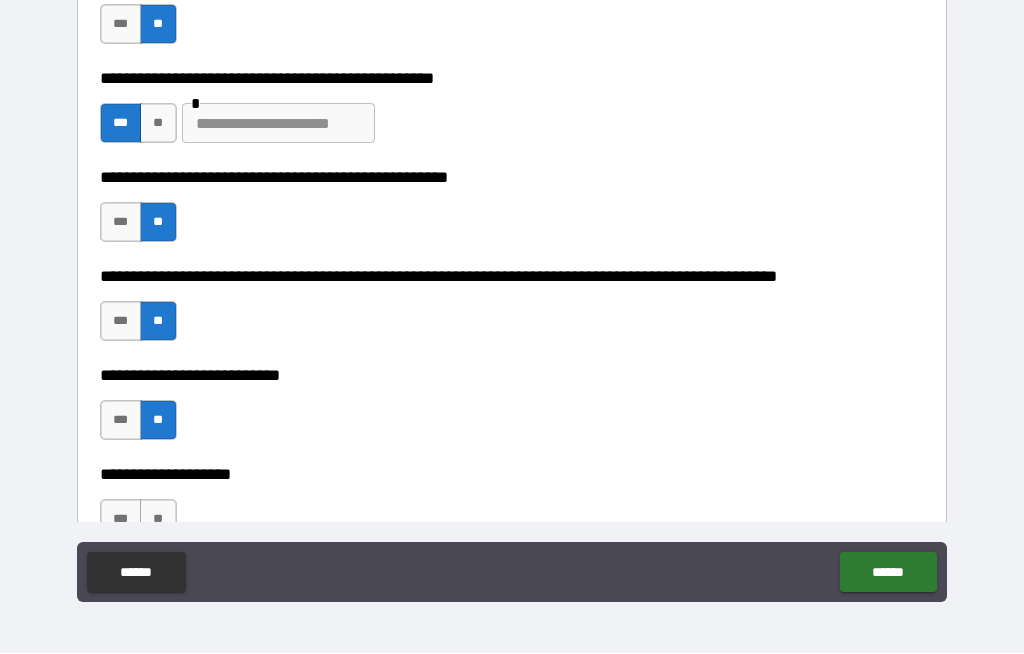 click on "**" at bounding box center [158, 520] 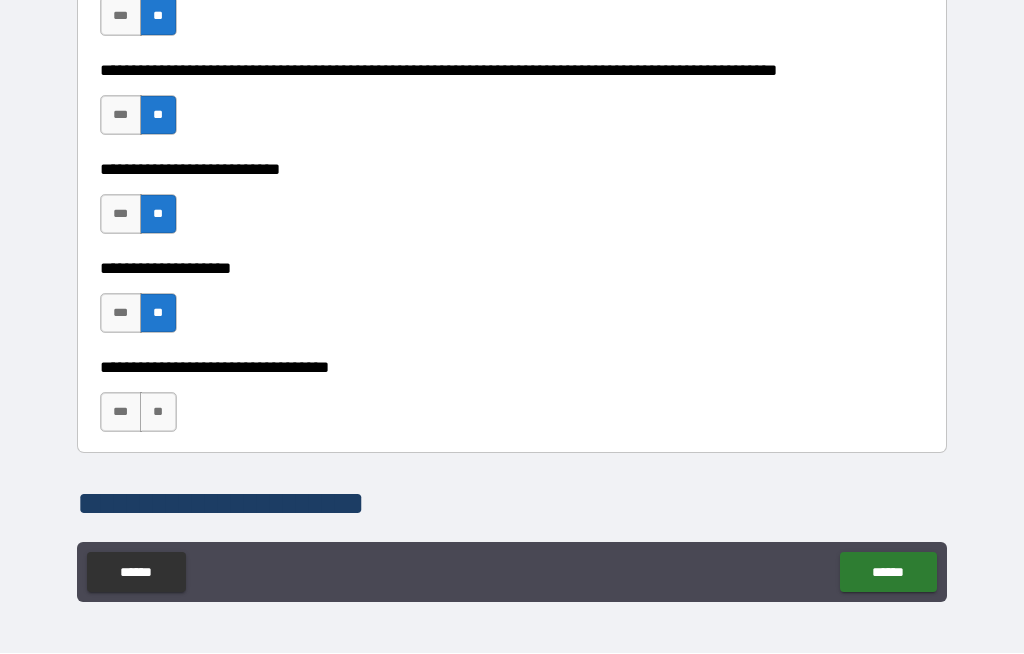 scroll, scrollTop: 920, scrollLeft: 0, axis: vertical 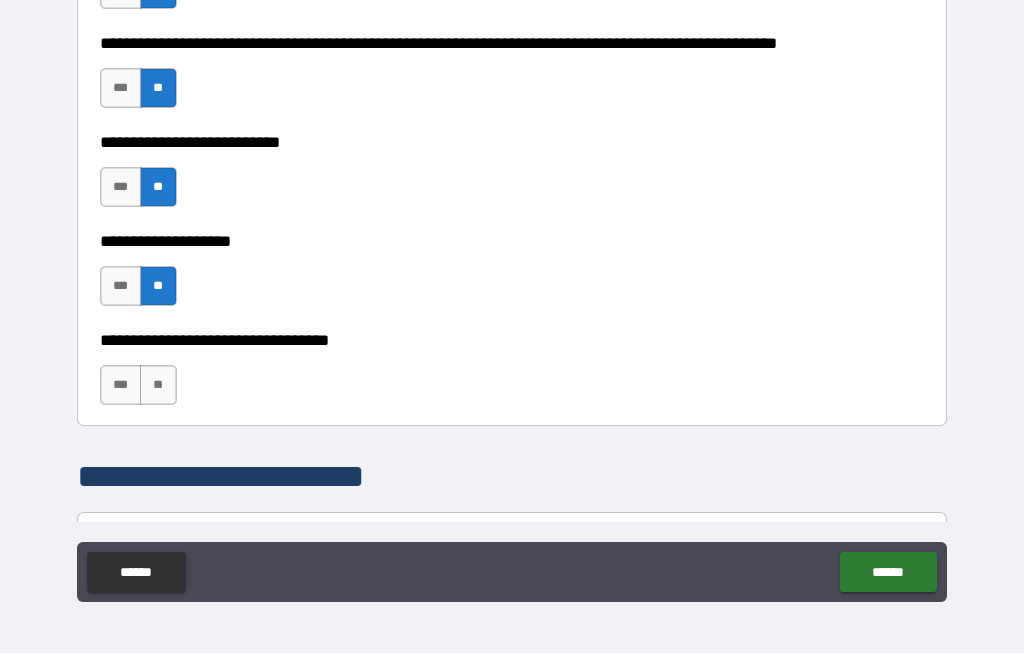 click on "**" at bounding box center [158, 386] 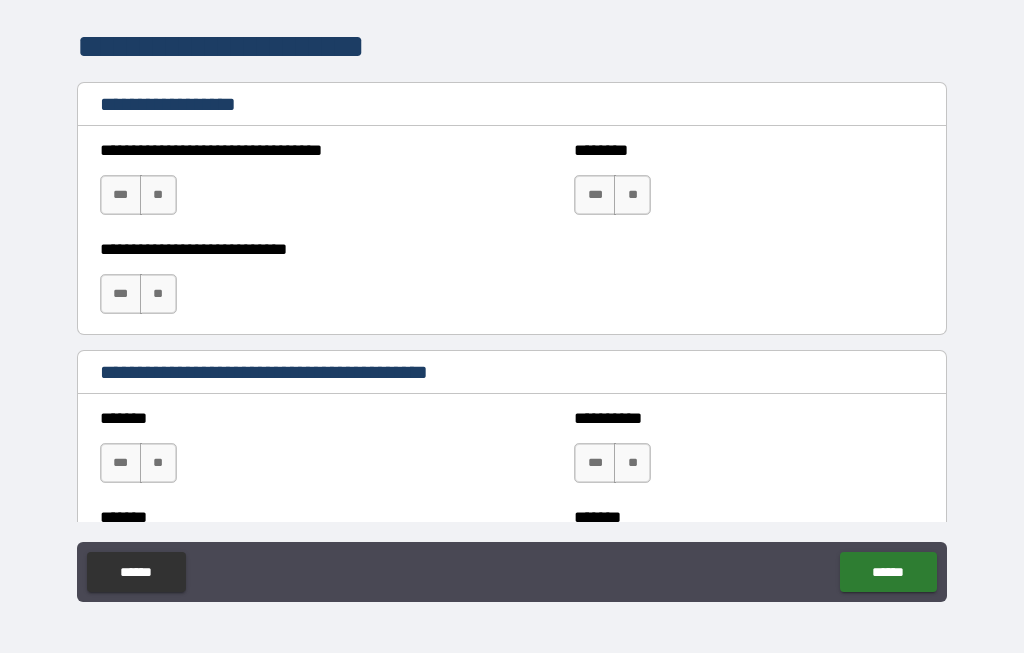 scroll, scrollTop: 1363, scrollLeft: 0, axis: vertical 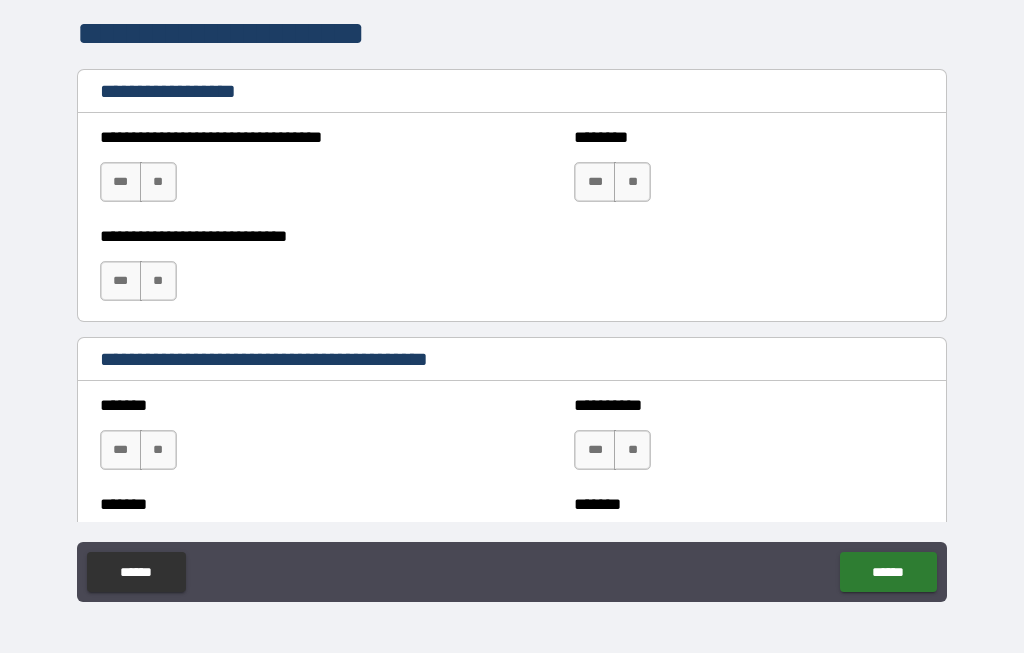 click on "**" at bounding box center [158, 451] 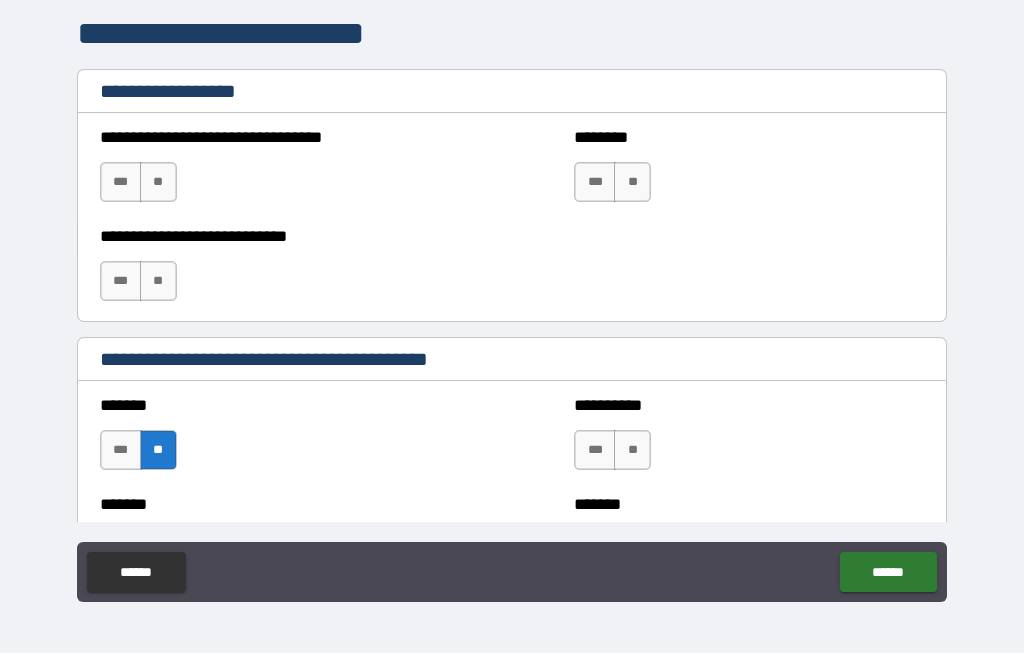 click on "**" at bounding box center (632, 451) 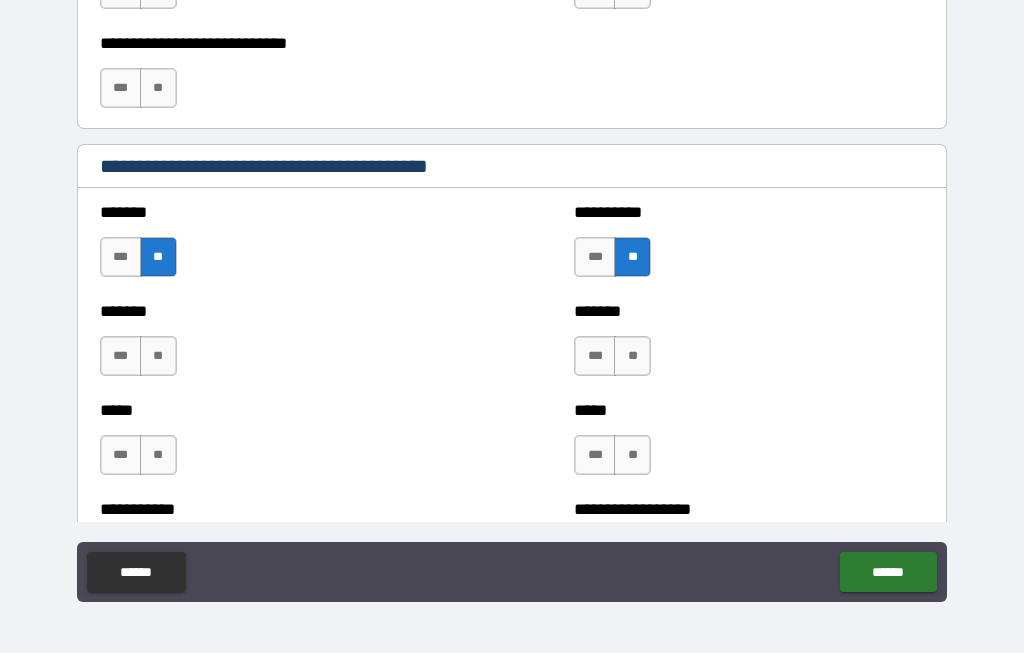 scroll, scrollTop: 1557, scrollLeft: 0, axis: vertical 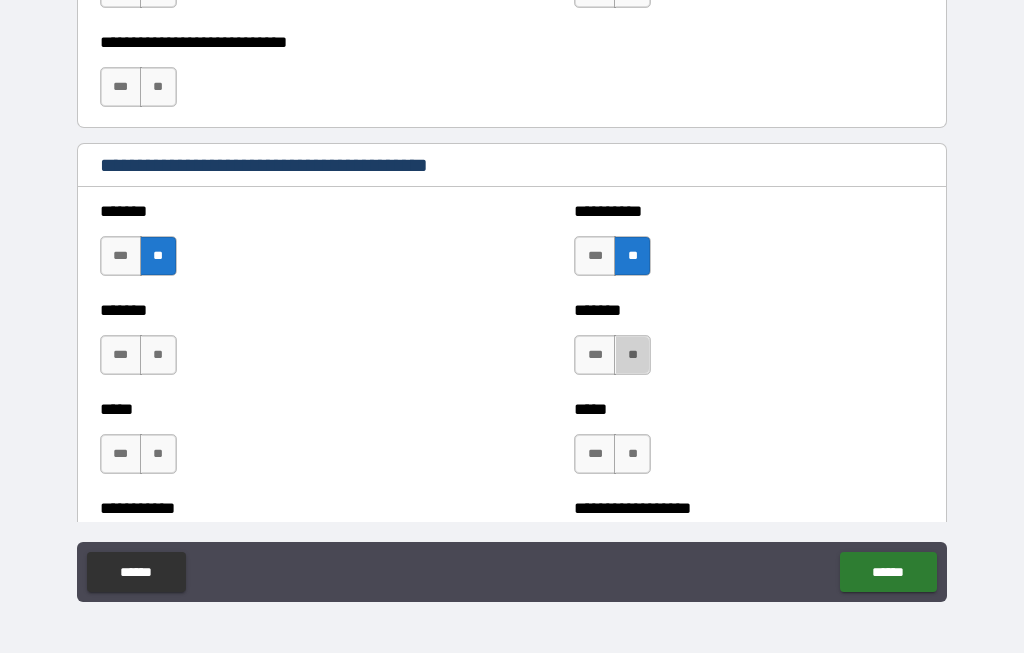 click on "**" at bounding box center (632, 356) 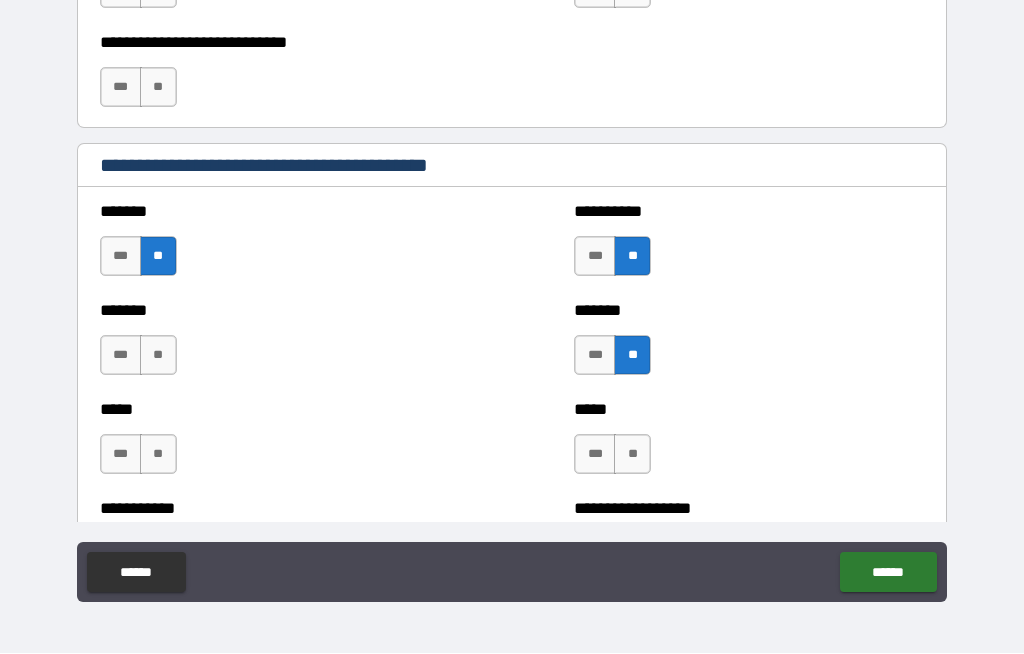 click on "**" at bounding box center (632, 455) 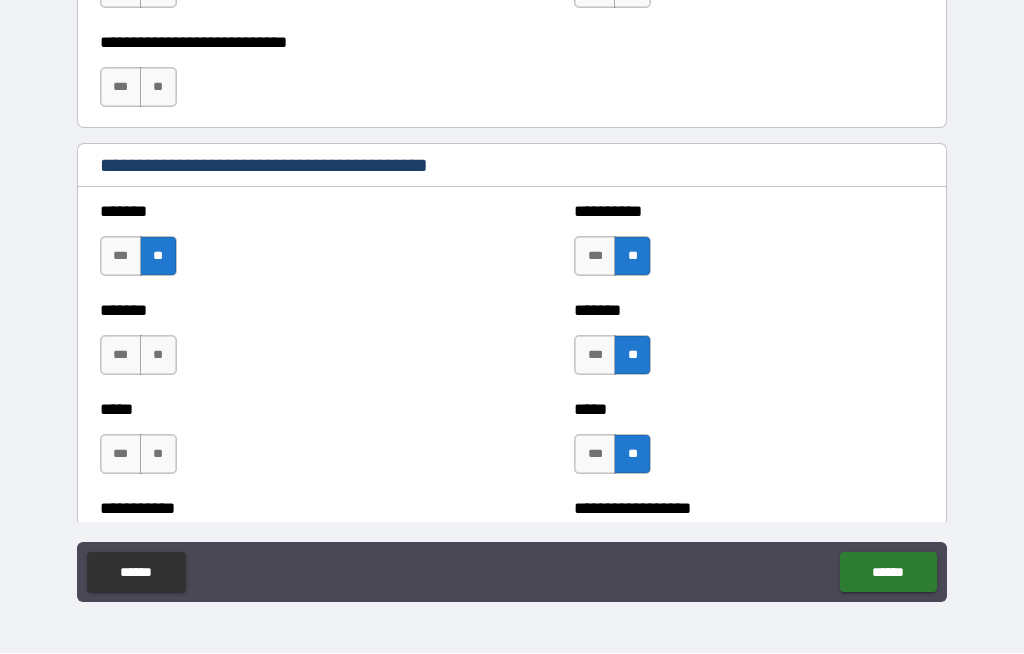 click on "**" at bounding box center (158, 455) 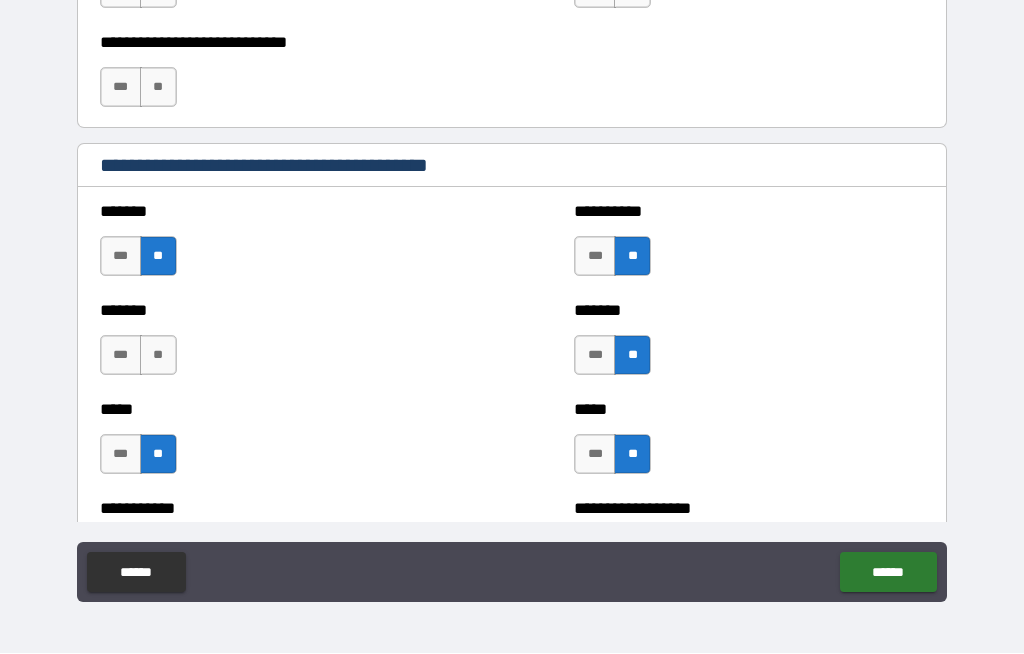 click on "**" at bounding box center [158, 356] 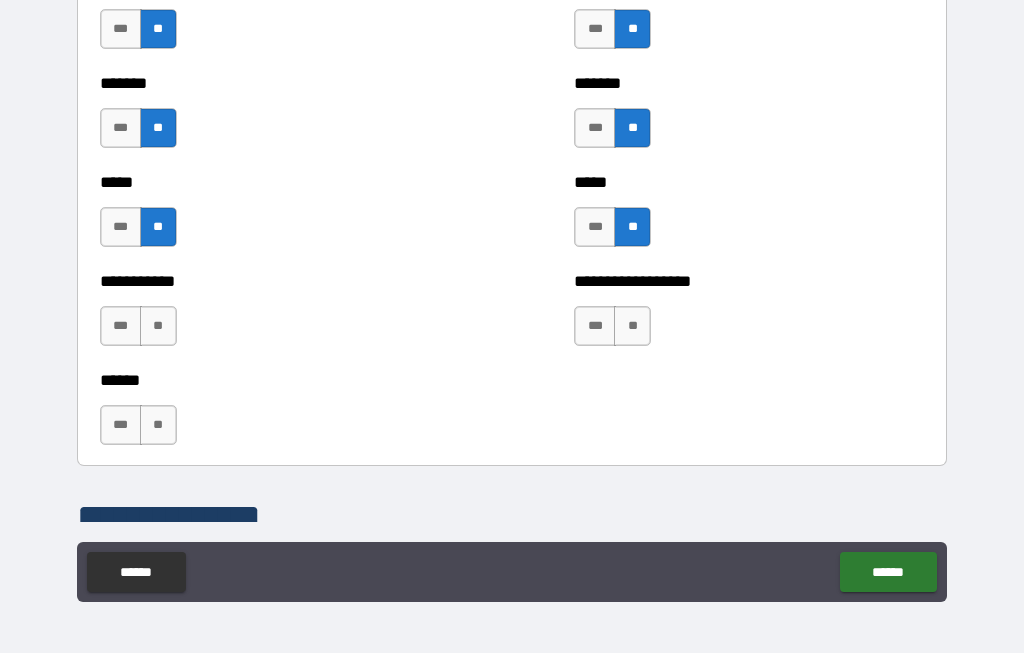 scroll, scrollTop: 1786, scrollLeft: 0, axis: vertical 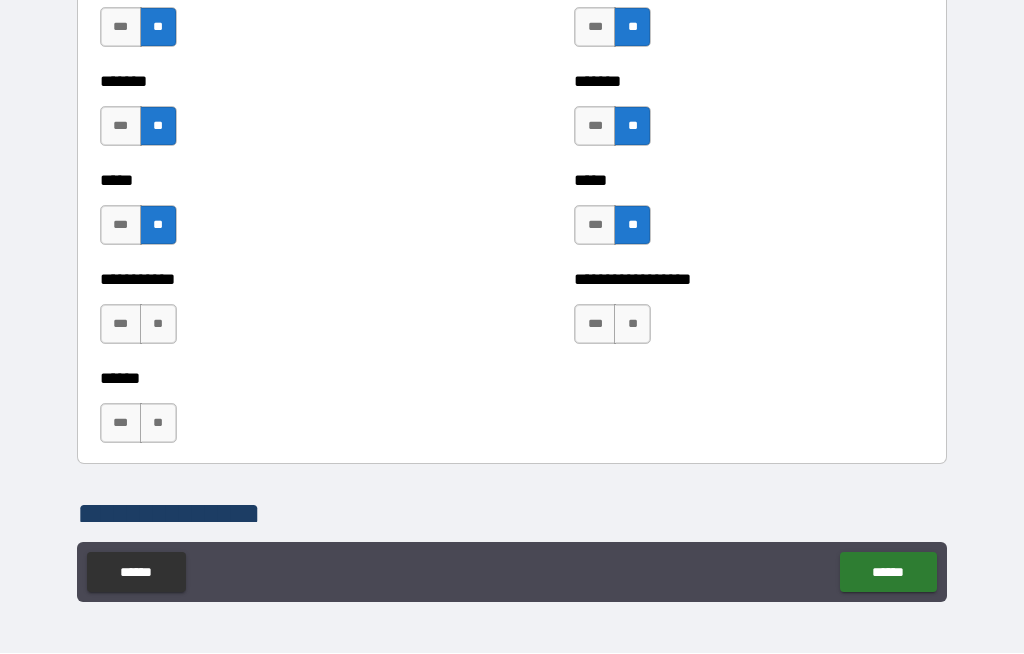 click on "**" at bounding box center [632, 325] 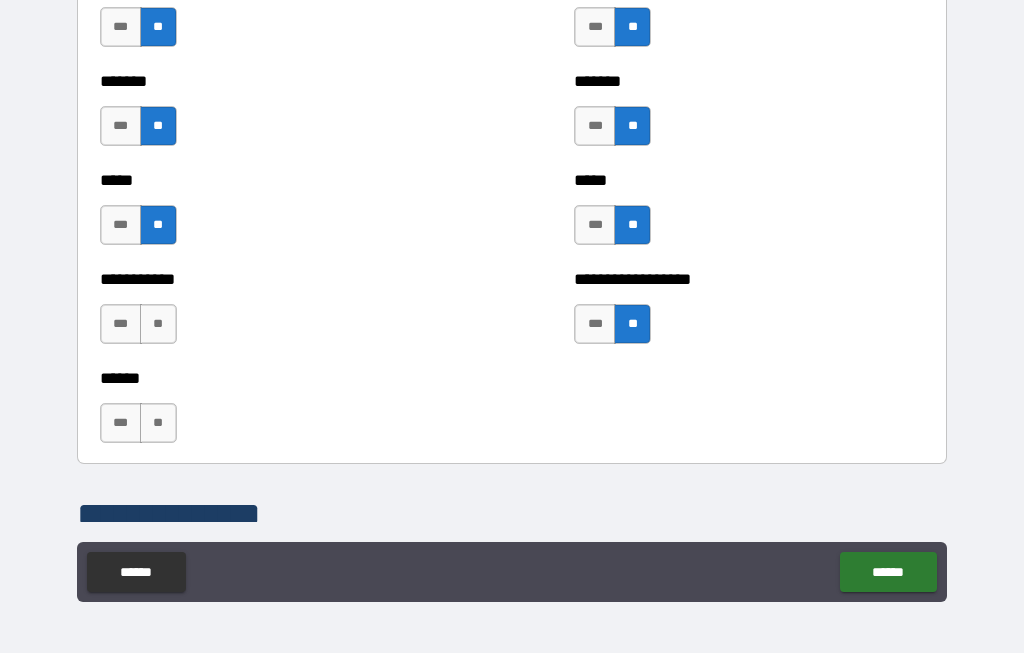click on "**" at bounding box center (158, 325) 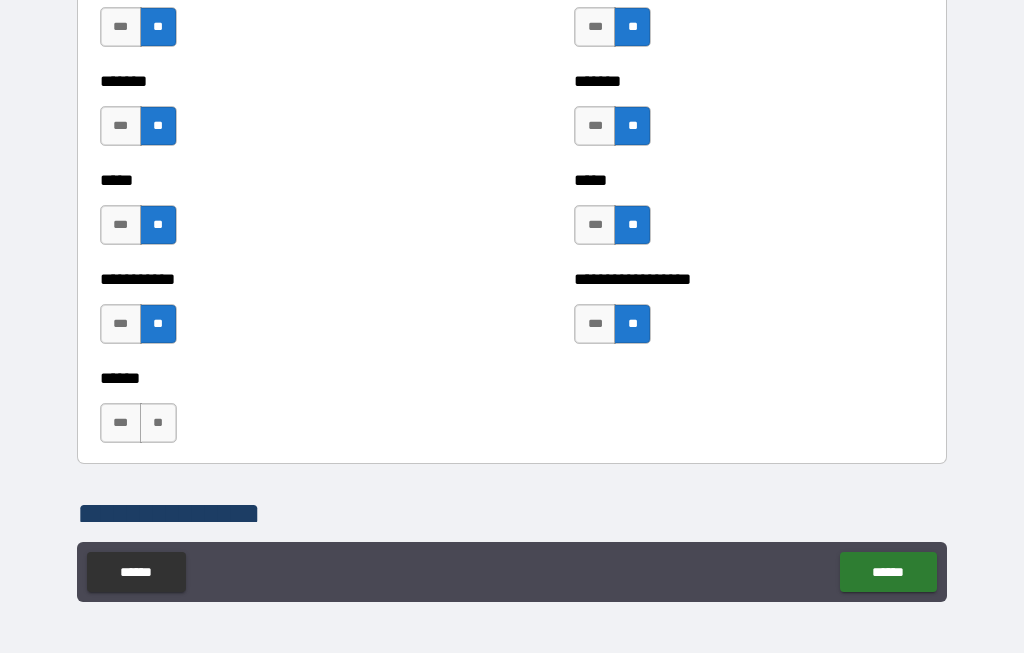 click on "**" at bounding box center [158, 424] 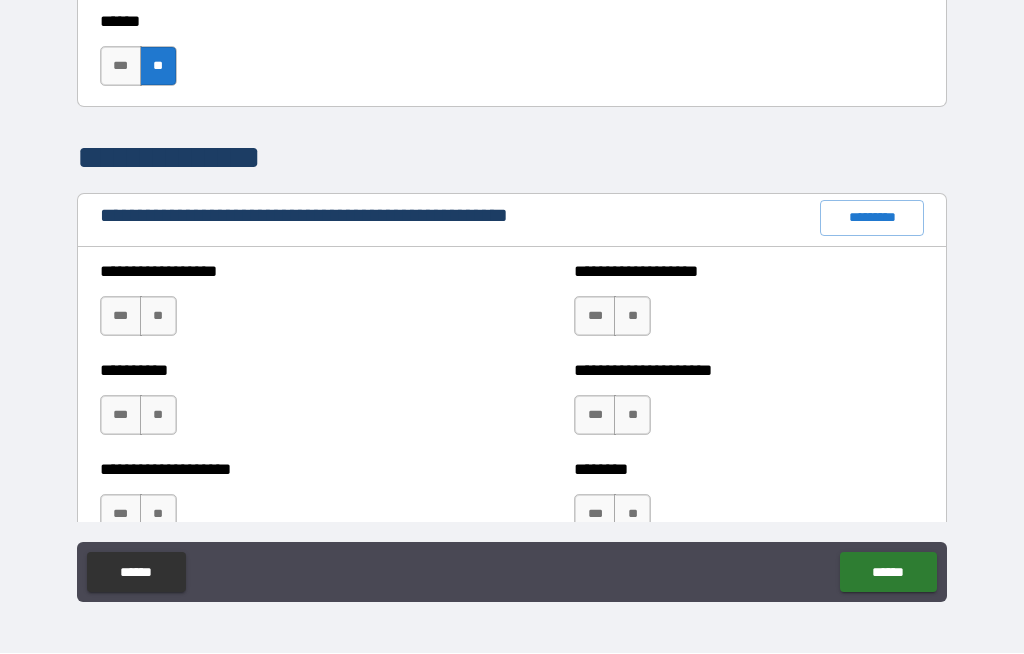 scroll, scrollTop: 2144, scrollLeft: 0, axis: vertical 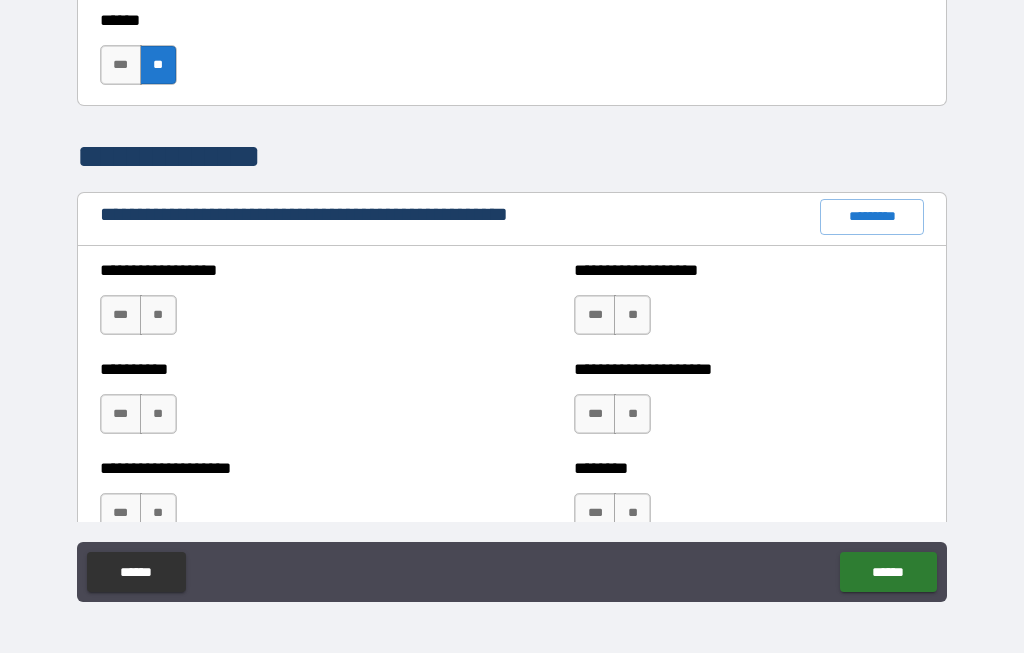 click on "**" at bounding box center (158, 316) 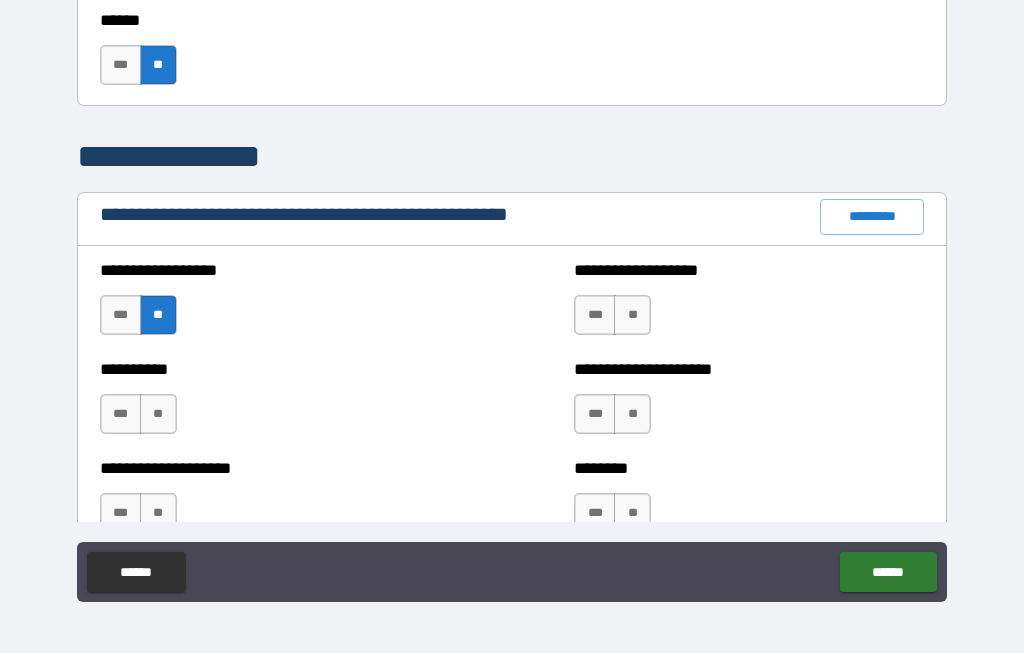 click on "**" at bounding box center (158, 415) 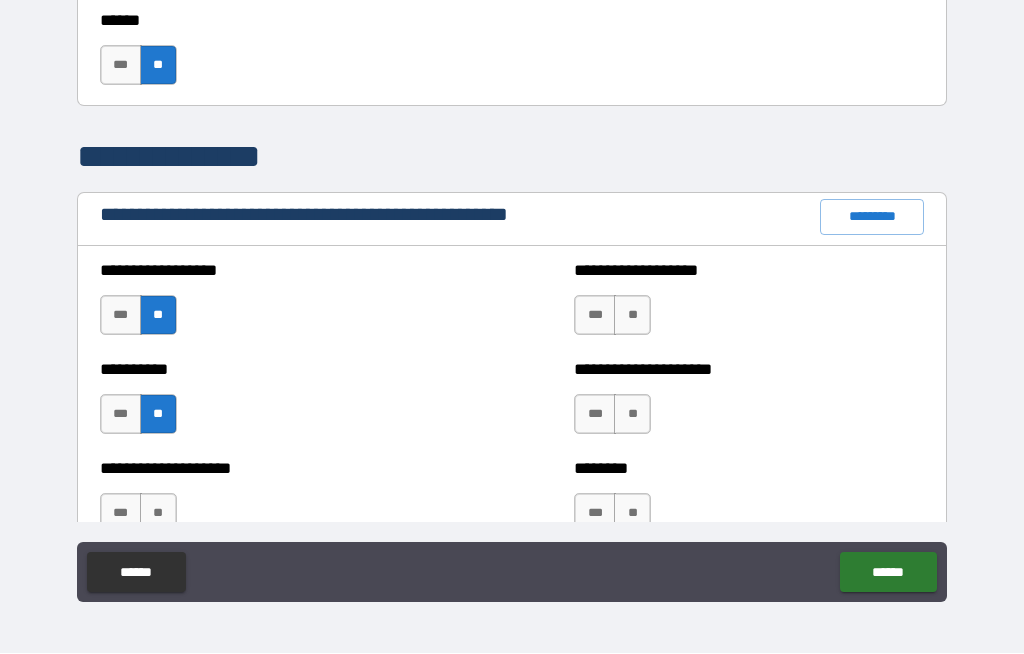 click on "**" at bounding box center [158, 514] 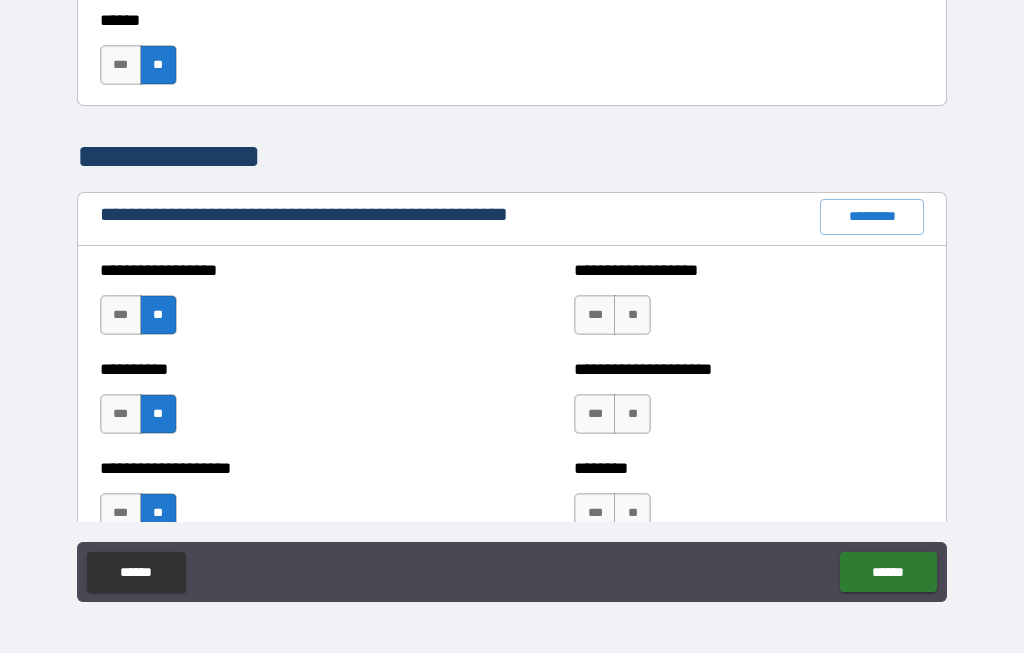 click on "**" at bounding box center [632, 316] 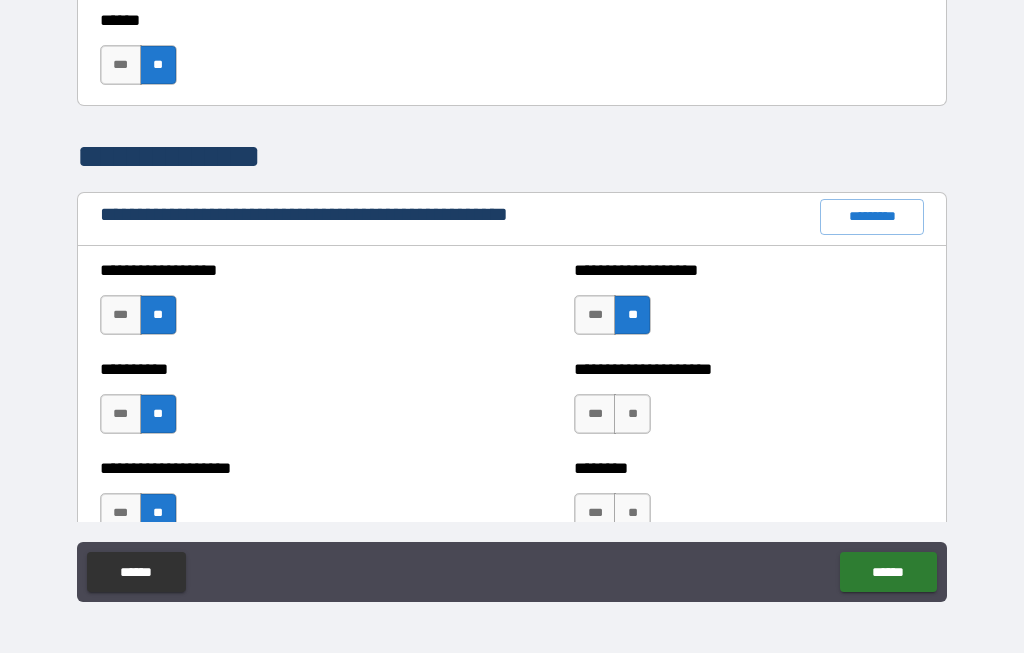 click on "**" at bounding box center [632, 415] 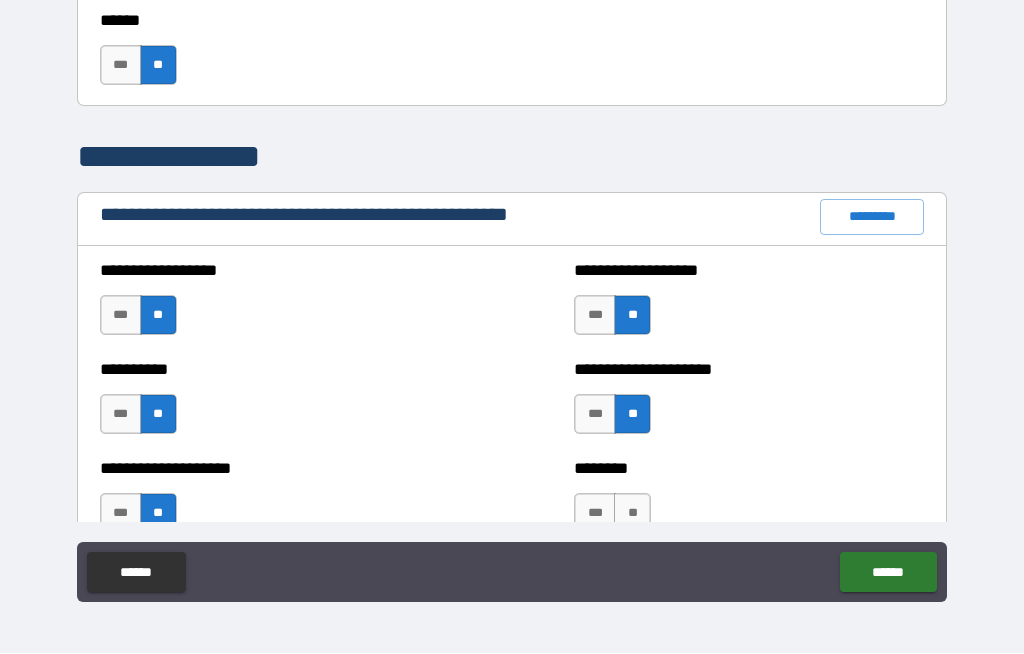 click on "**" at bounding box center (632, 514) 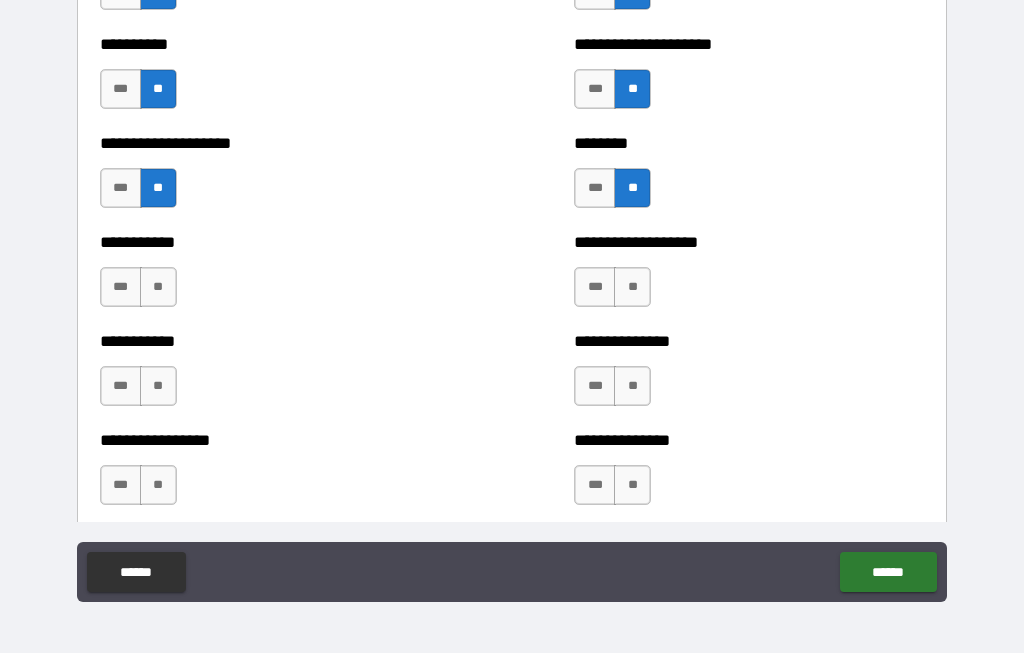 scroll, scrollTop: 2471, scrollLeft: 0, axis: vertical 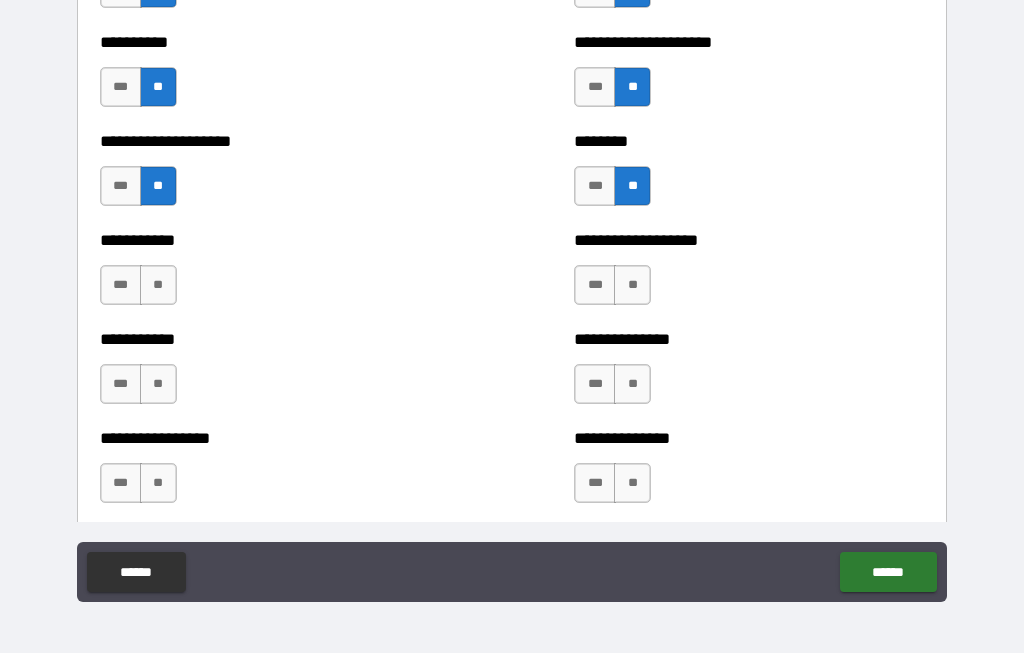 click on "**" at bounding box center [632, 286] 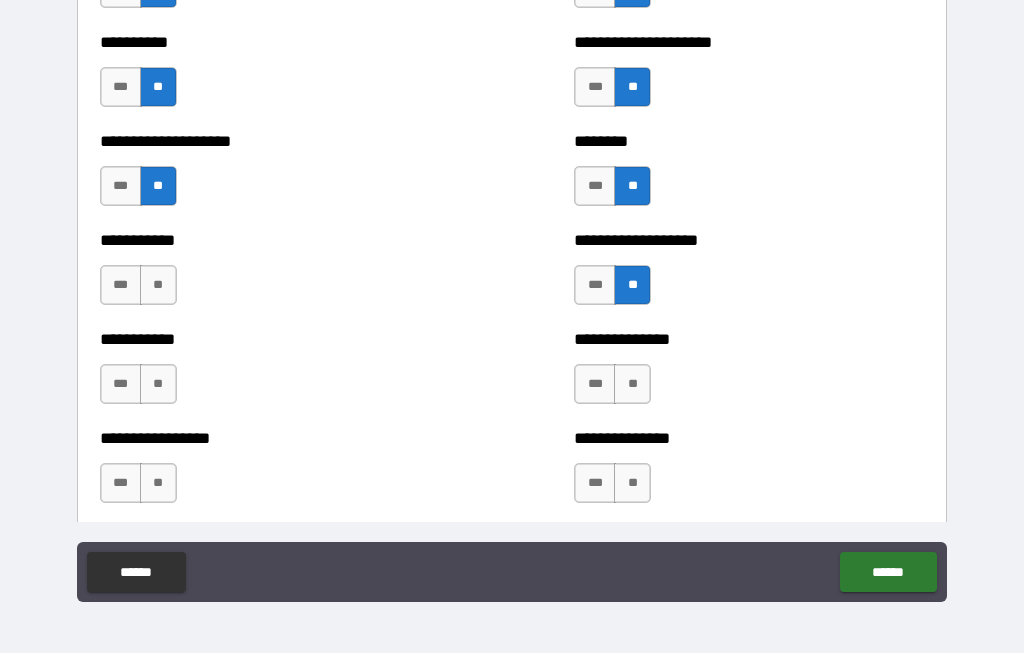 click on "**" at bounding box center (632, 385) 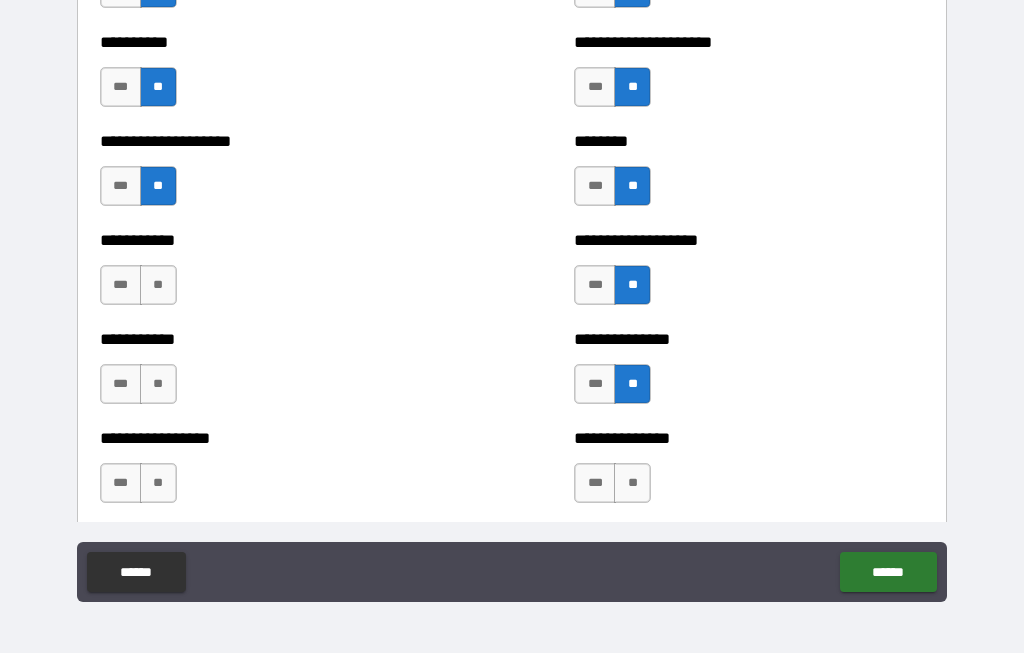 click on "**" at bounding box center [632, 484] 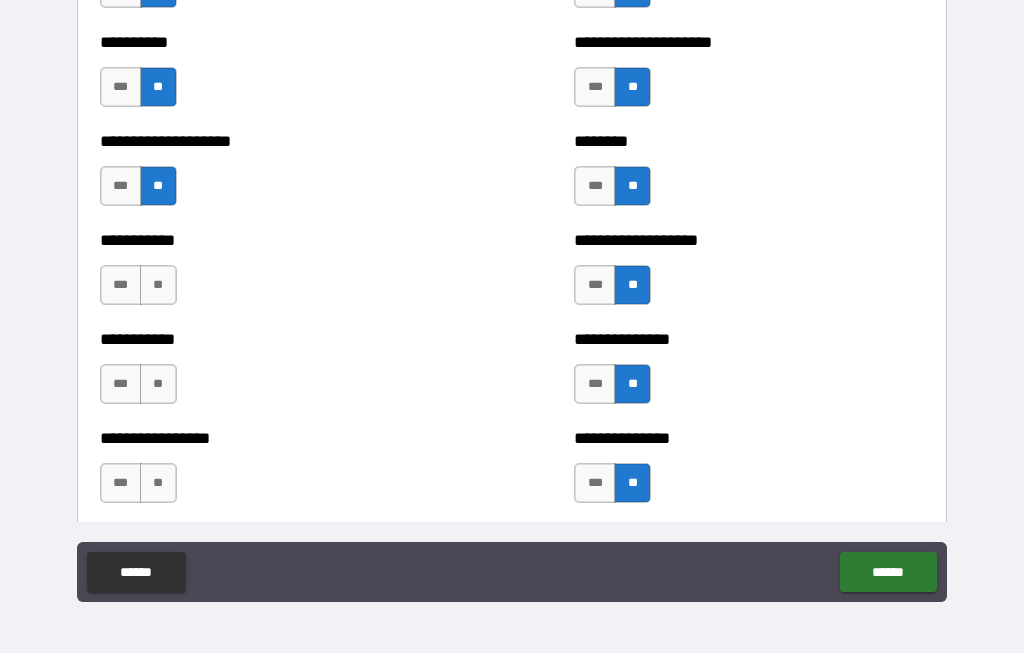 click on "**" at bounding box center (158, 484) 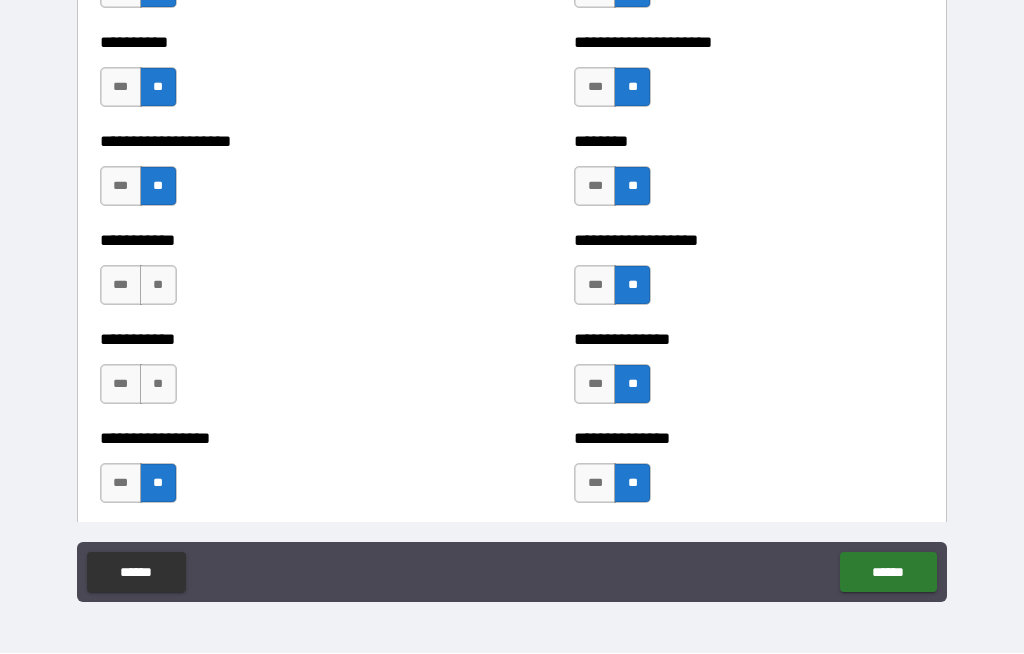 click on "**" at bounding box center (158, 385) 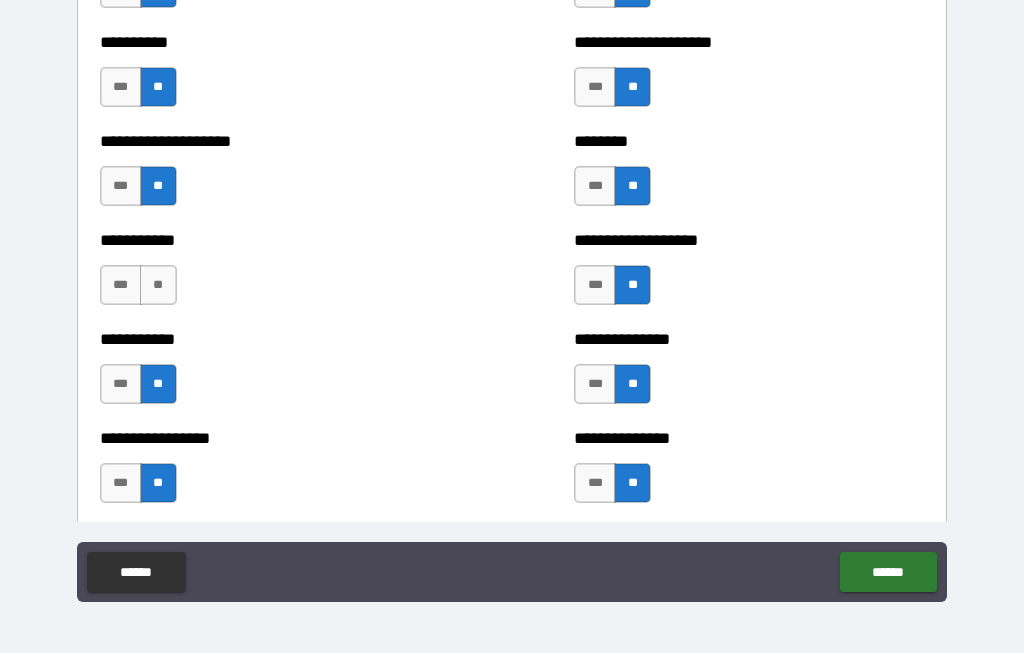 click on "**" at bounding box center [158, 286] 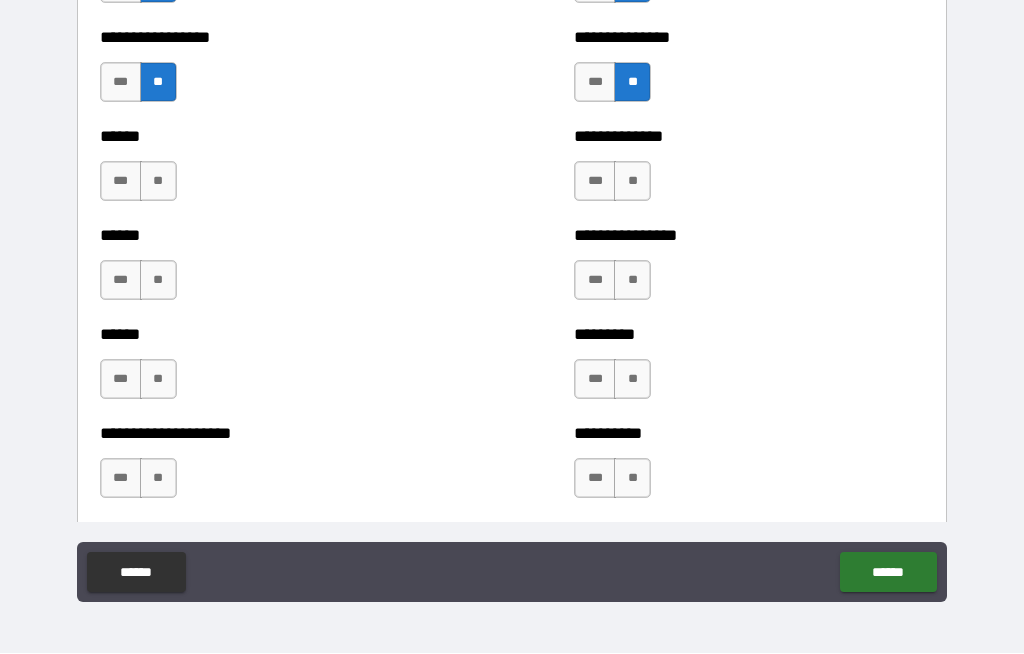 scroll, scrollTop: 2873, scrollLeft: 0, axis: vertical 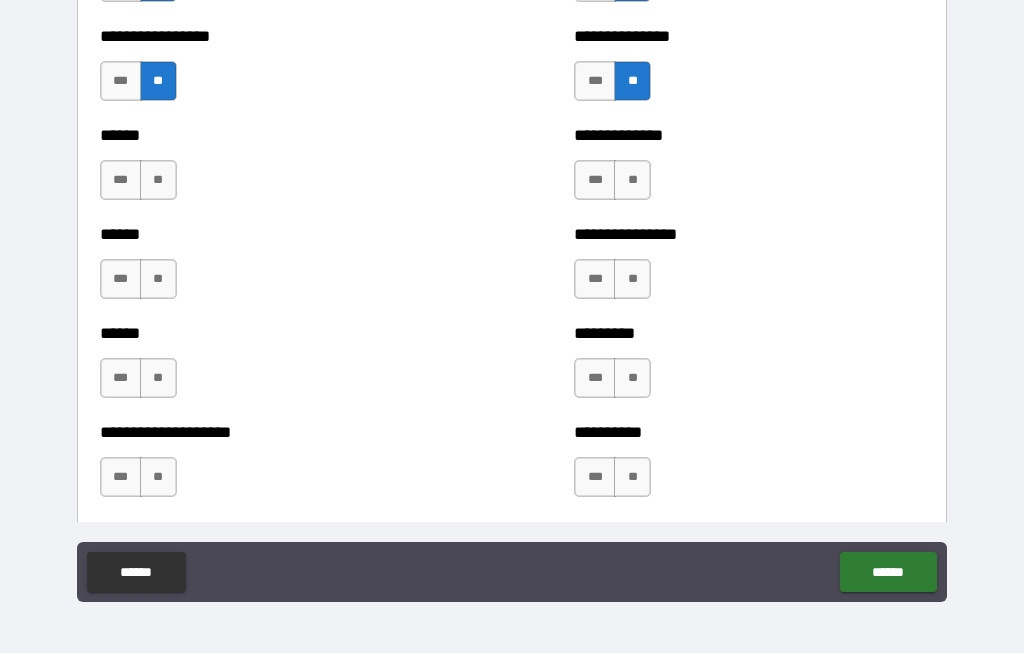 click on "**" at bounding box center (632, 181) 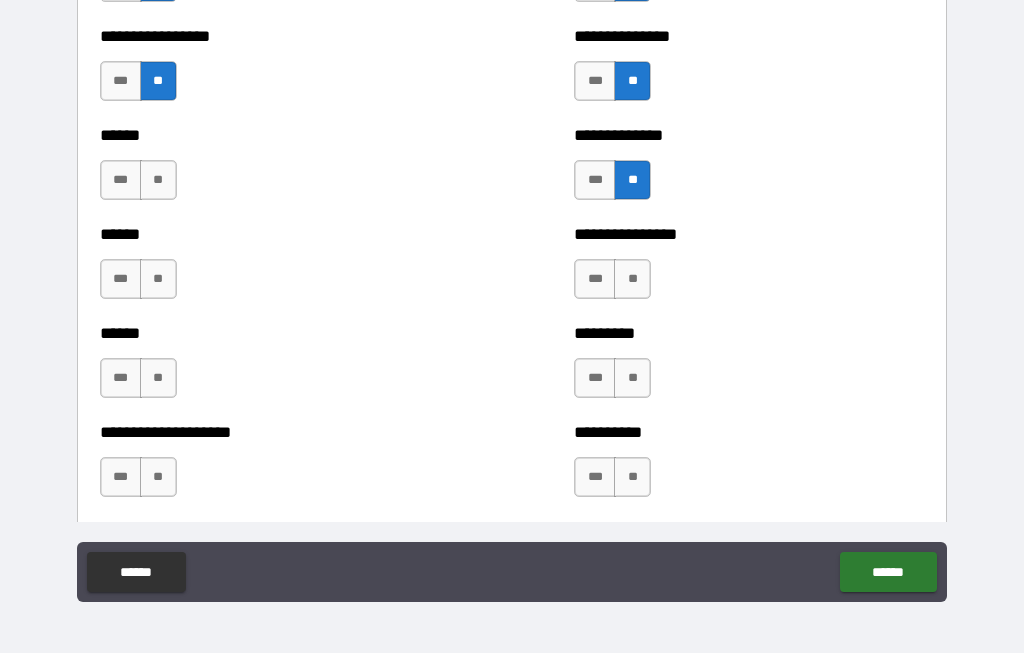 click on "**" at bounding box center [632, 280] 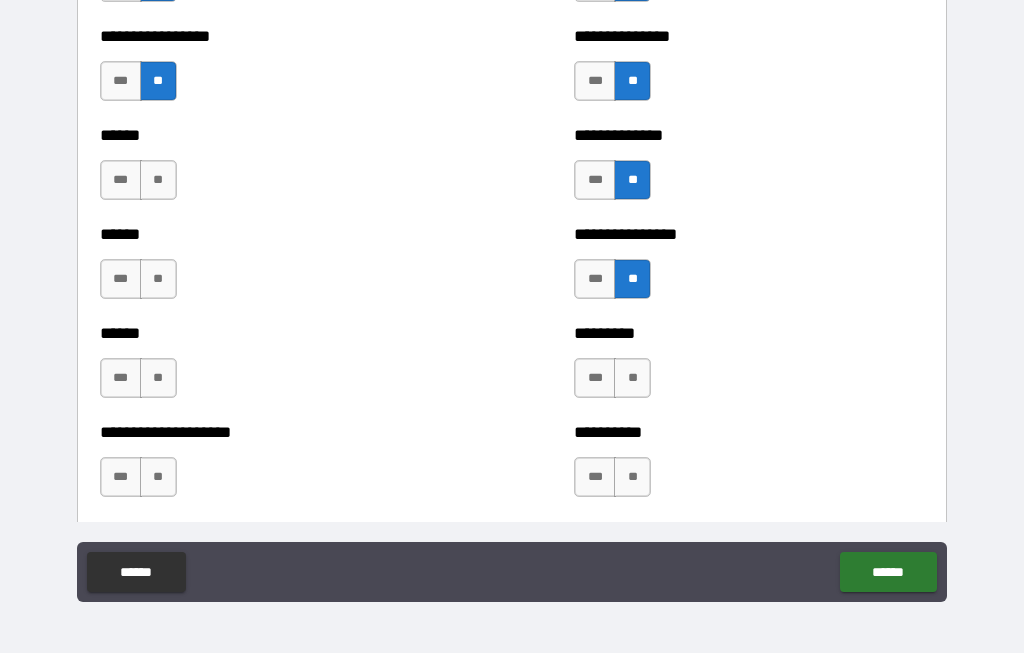 click on "**" at bounding box center (632, 379) 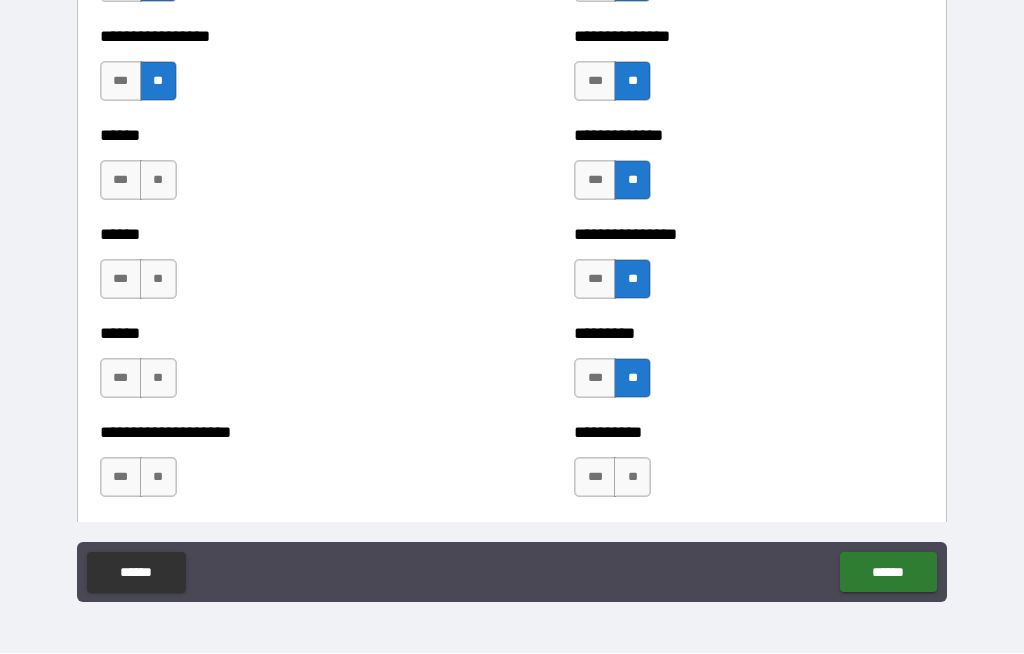 click on "**" at bounding box center (632, 478) 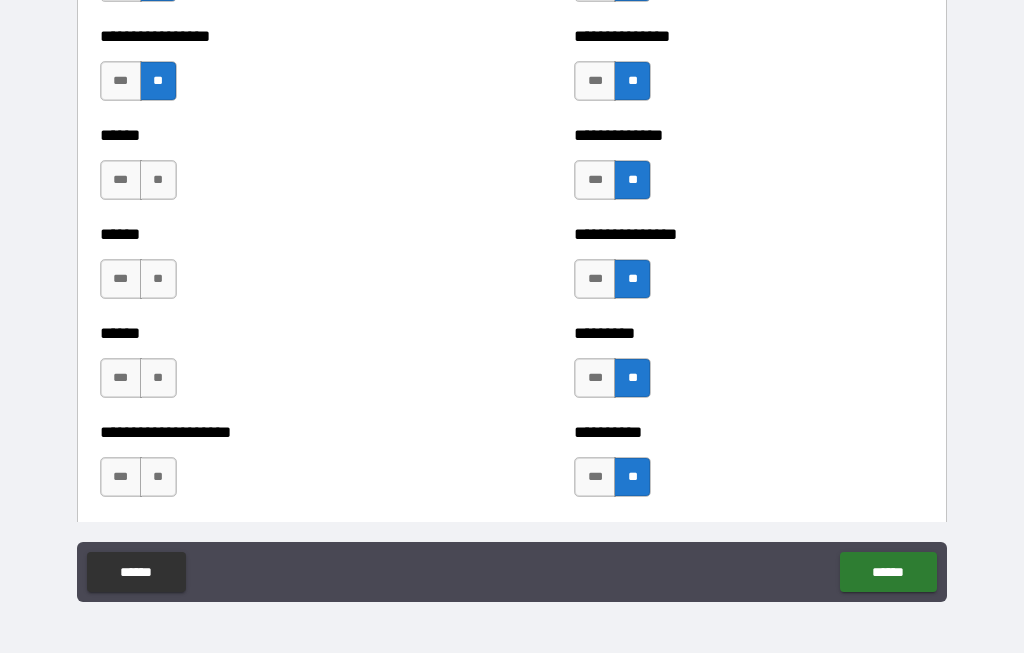 click on "***" at bounding box center [121, 478] 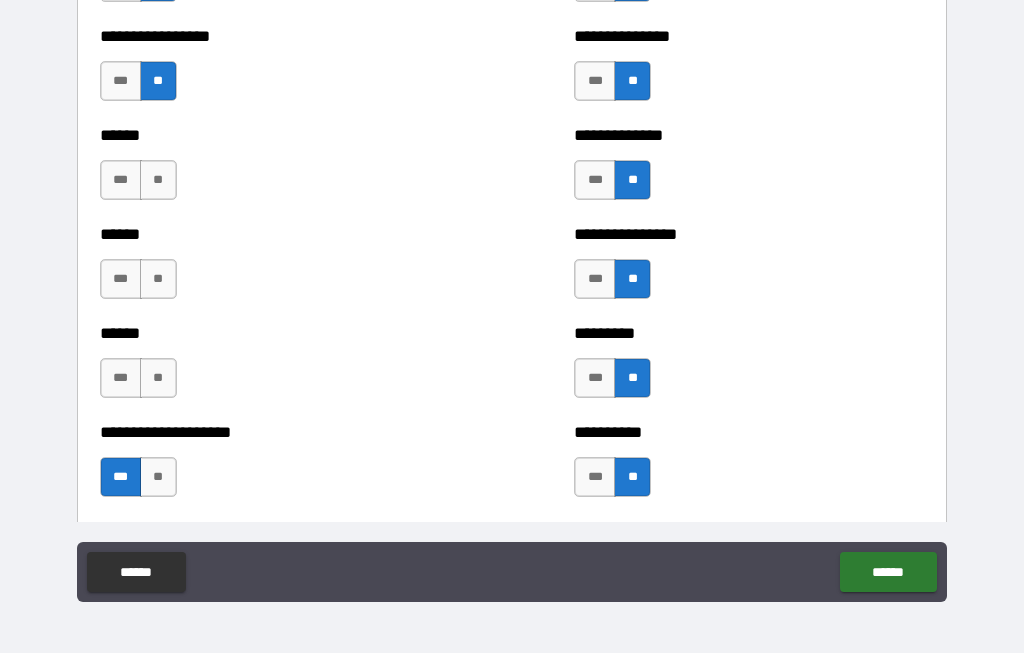 click on "**" at bounding box center [158, 379] 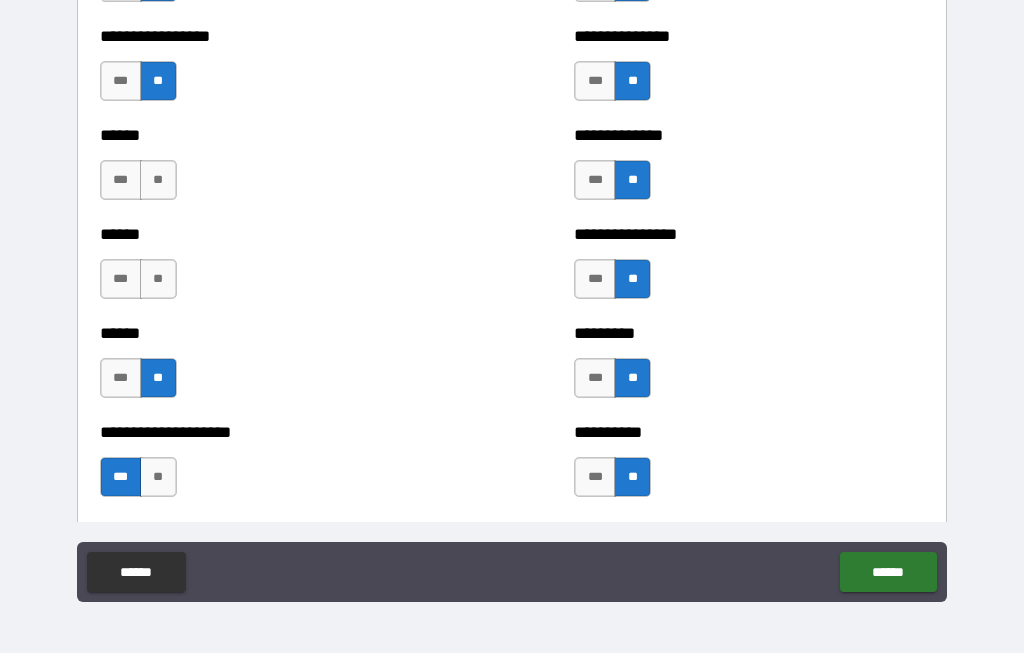 click on "**" at bounding box center (158, 280) 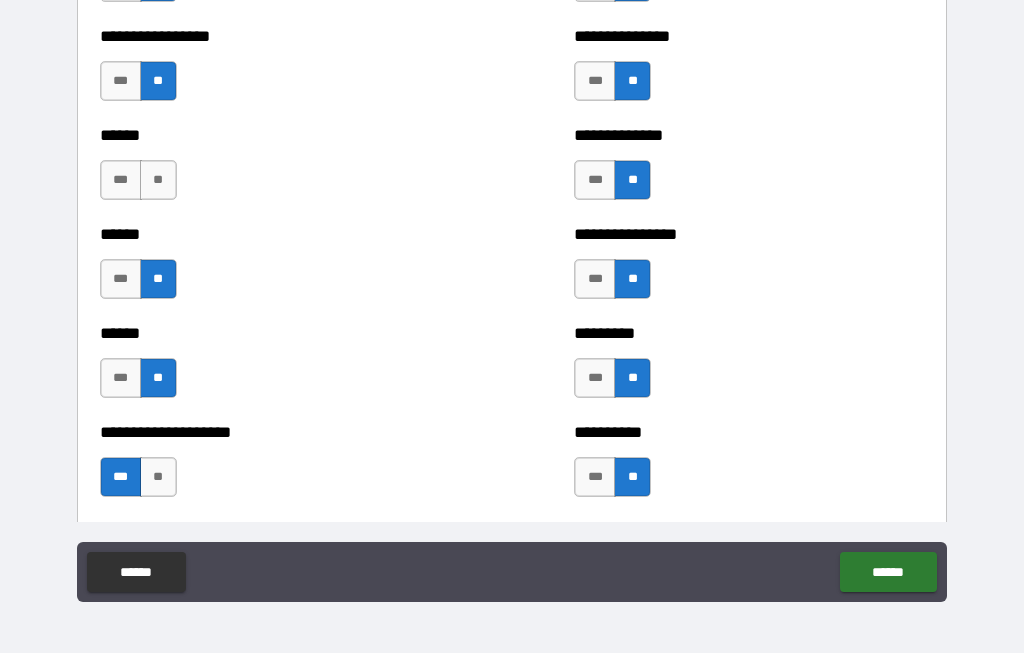 click on "**" at bounding box center [158, 181] 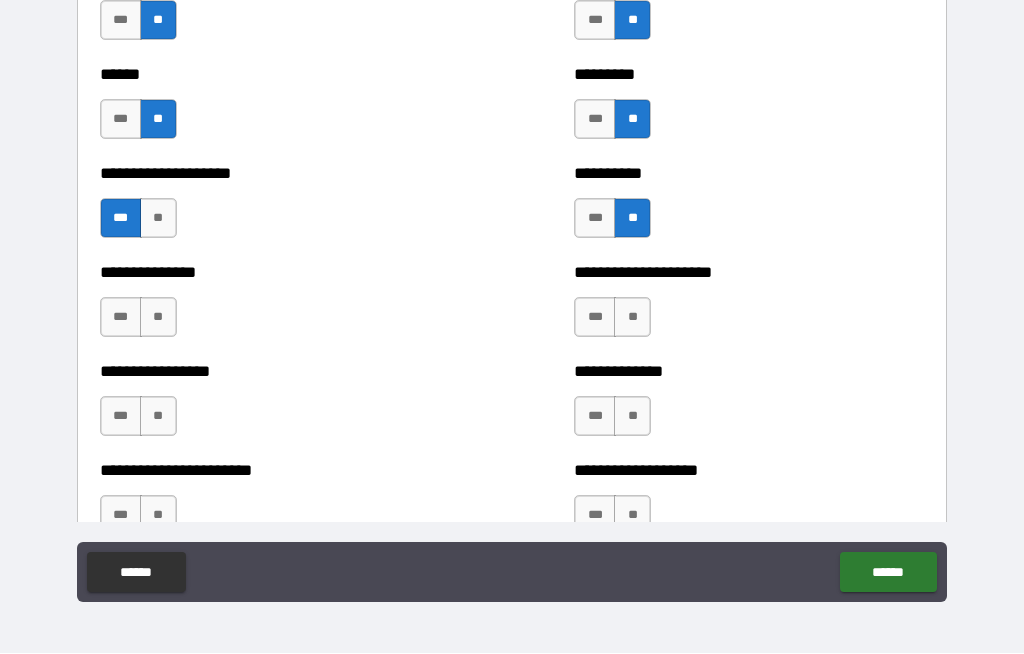 scroll, scrollTop: 3135, scrollLeft: 0, axis: vertical 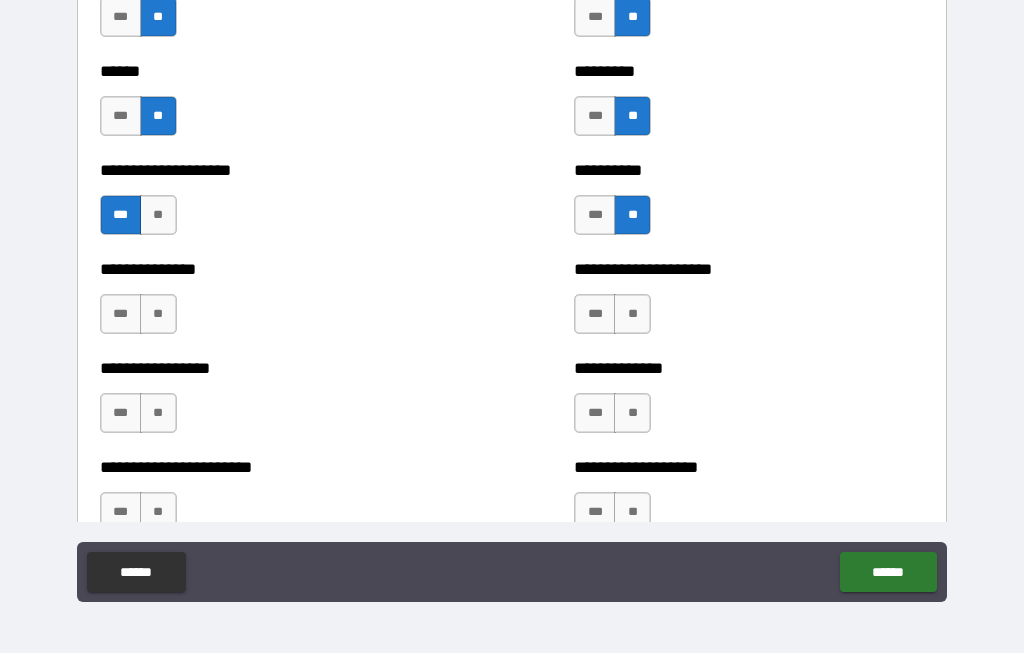 click on "**" at bounding box center (158, 315) 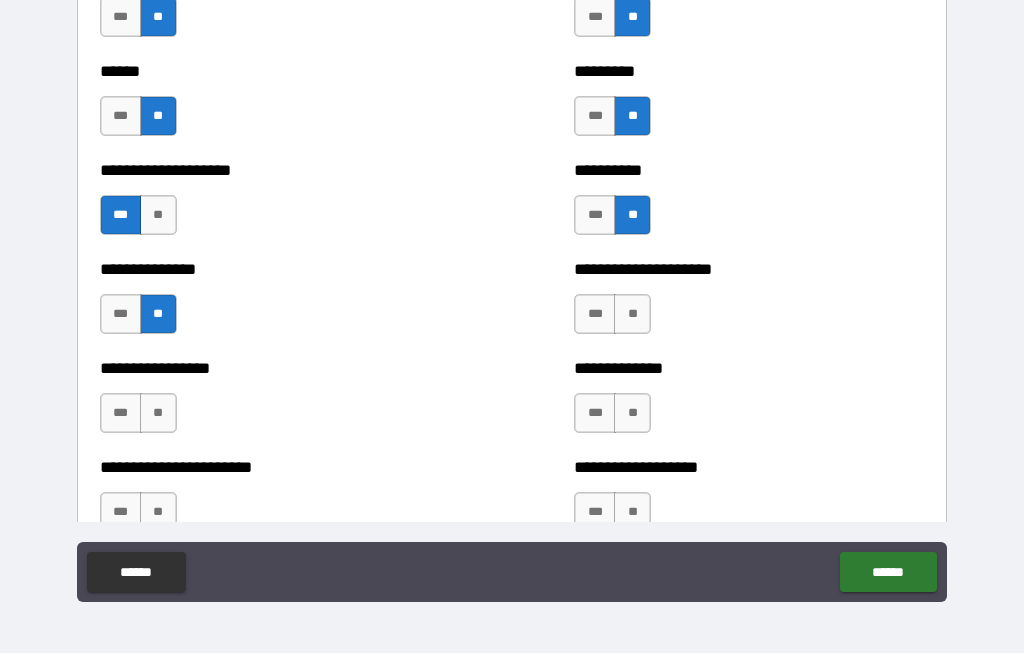 click on "***" at bounding box center (121, 414) 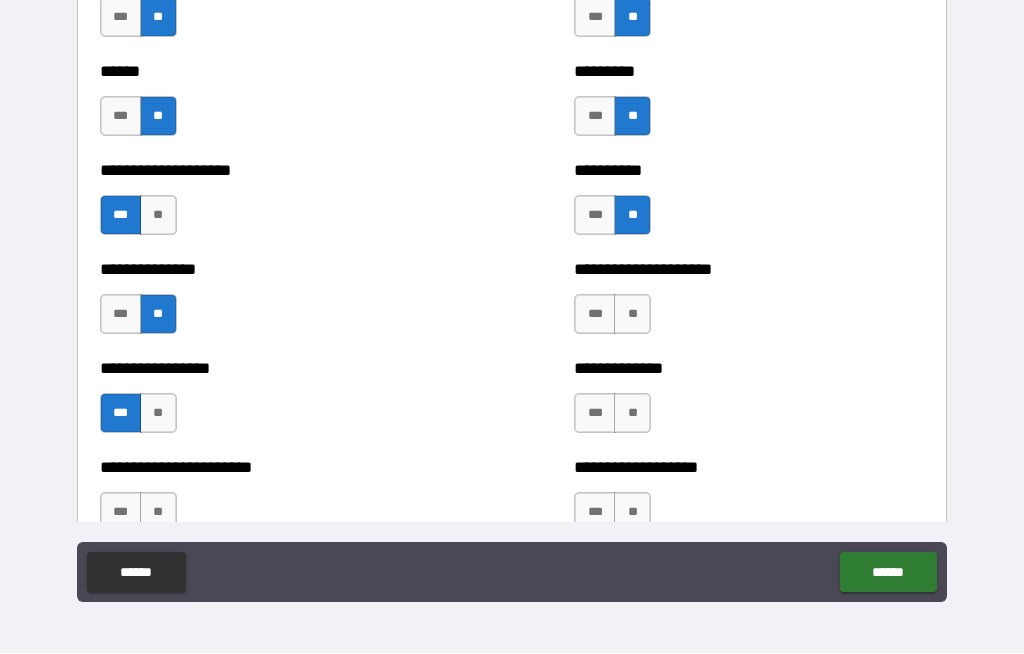 click on "**" at bounding box center (158, 513) 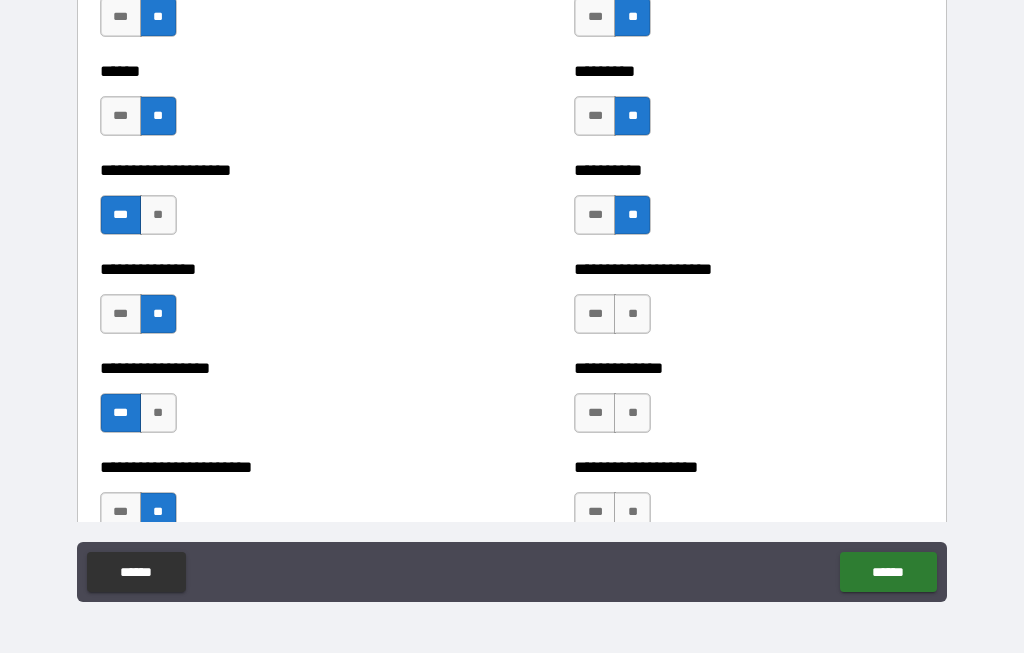 click on "**" at bounding box center (632, 513) 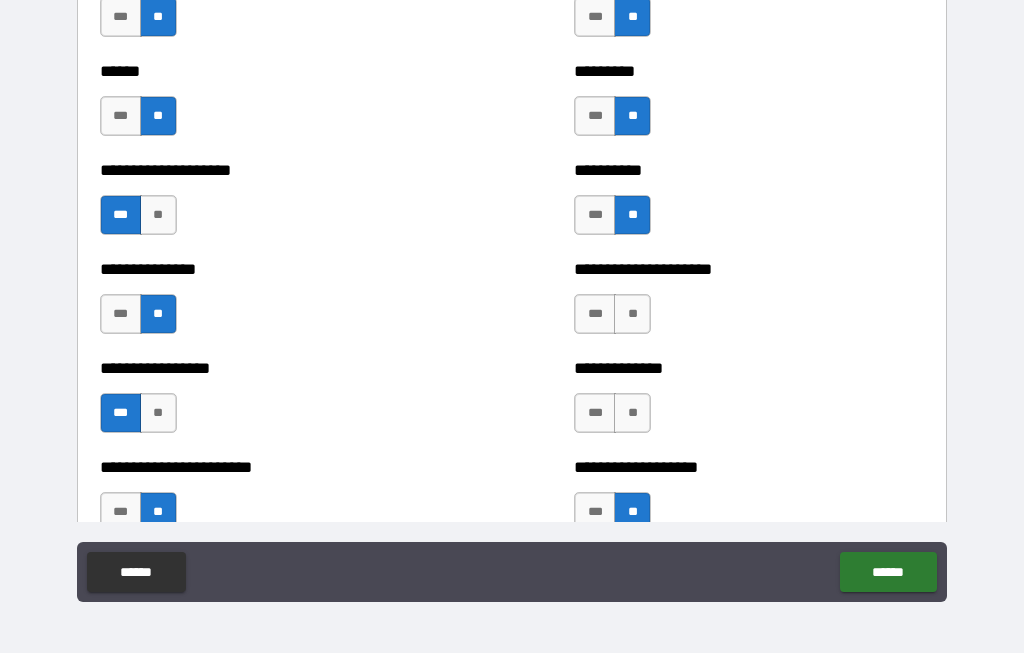 click on "**" at bounding box center (632, 414) 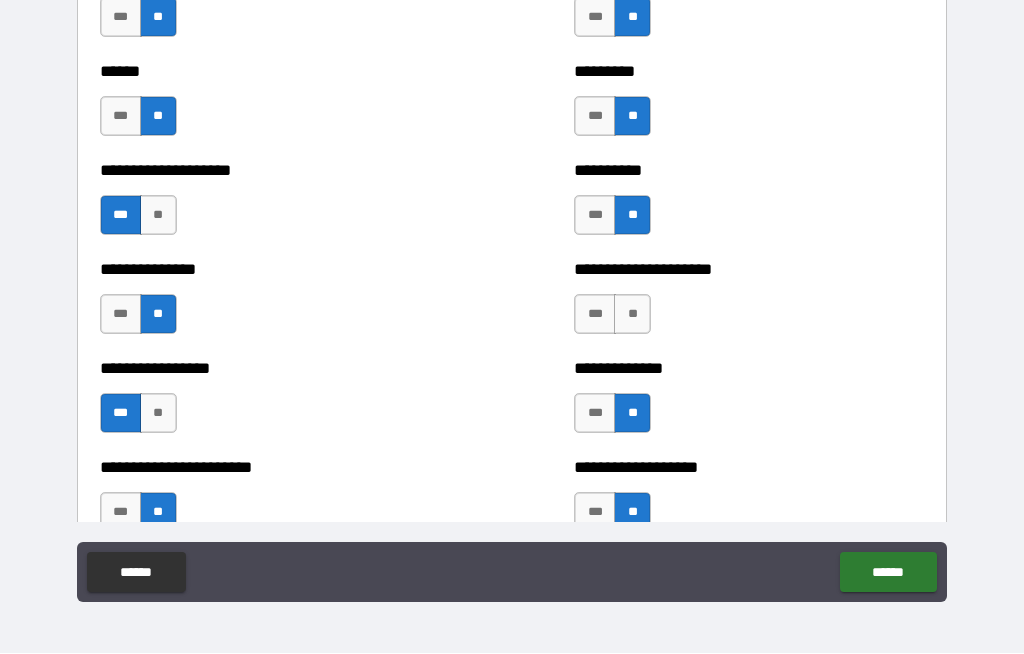 click on "**" at bounding box center [632, 315] 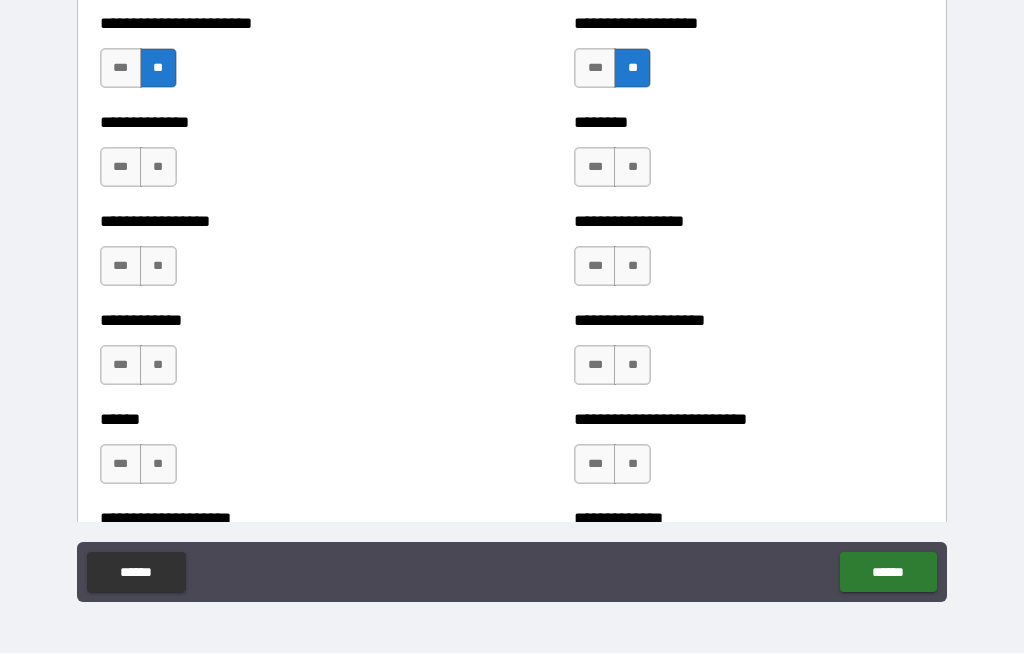 scroll, scrollTop: 3595, scrollLeft: 0, axis: vertical 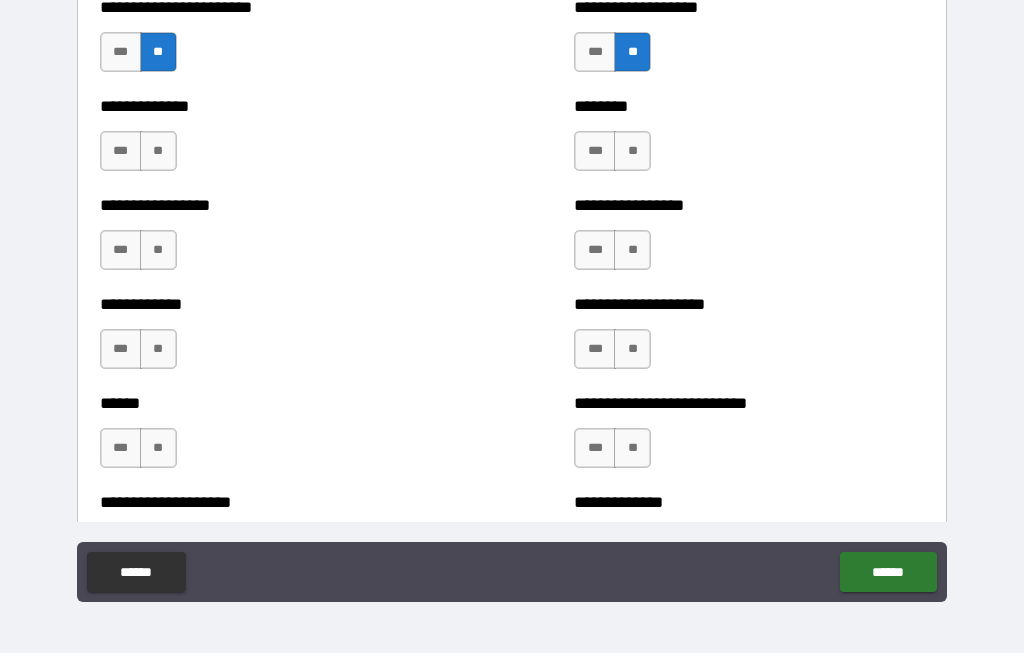 click on "**" at bounding box center [632, 152] 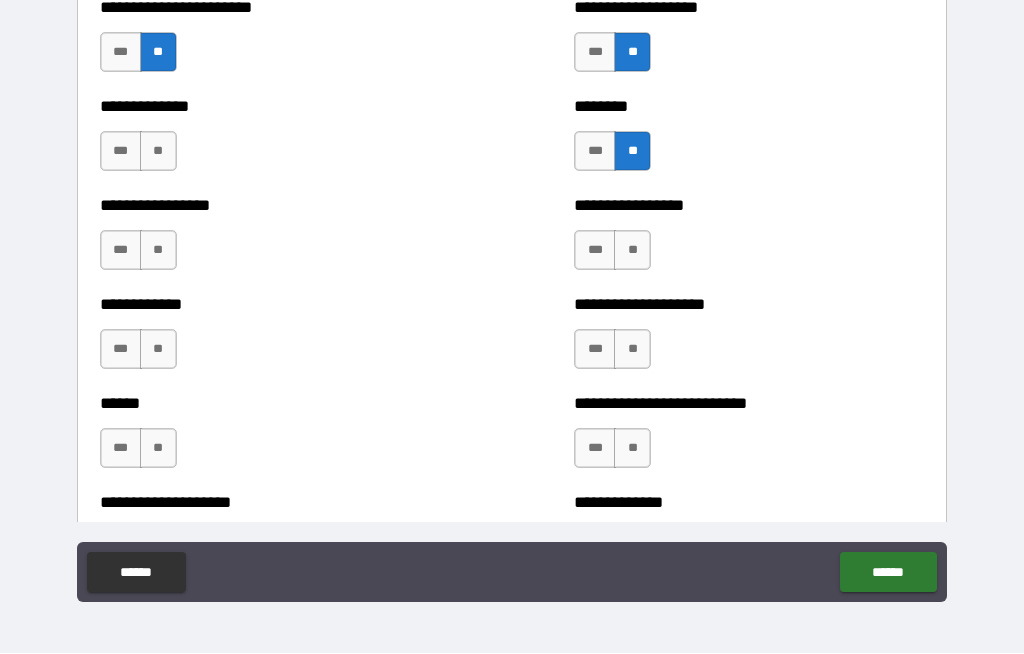 click on "**" at bounding box center [632, 251] 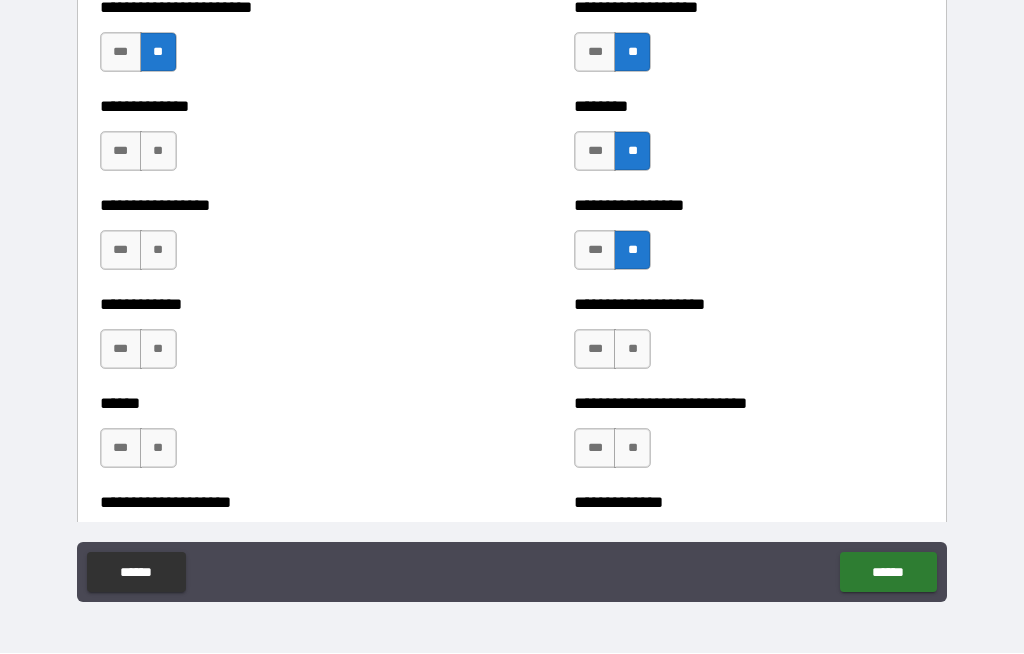 click on "**" at bounding box center (632, 350) 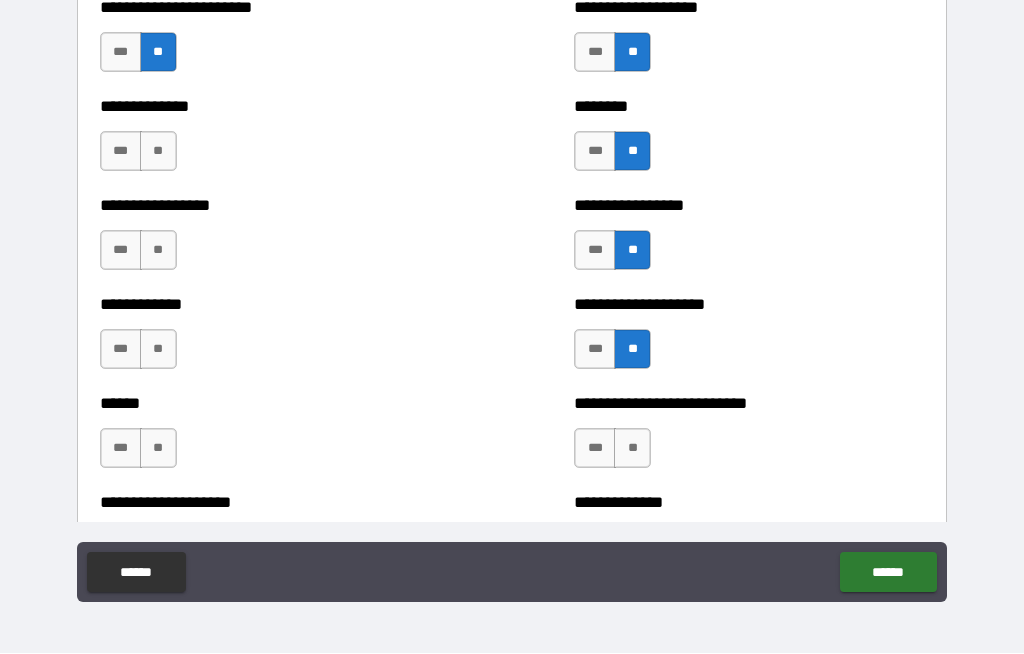 click on "**" at bounding box center (632, 449) 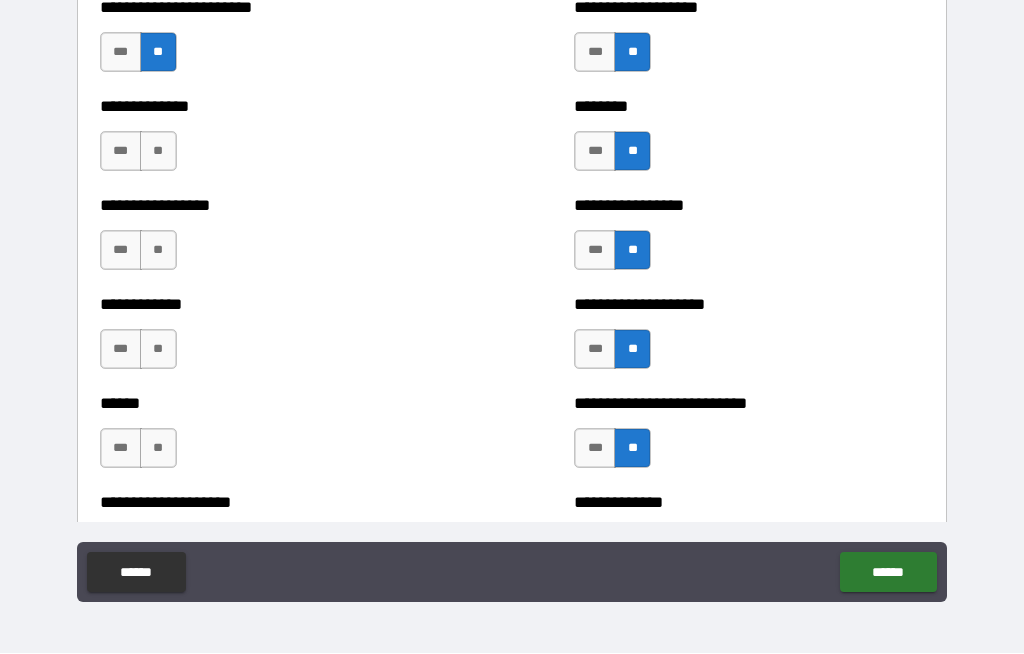 click on "**" at bounding box center (158, 449) 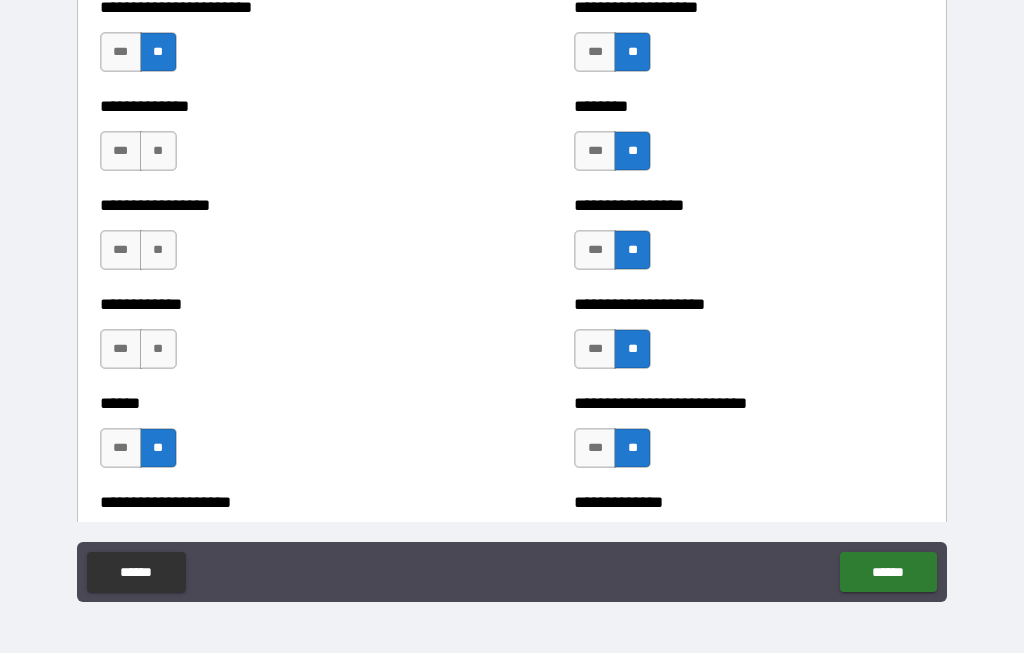 click on "**" at bounding box center [158, 350] 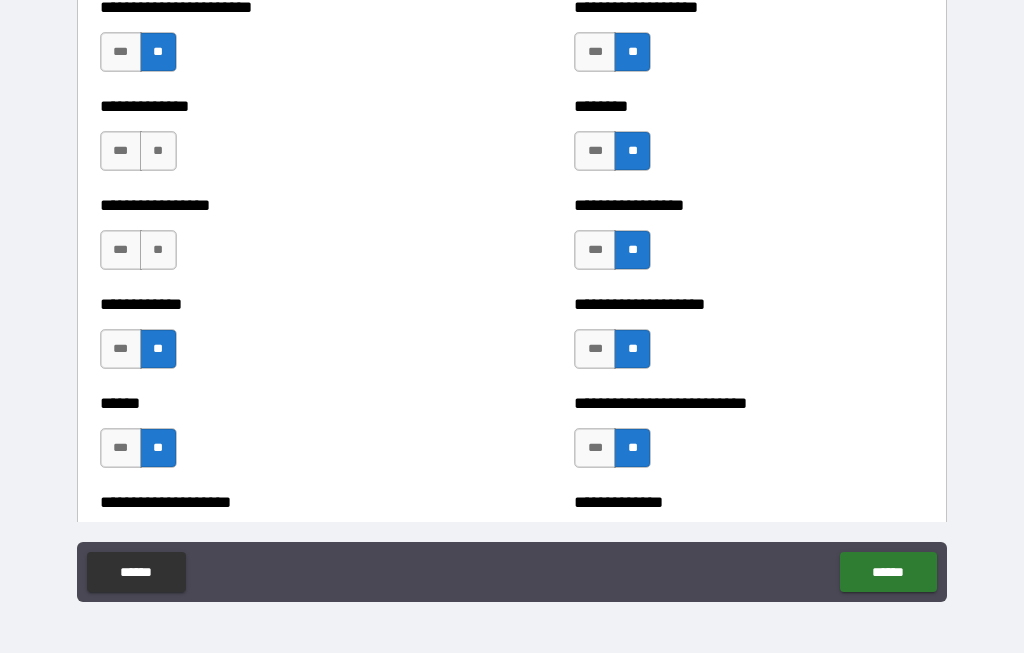 click on "**" at bounding box center [158, 251] 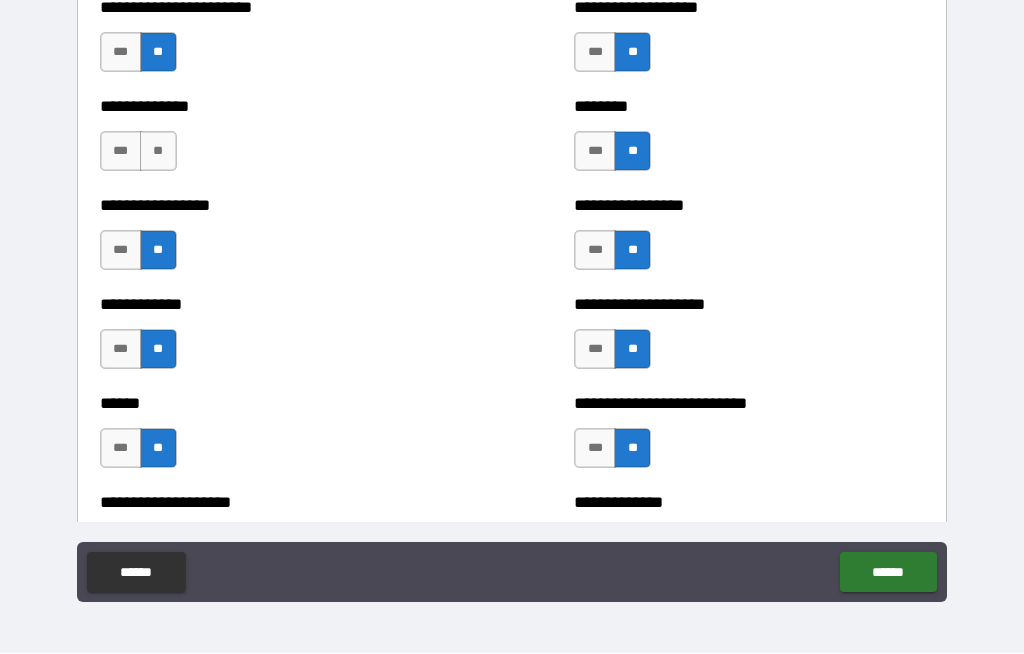 click on "**" at bounding box center [158, 152] 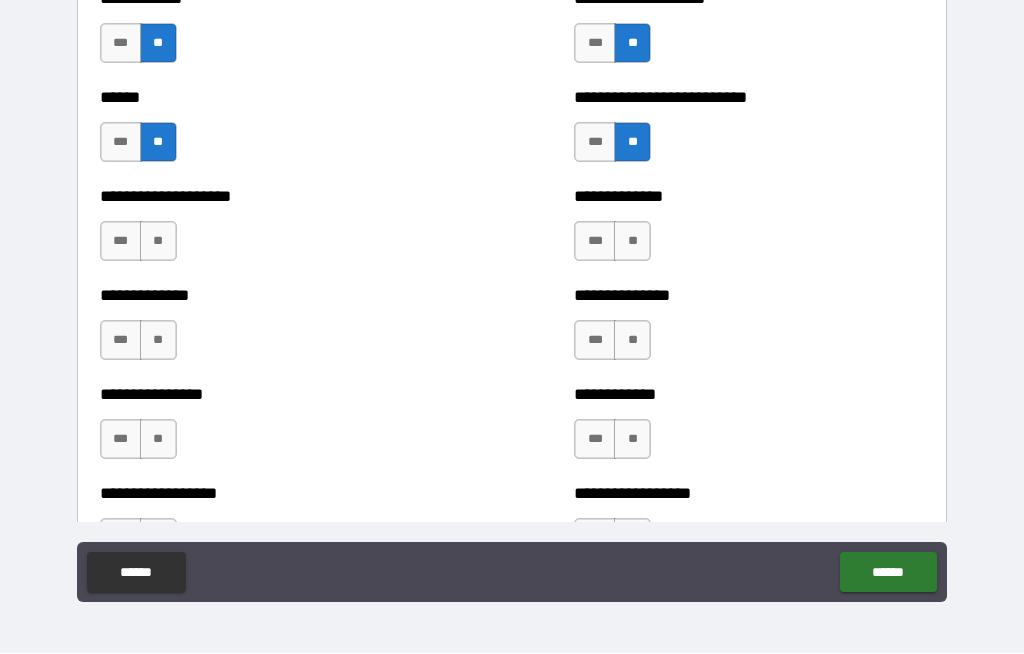 scroll, scrollTop: 3908, scrollLeft: 0, axis: vertical 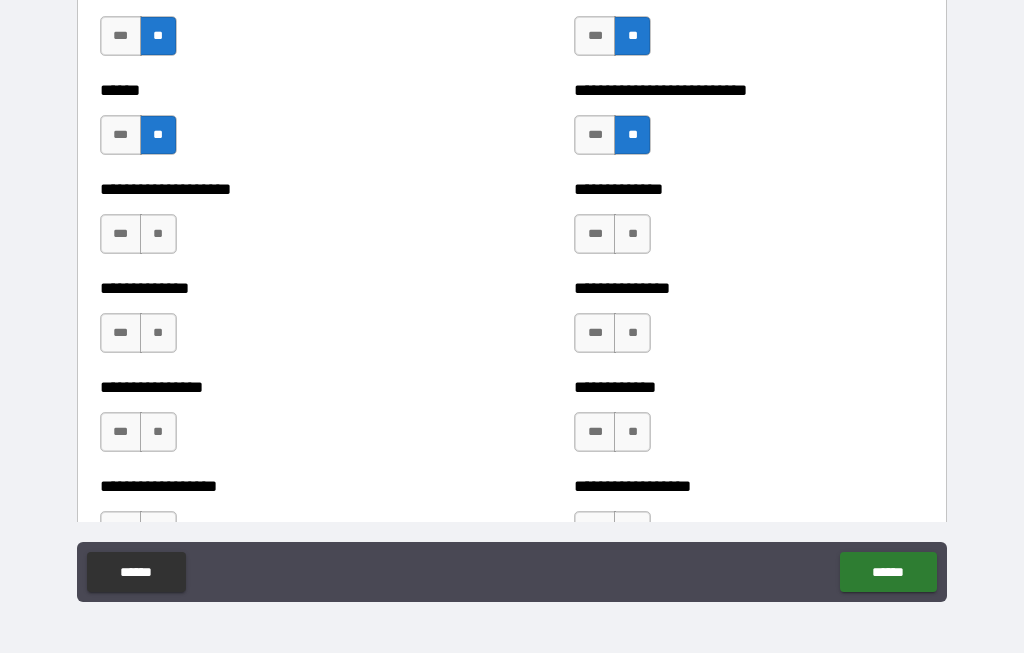 click on "**" at bounding box center (158, 235) 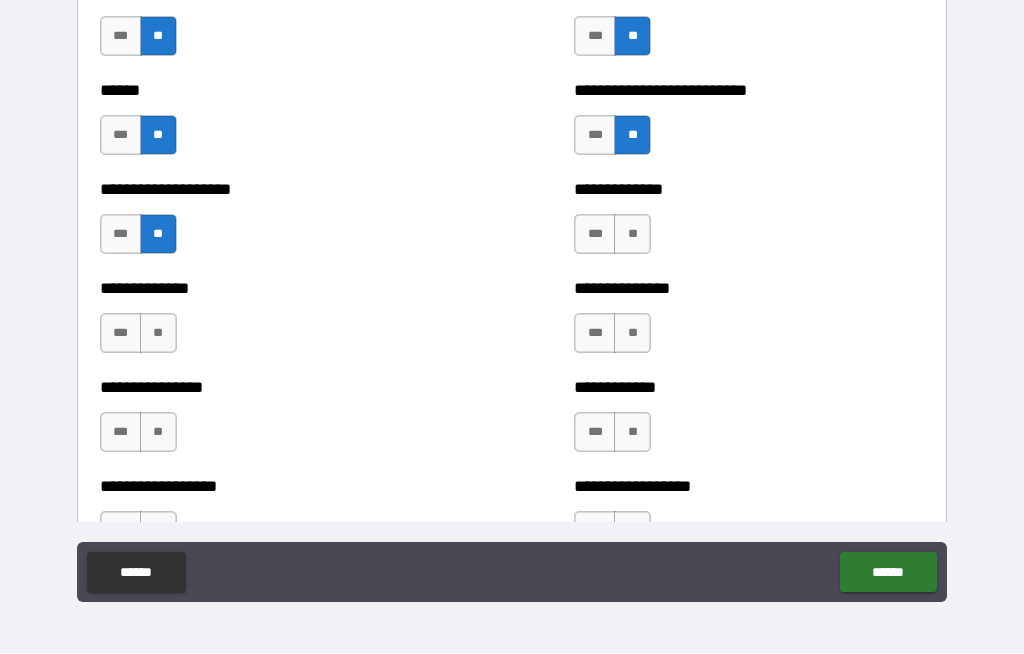click on "**" at bounding box center (158, 334) 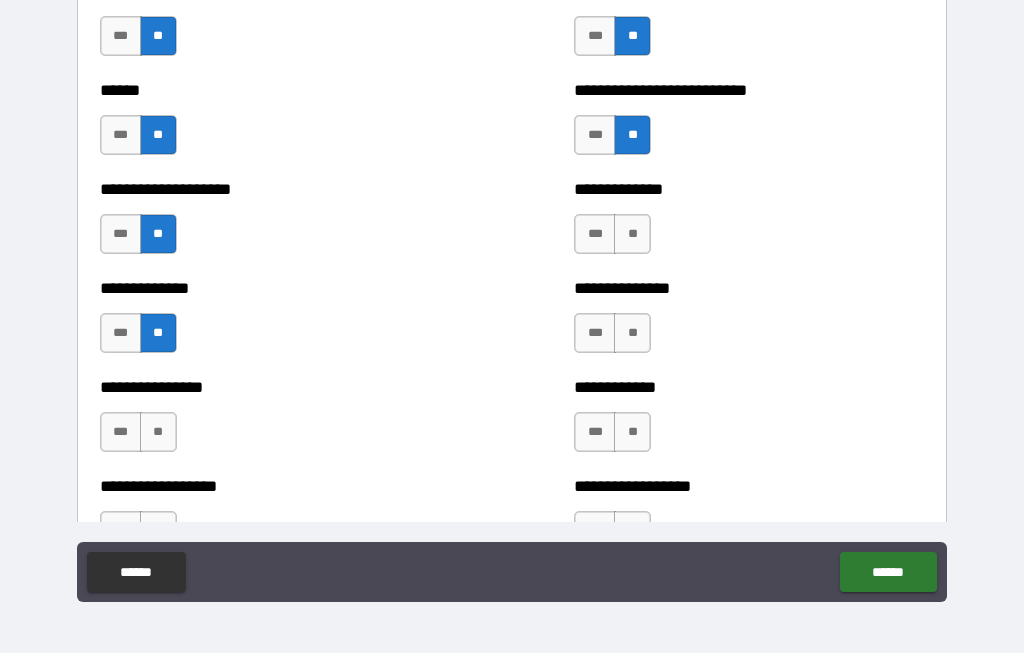 click on "**" at bounding box center (158, 433) 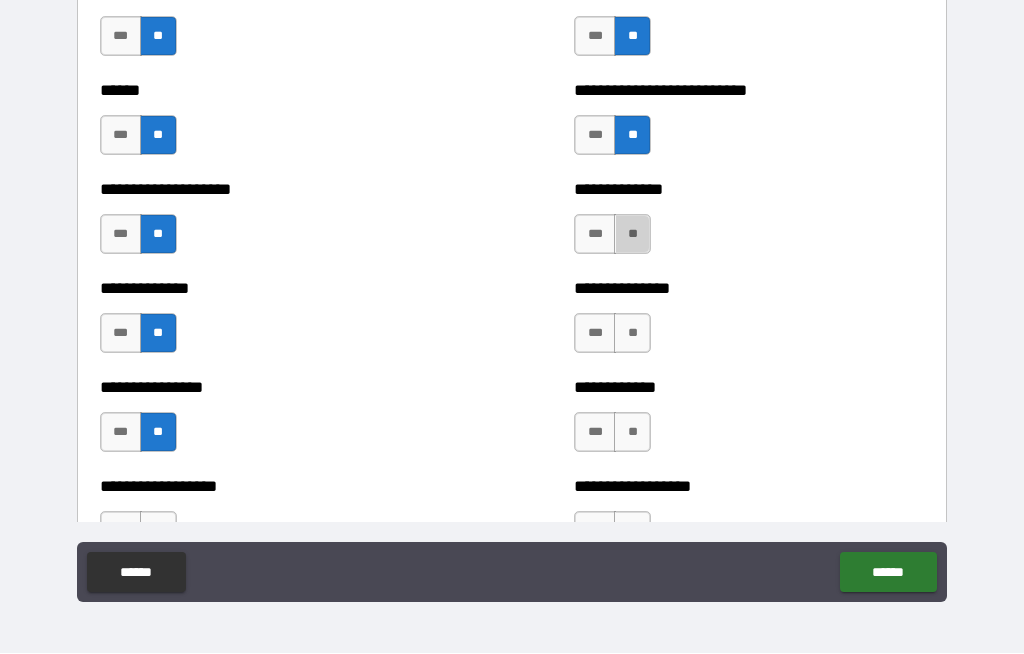 click on "**" at bounding box center [632, 235] 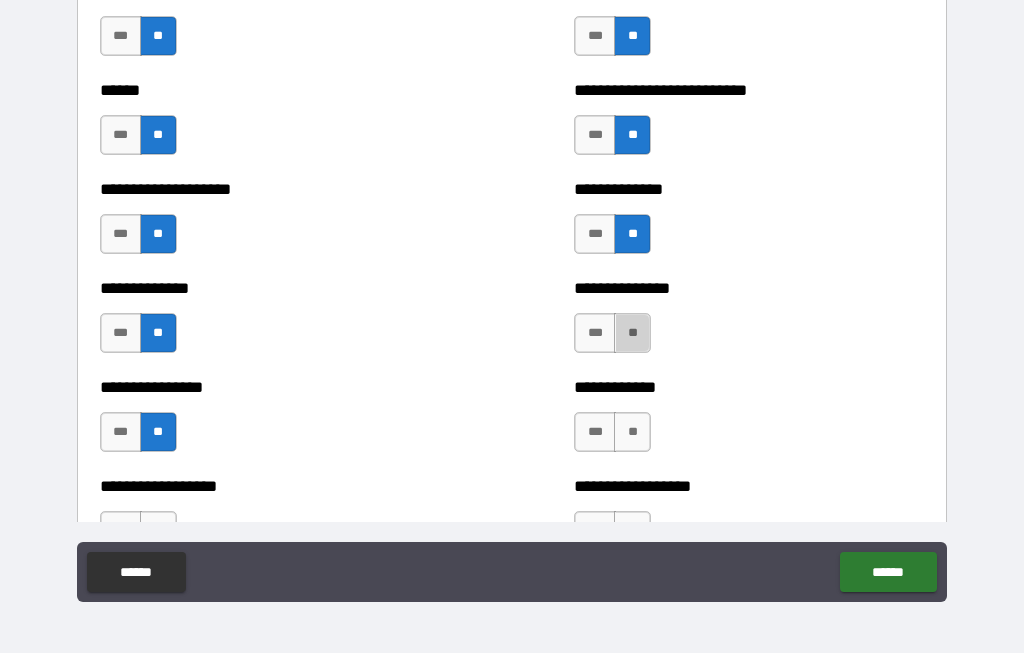 click on "**" at bounding box center [632, 334] 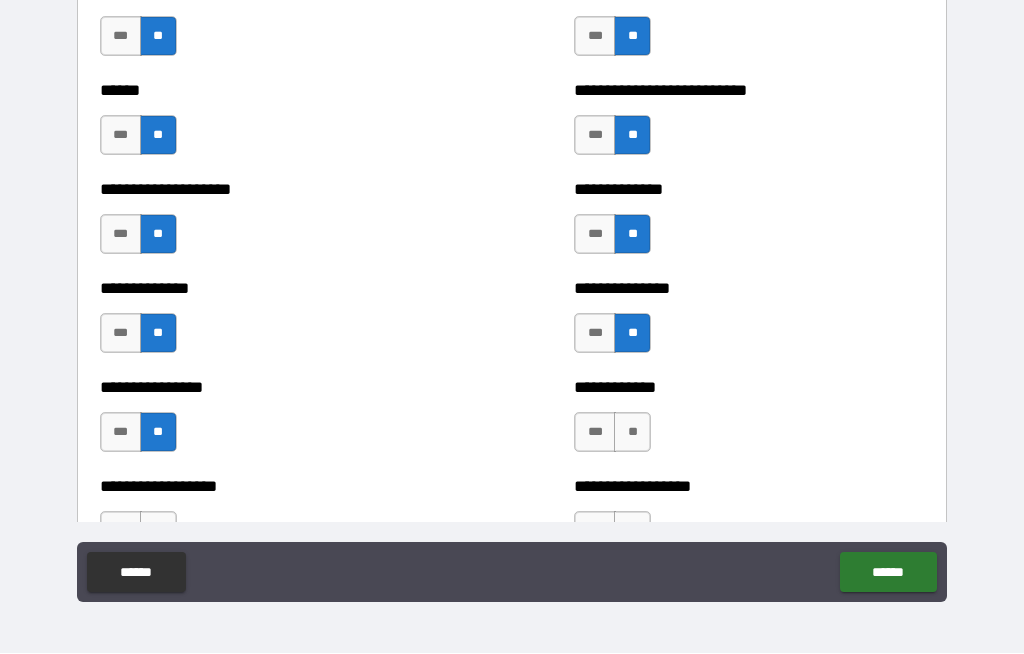 click on "**" at bounding box center [632, 433] 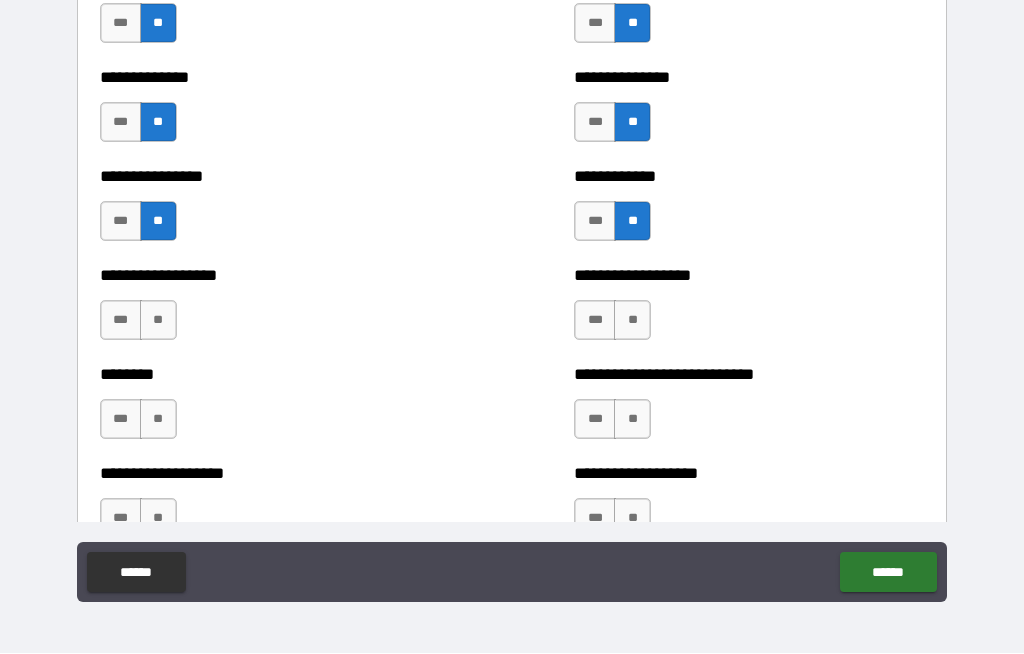 scroll, scrollTop: 4127, scrollLeft: 0, axis: vertical 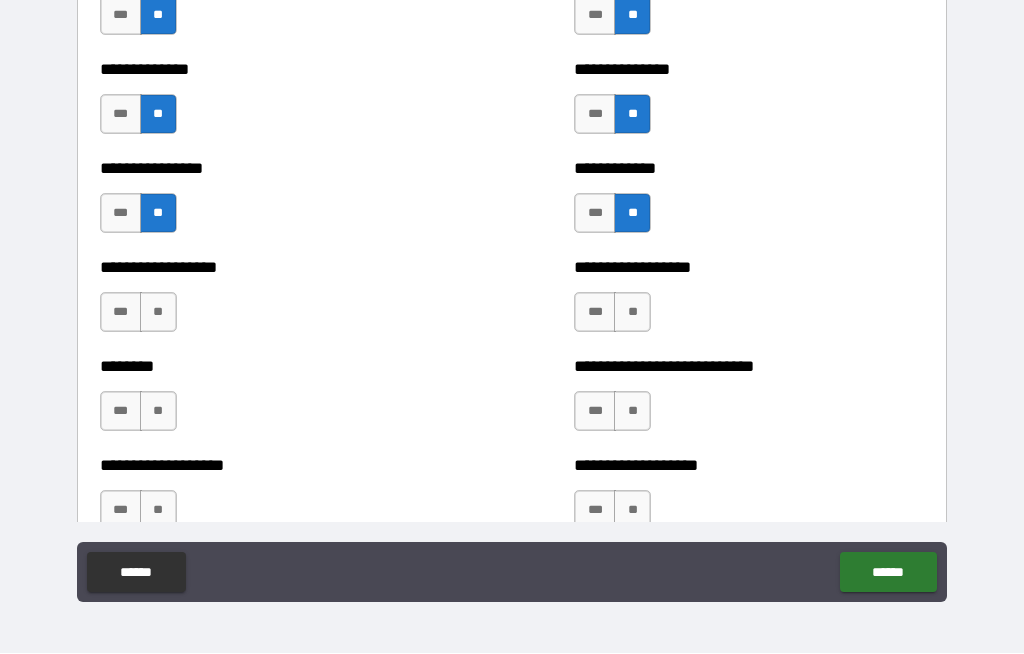 click on "**" at bounding box center [632, 313] 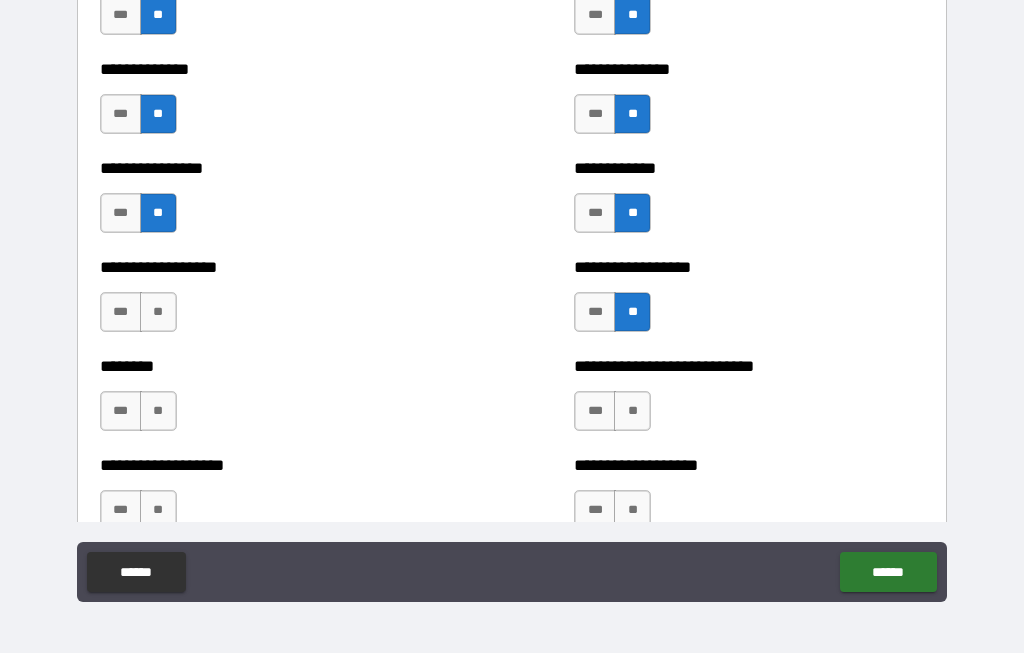 click on "**" at bounding box center [632, 412] 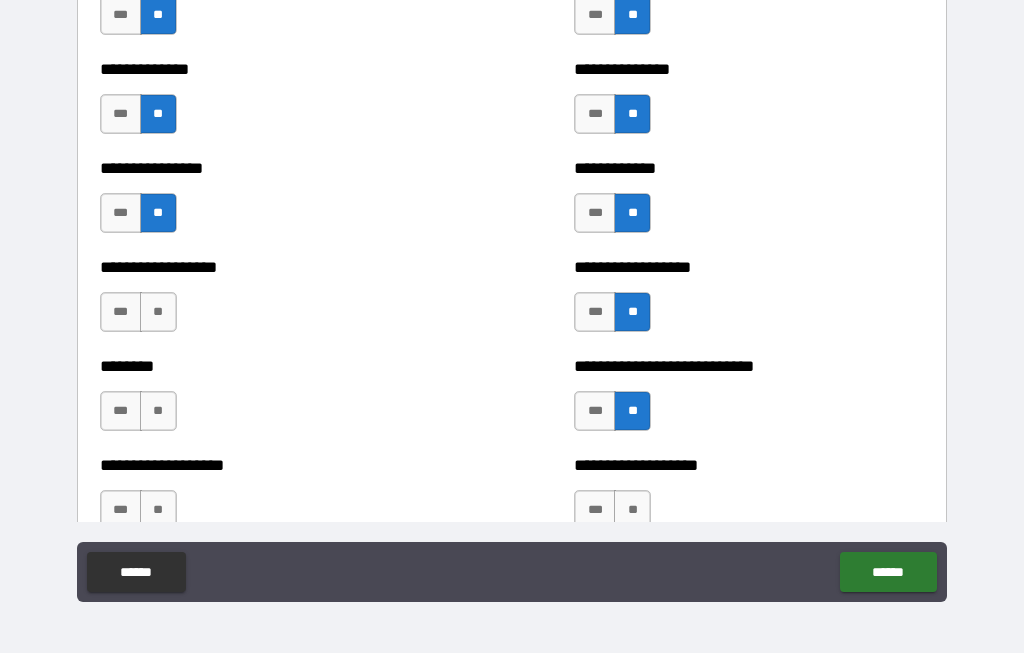click on "**" at bounding box center [632, 511] 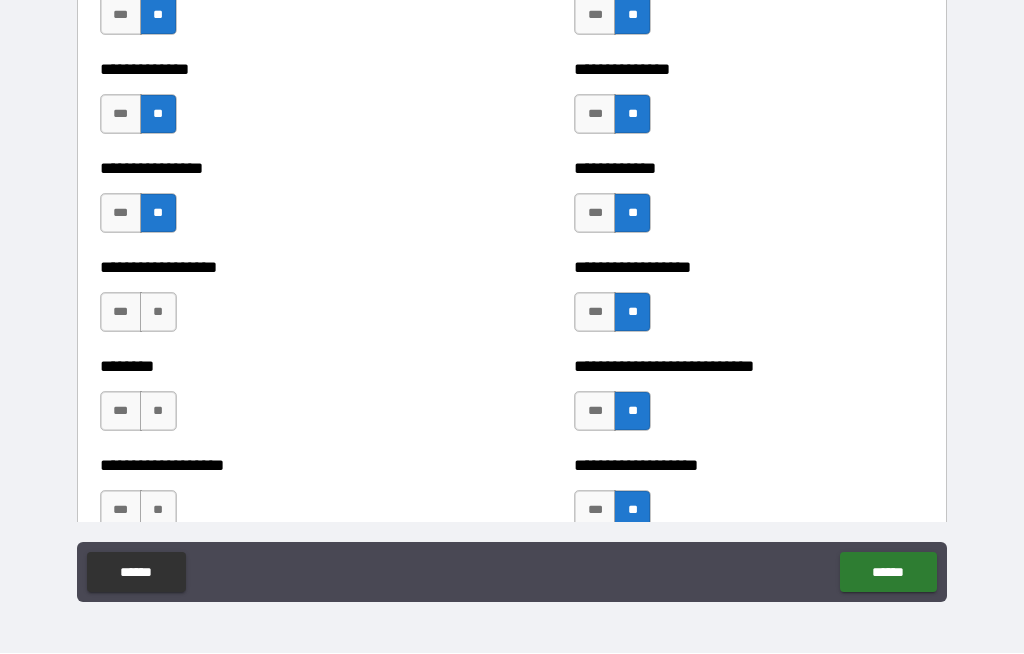 click on "**" at bounding box center (158, 511) 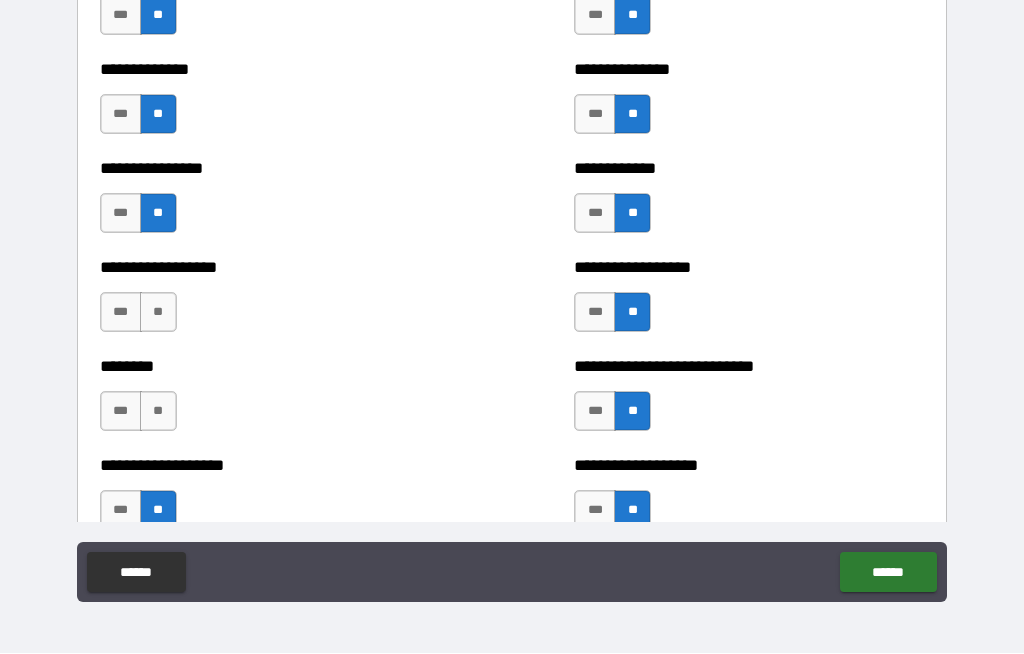 click on "**" at bounding box center (158, 412) 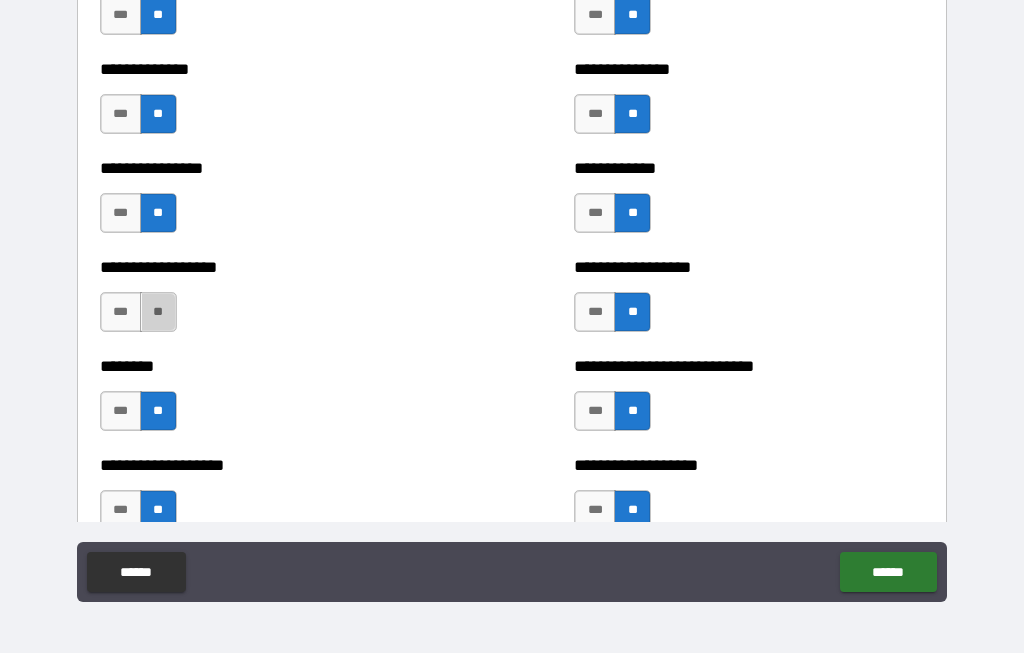 click on "**" at bounding box center [158, 313] 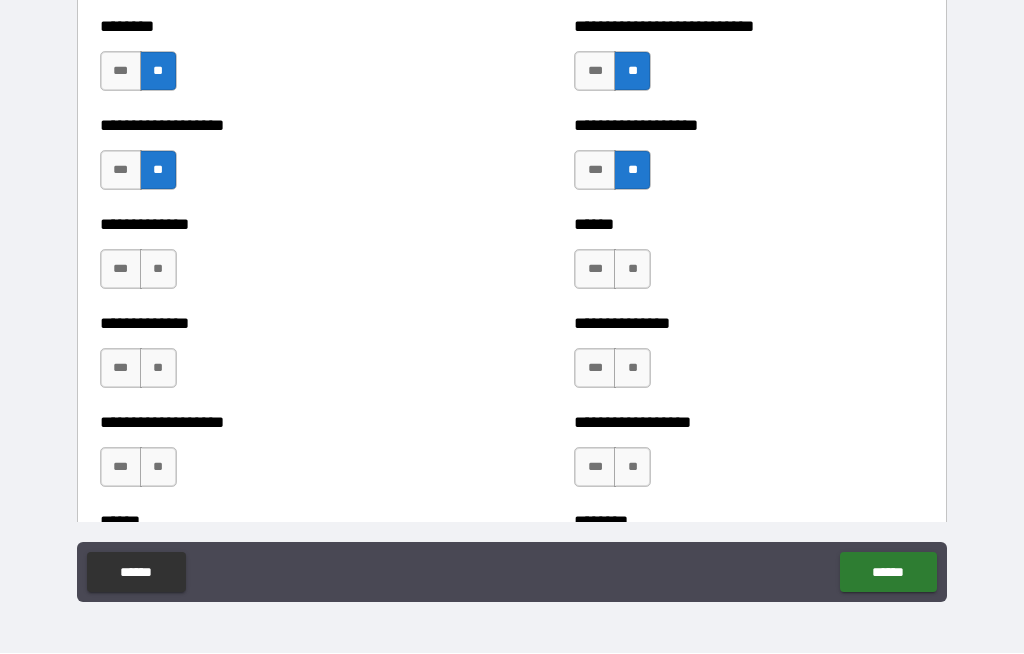 scroll, scrollTop: 4475, scrollLeft: 0, axis: vertical 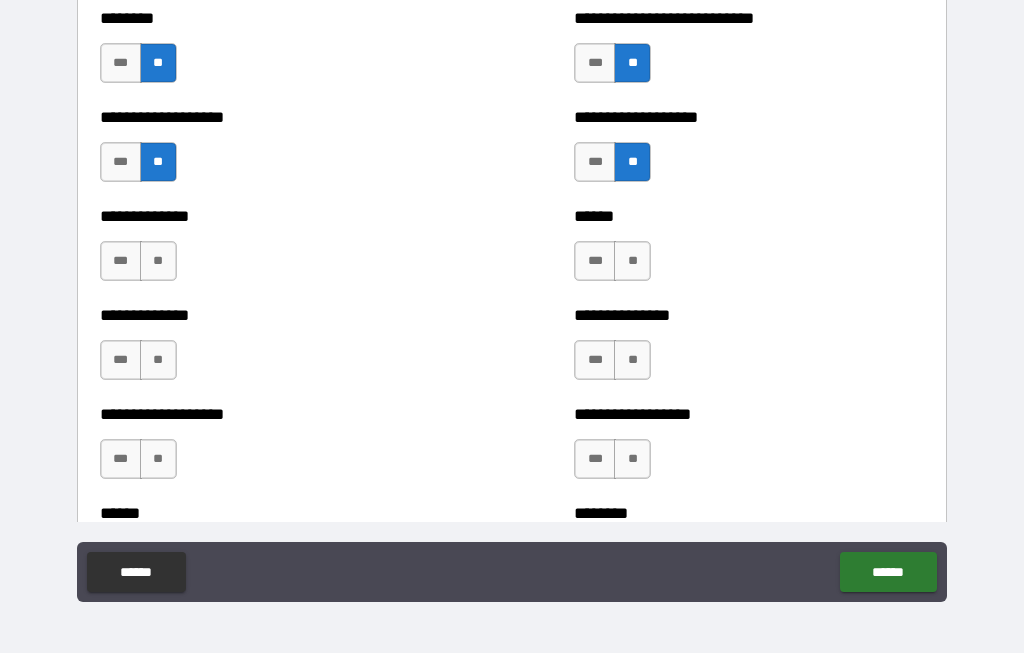 click on "**" at bounding box center (158, 262) 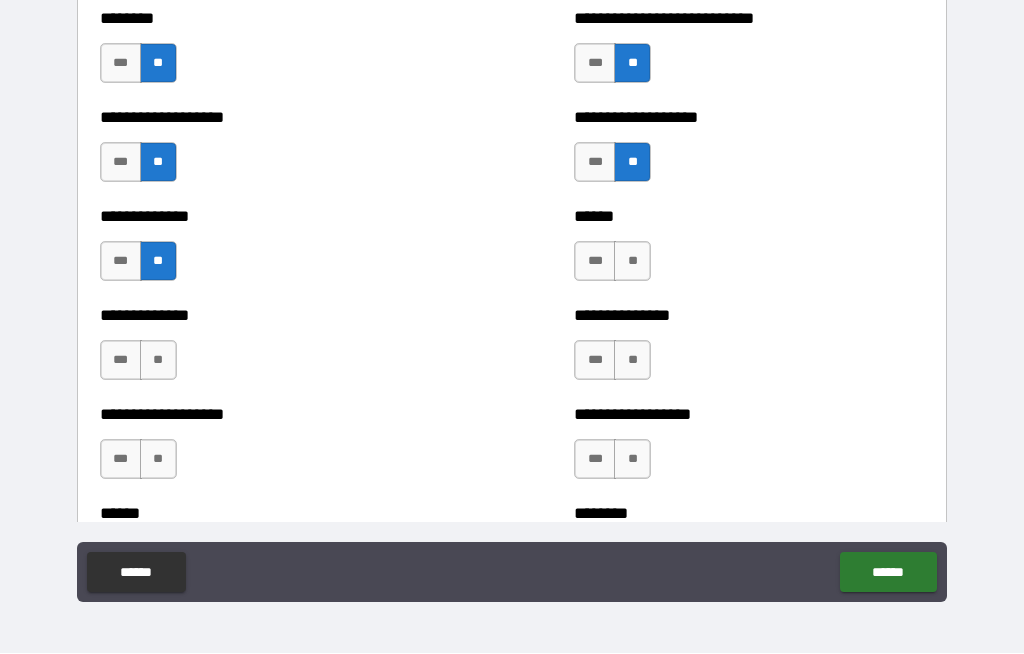 click on "**" at bounding box center (158, 361) 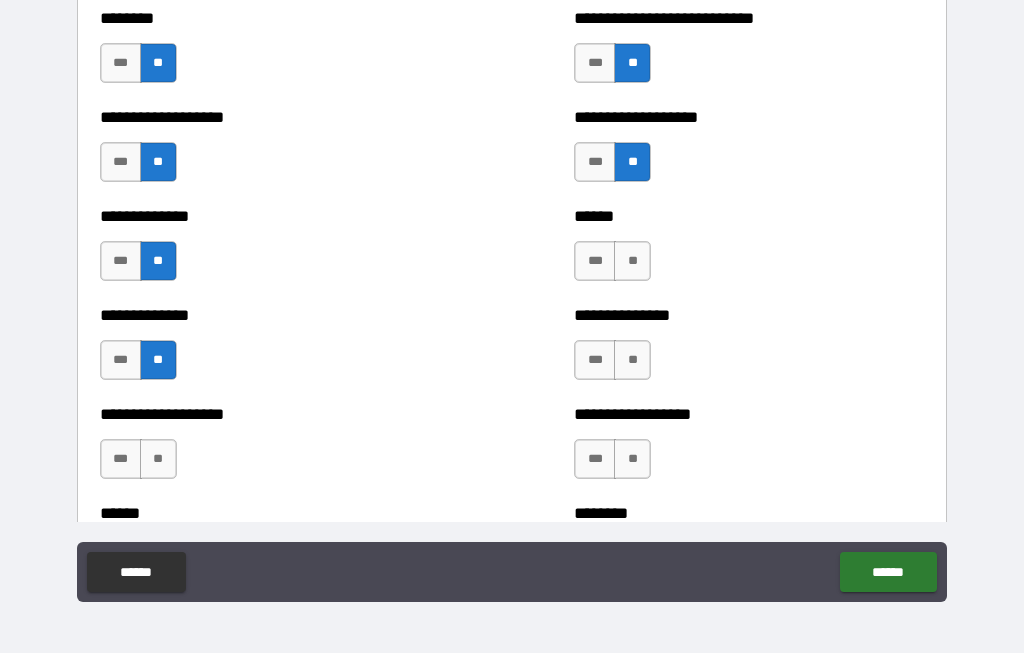 click on "**" at bounding box center (158, 460) 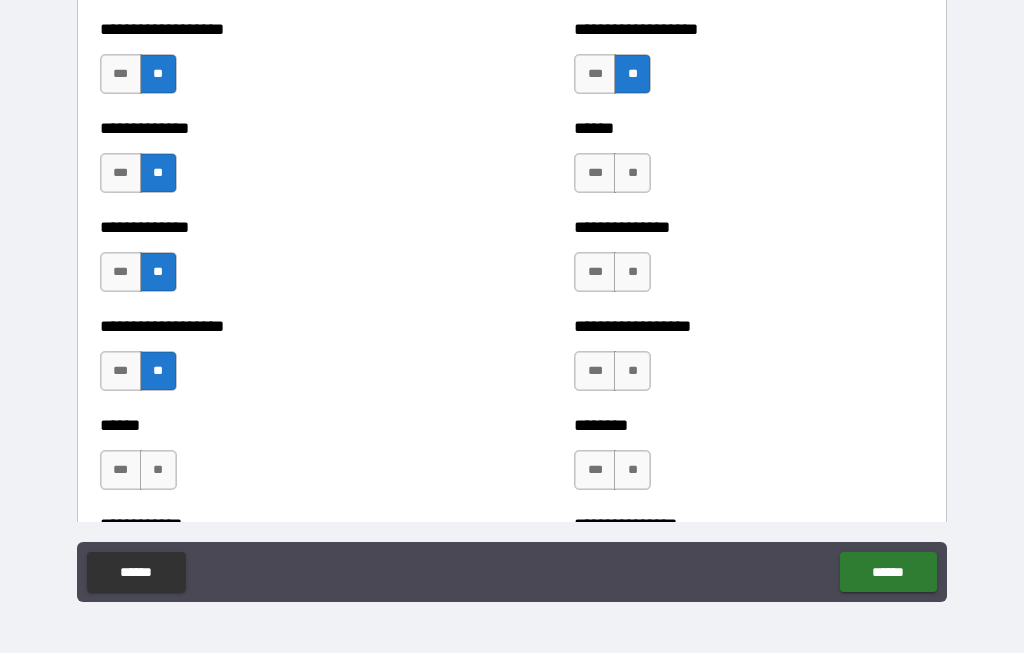 scroll, scrollTop: 4564, scrollLeft: 0, axis: vertical 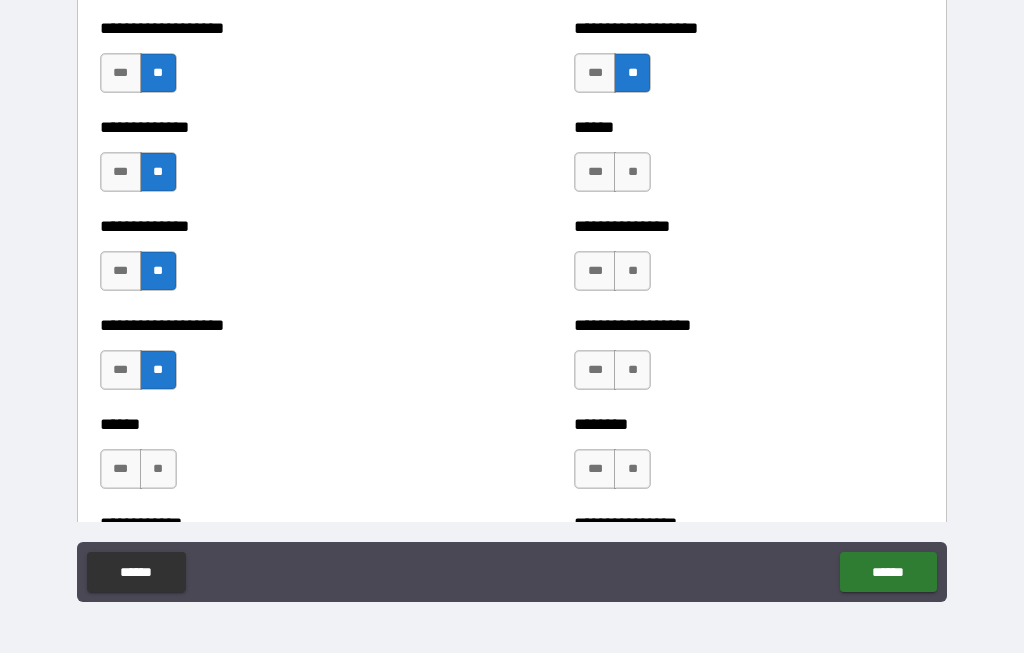 click on "**" at bounding box center [158, 470] 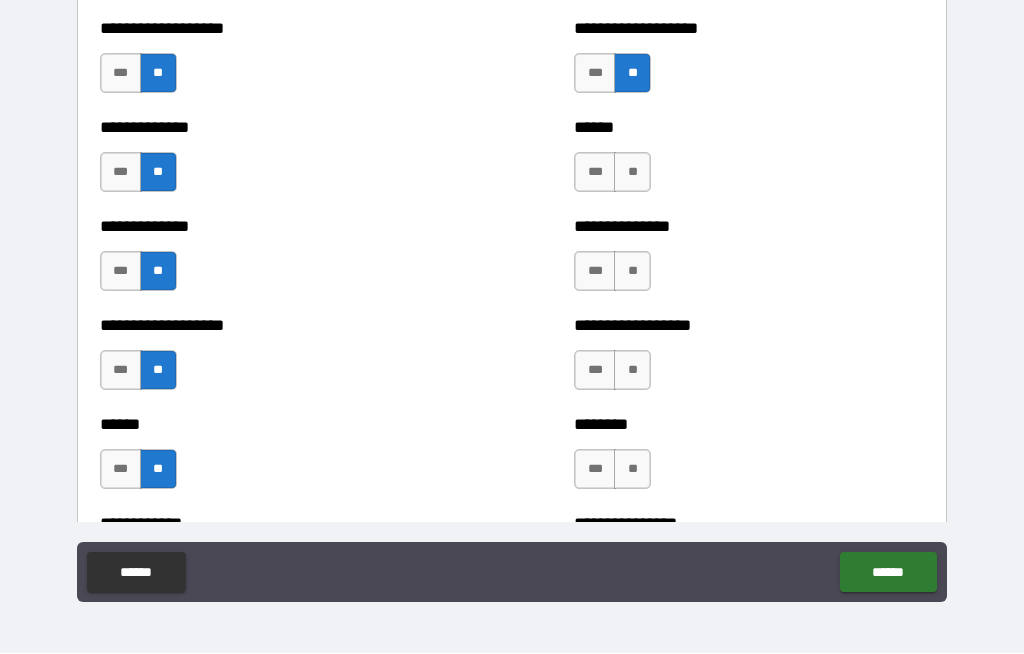 click on "**" at bounding box center [632, 173] 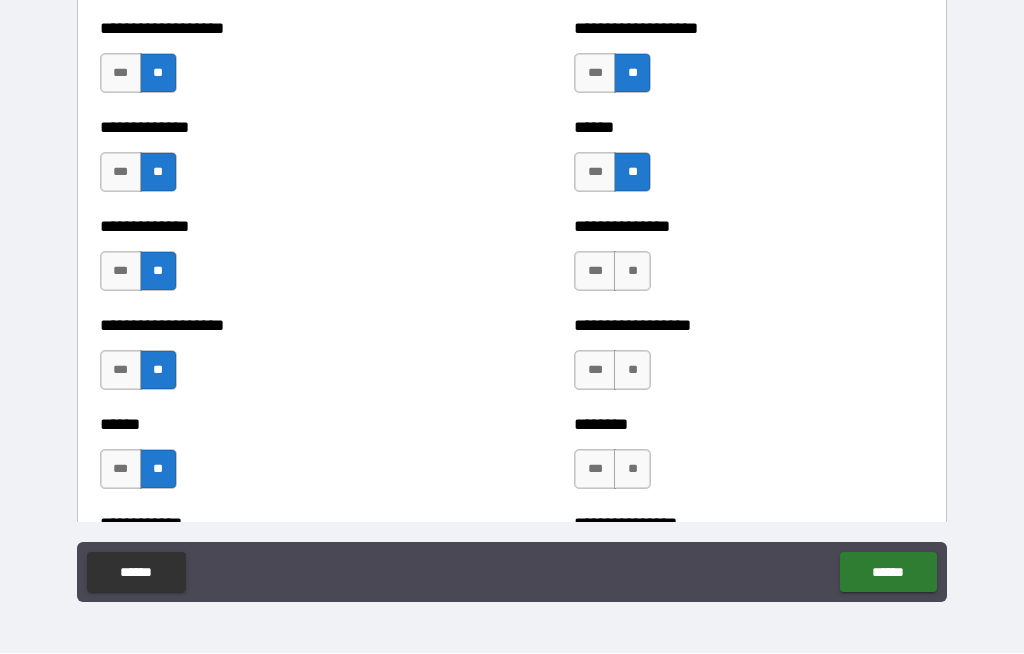 click on "**" at bounding box center [632, 272] 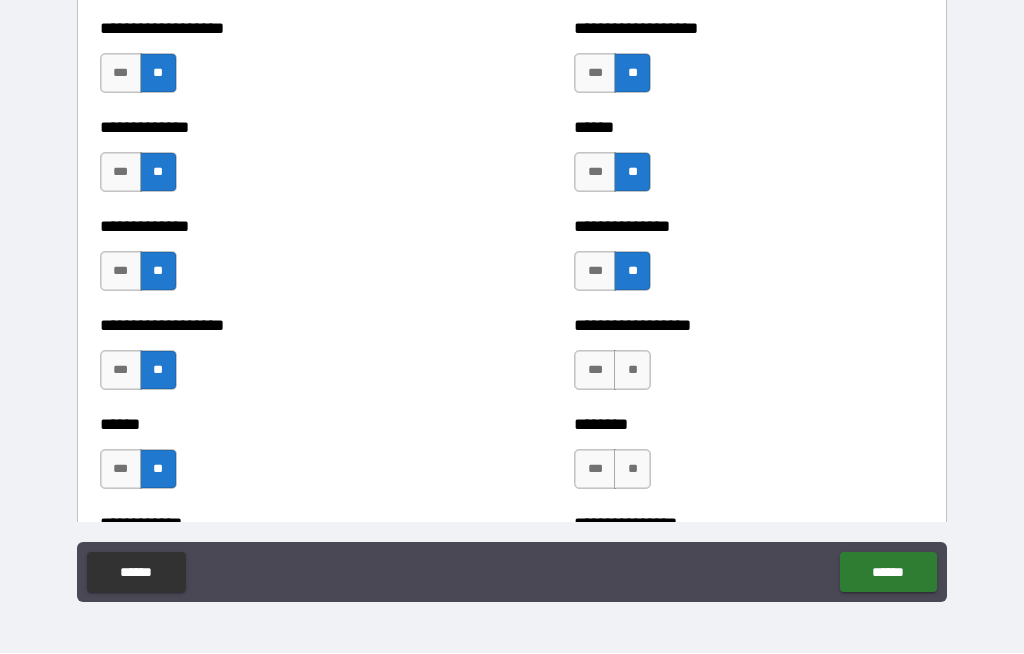 click on "**" at bounding box center [632, 371] 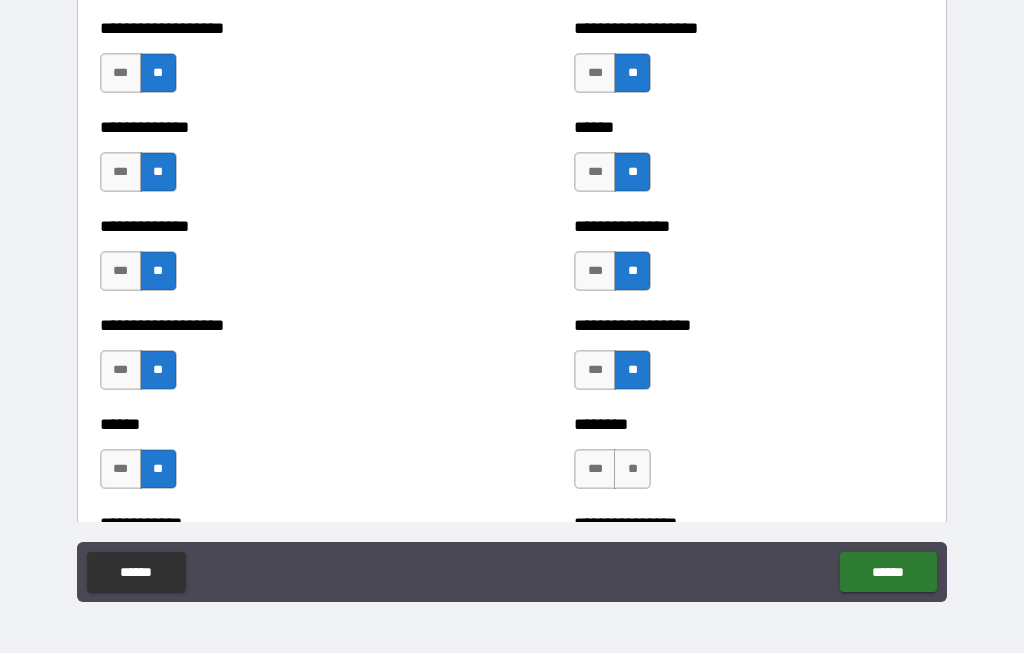 click on "**" at bounding box center [632, 470] 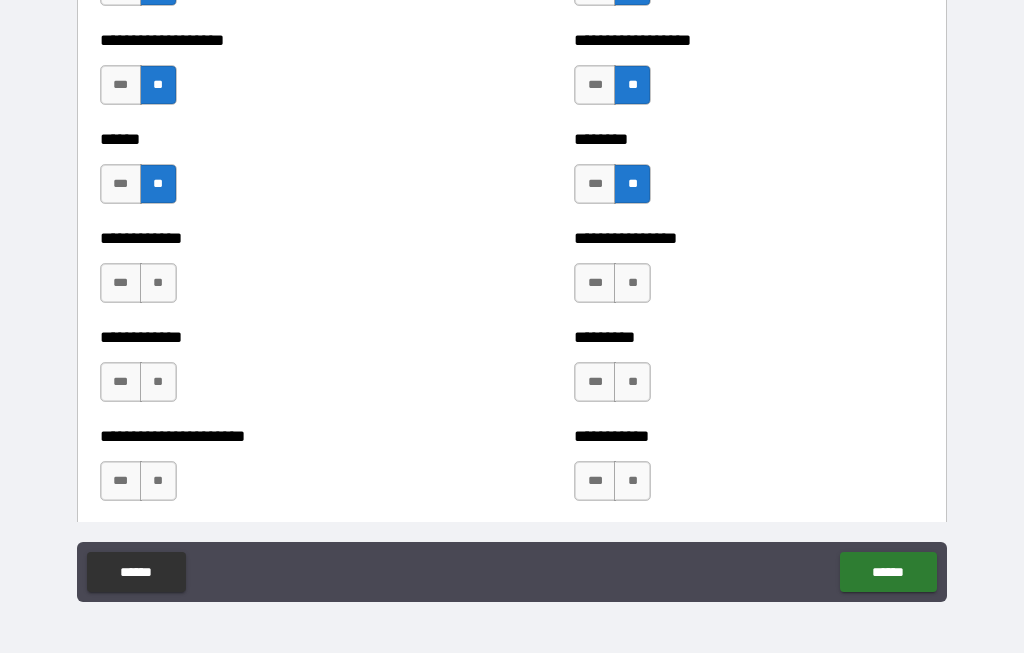scroll, scrollTop: 4851, scrollLeft: 0, axis: vertical 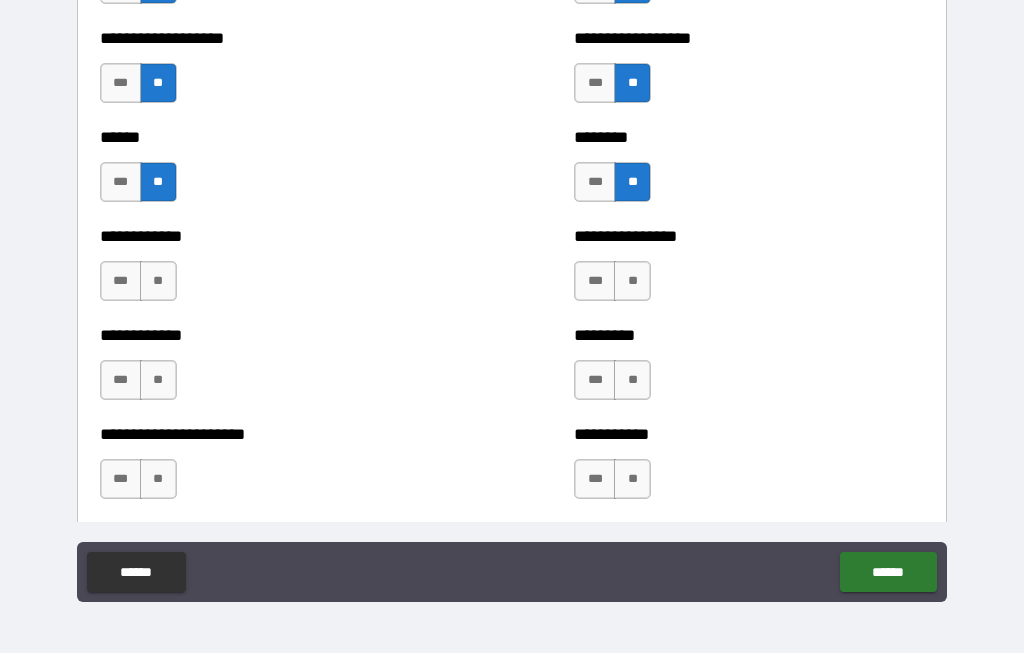 click on "**" at bounding box center (158, 282) 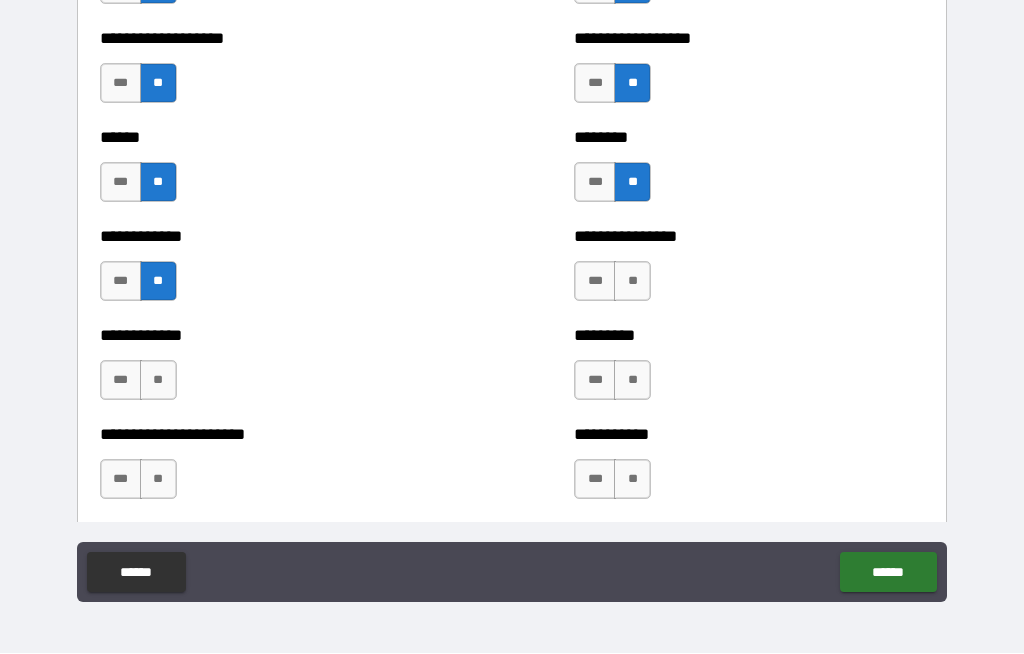 click on "**" at bounding box center [158, 381] 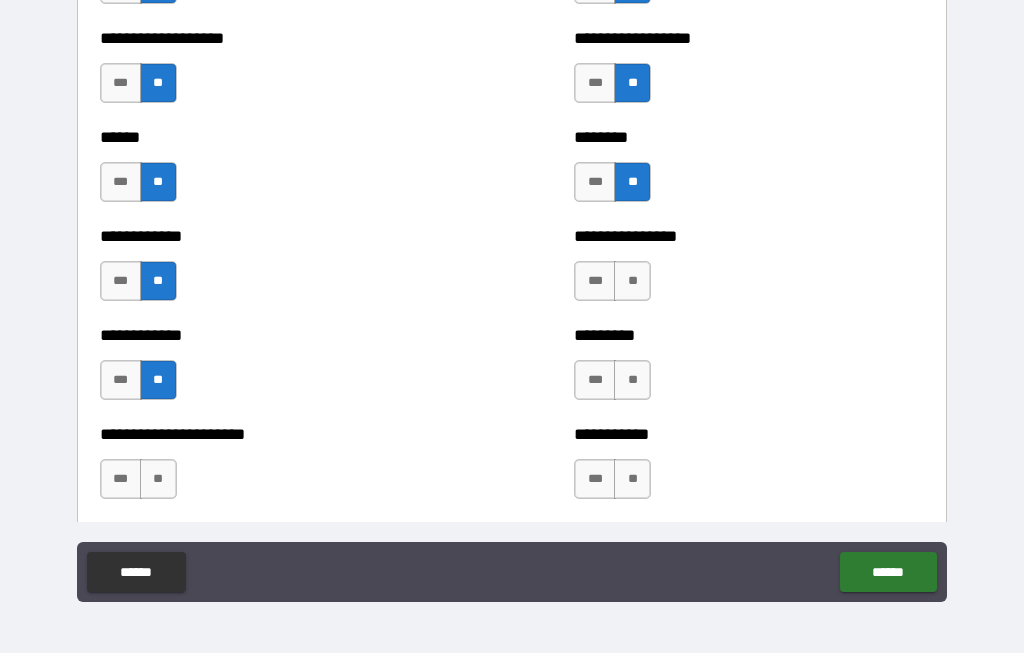 click on "**" at bounding box center [158, 480] 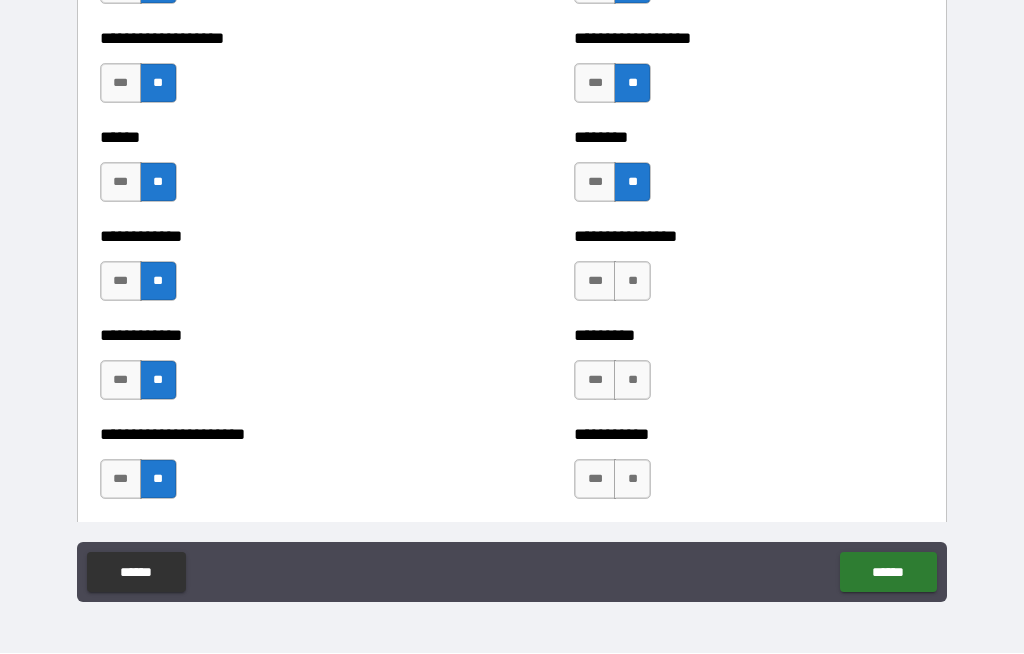click on "**" at bounding box center [632, 480] 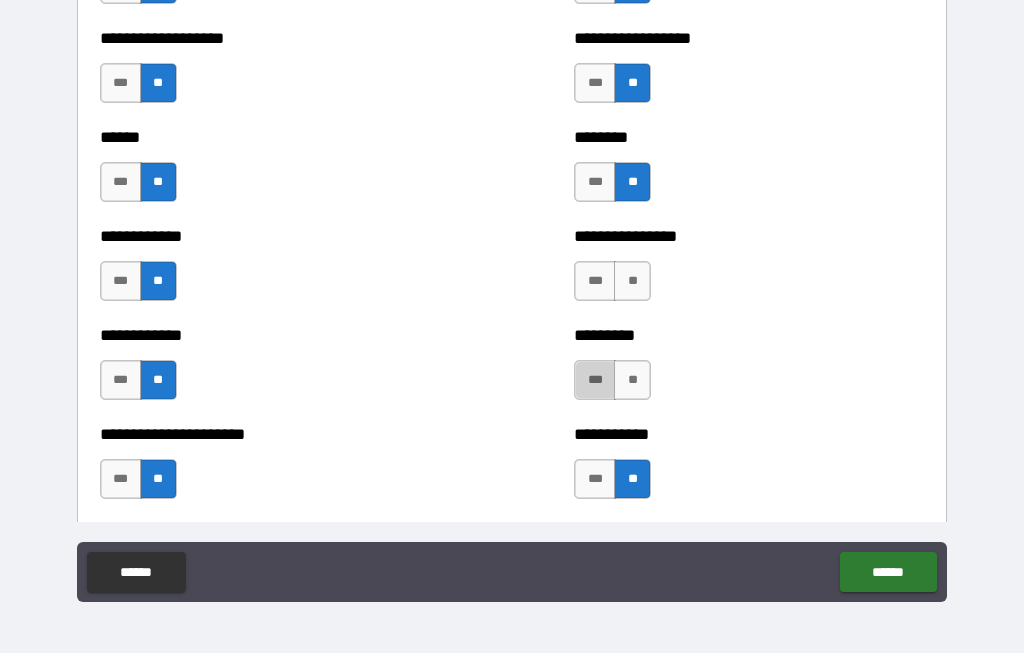 click on "***" at bounding box center (595, 381) 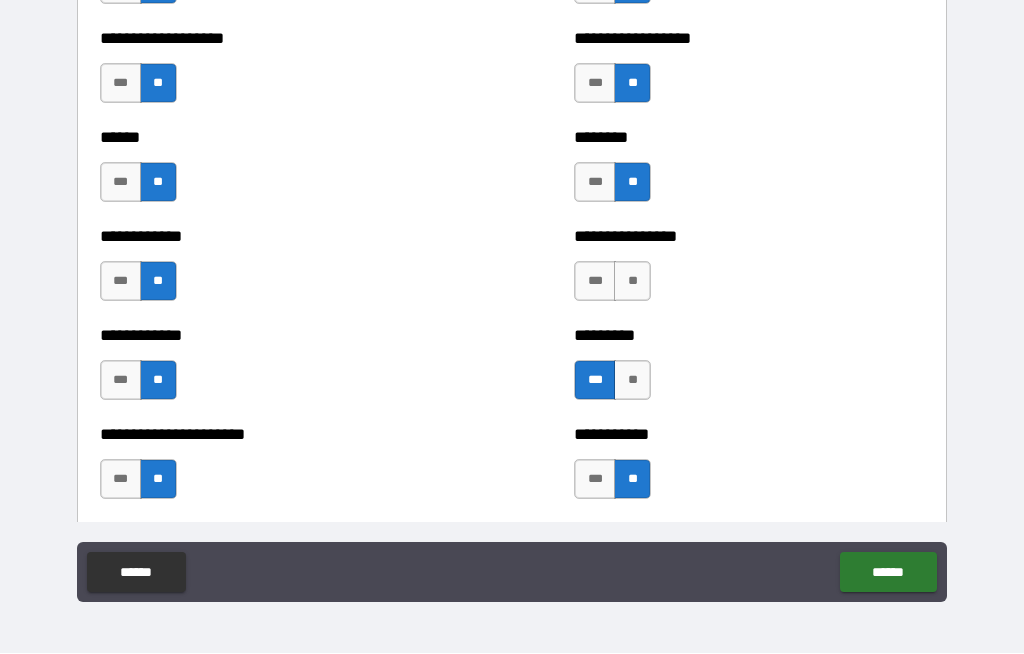 click on "**" at bounding box center [632, 282] 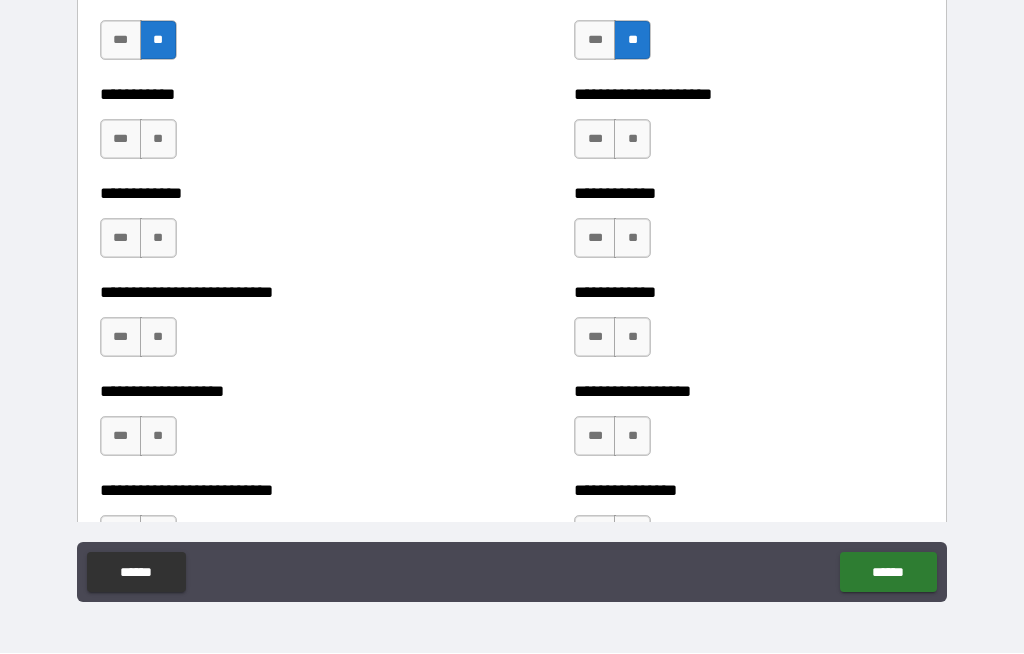 scroll, scrollTop: 5291, scrollLeft: 0, axis: vertical 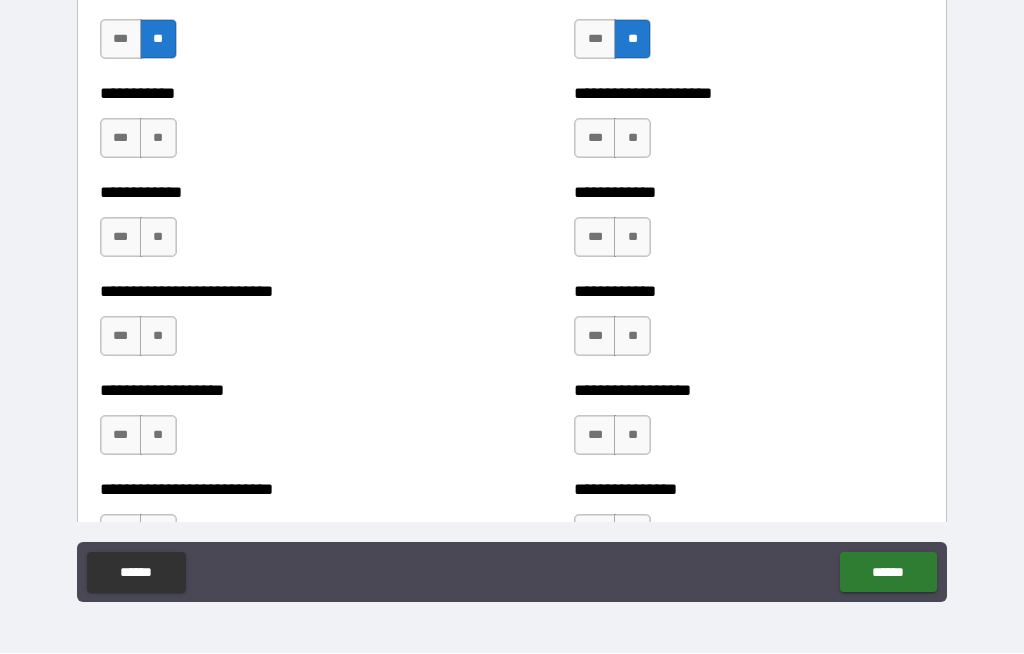 click on "**" at bounding box center (632, 139) 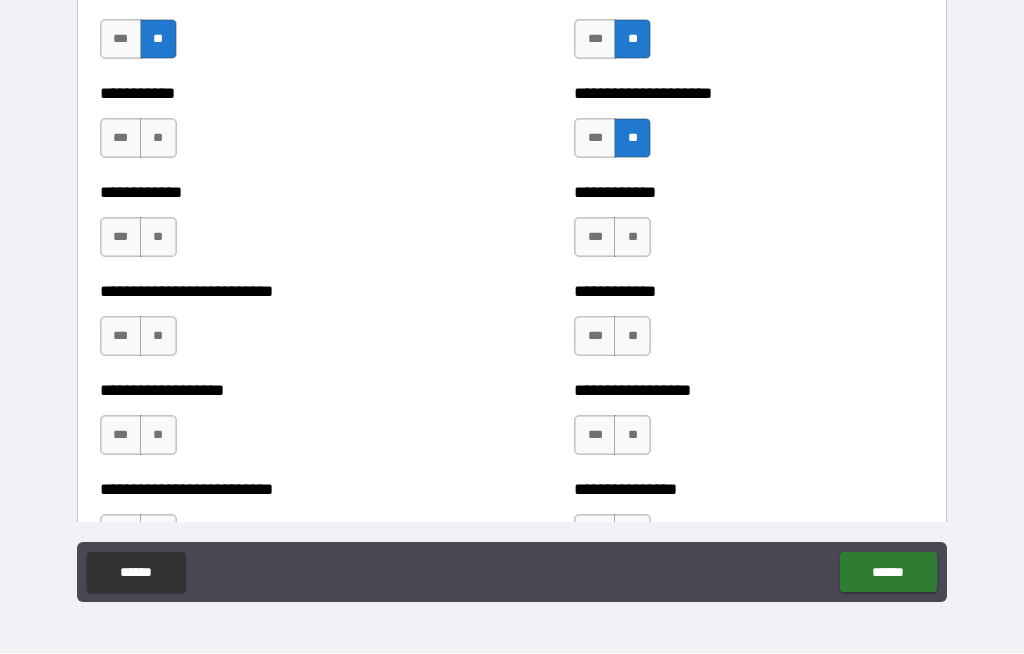 click on "**" at bounding box center [632, 238] 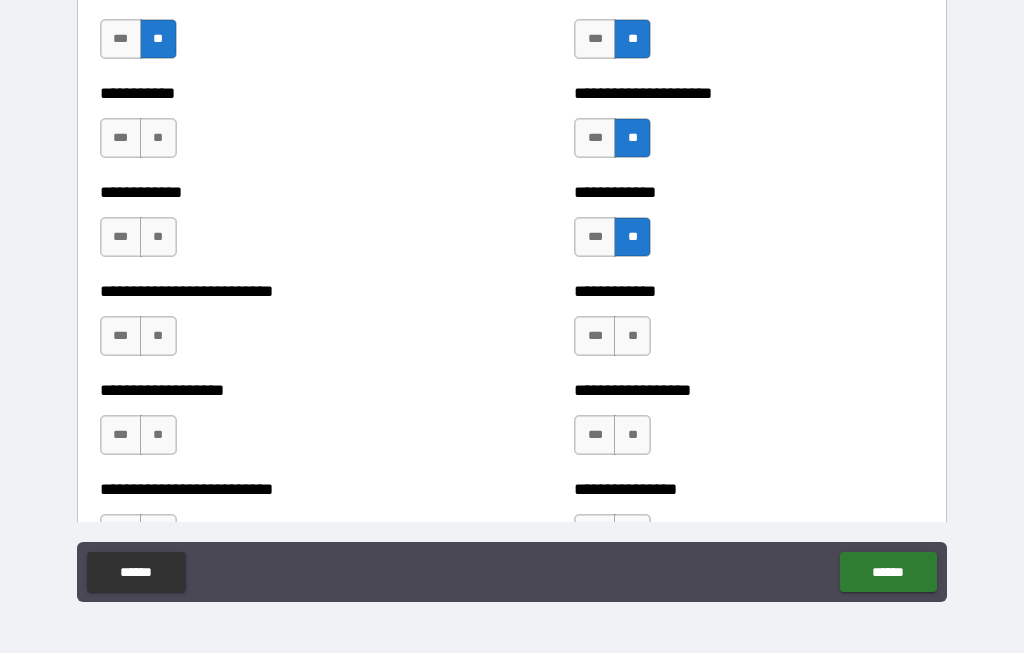 click on "**" at bounding box center (632, 337) 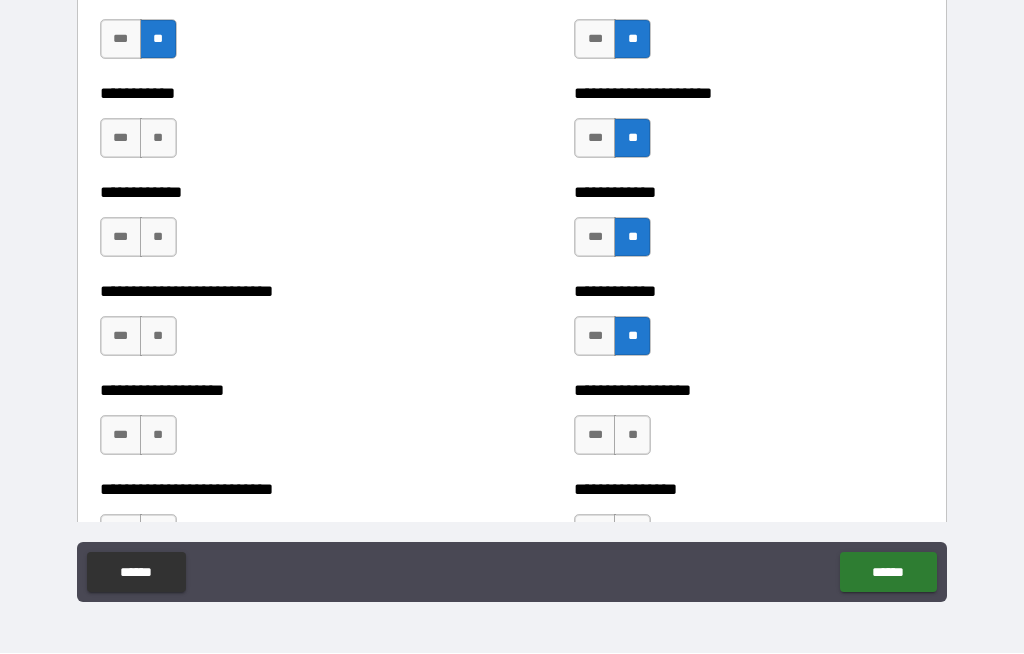 click on "**" at bounding box center (632, 436) 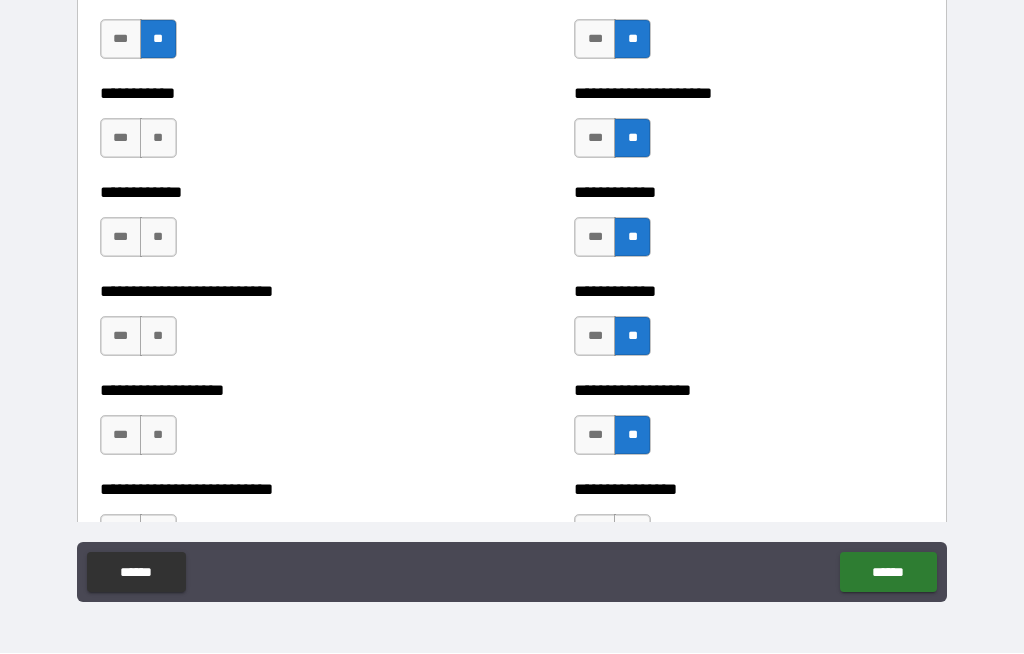 click on "**" at bounding box center (158, 436) 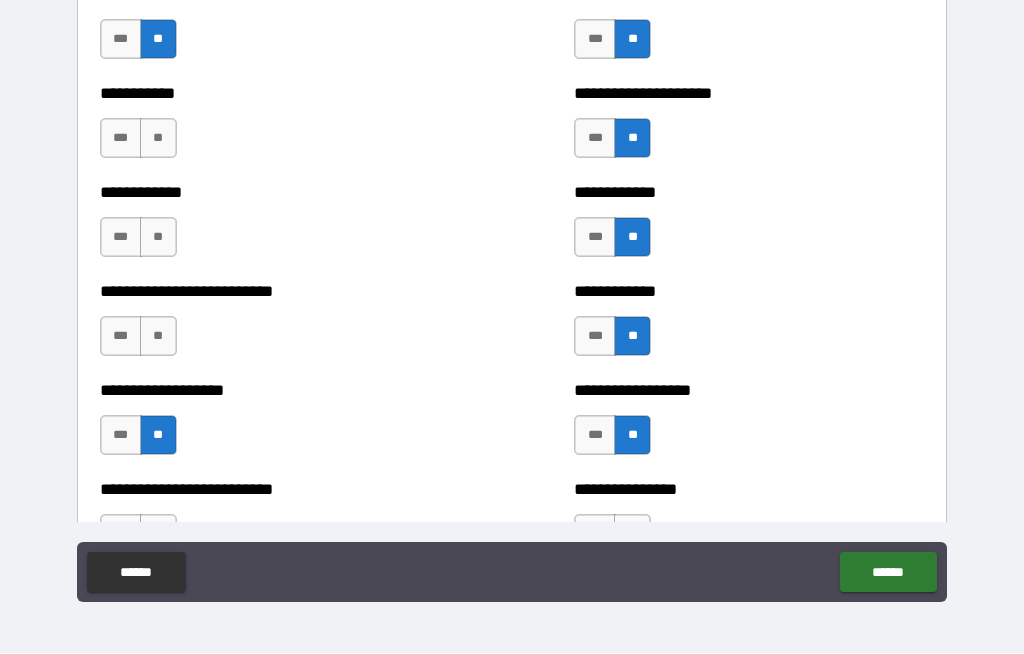 click on "***" at bounding box center (121, 337) 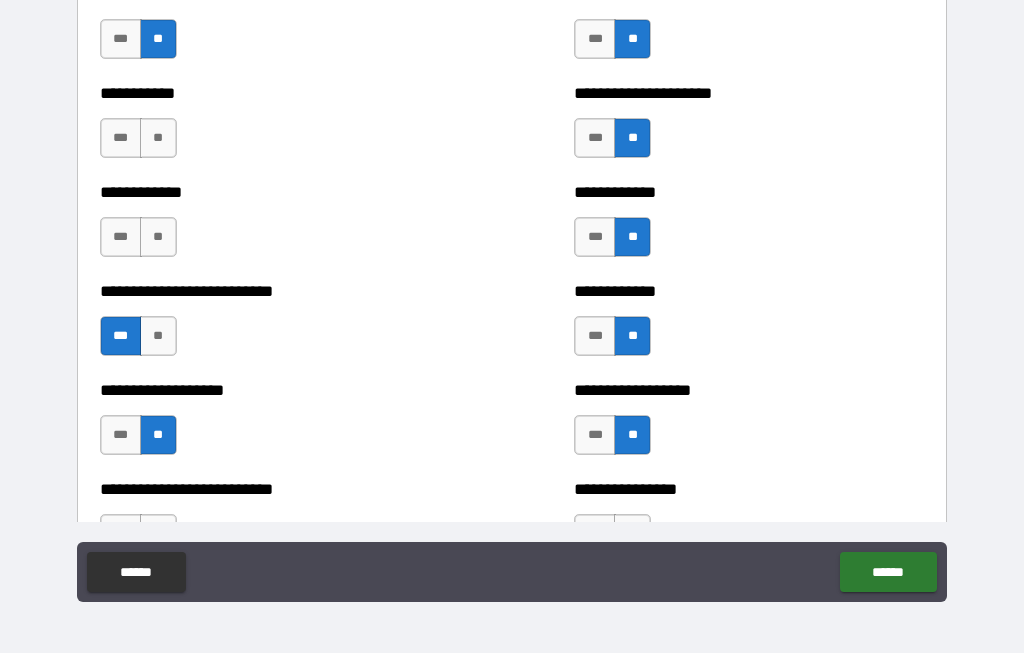 click on "**" at bounding box center [158, 238] 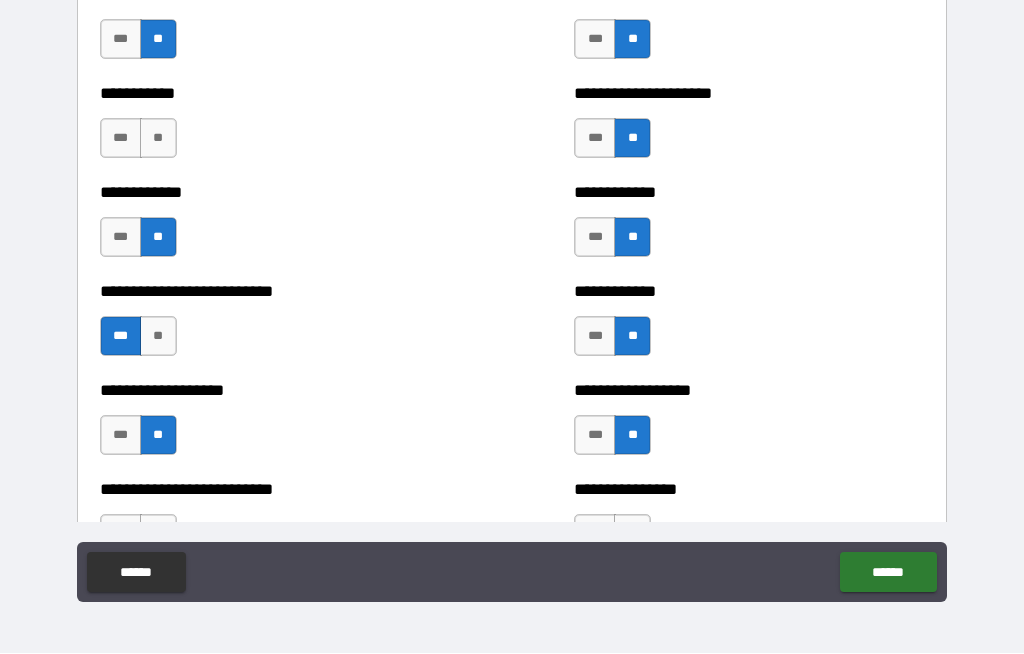 click on "**" at bounding box center (158, 139) 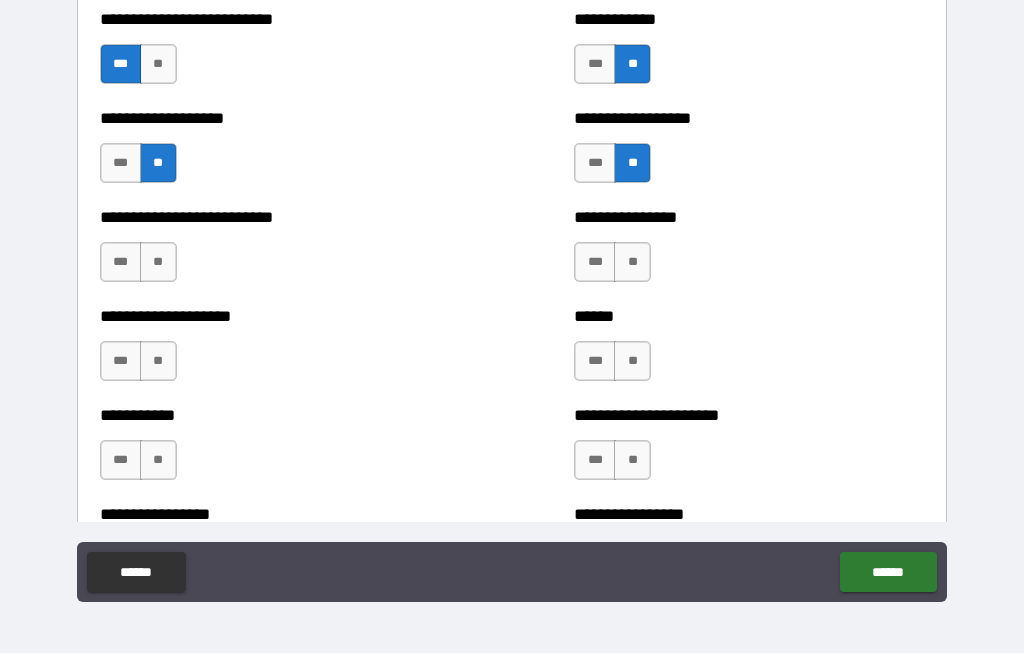 scroll, scrollTop: 5597, scrollLeft: 0, axis: vertical 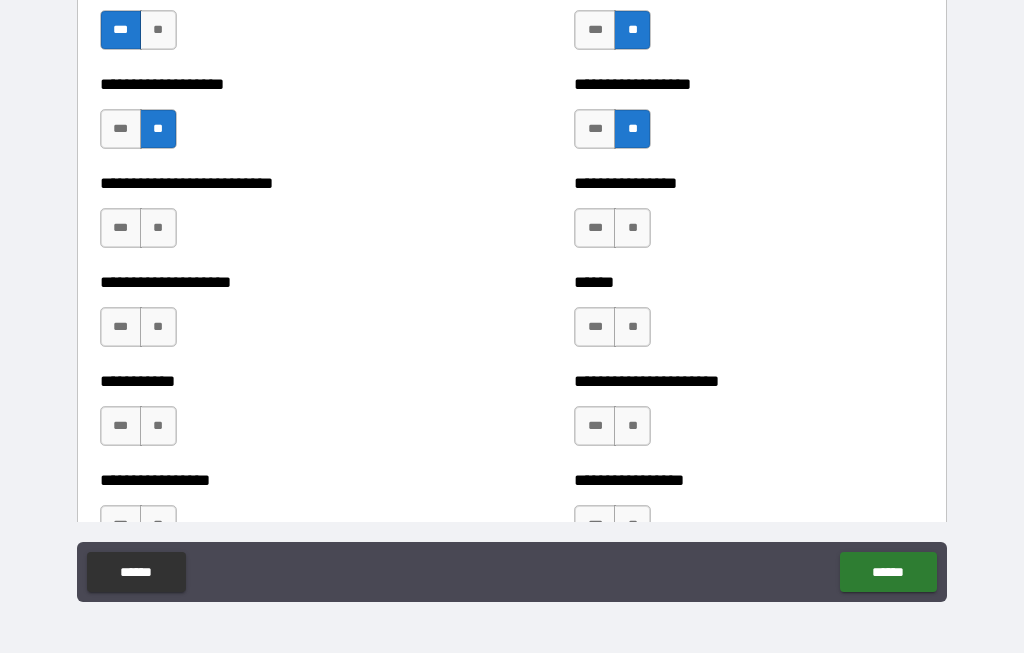 click on "**" at bounding box center (632, 229) 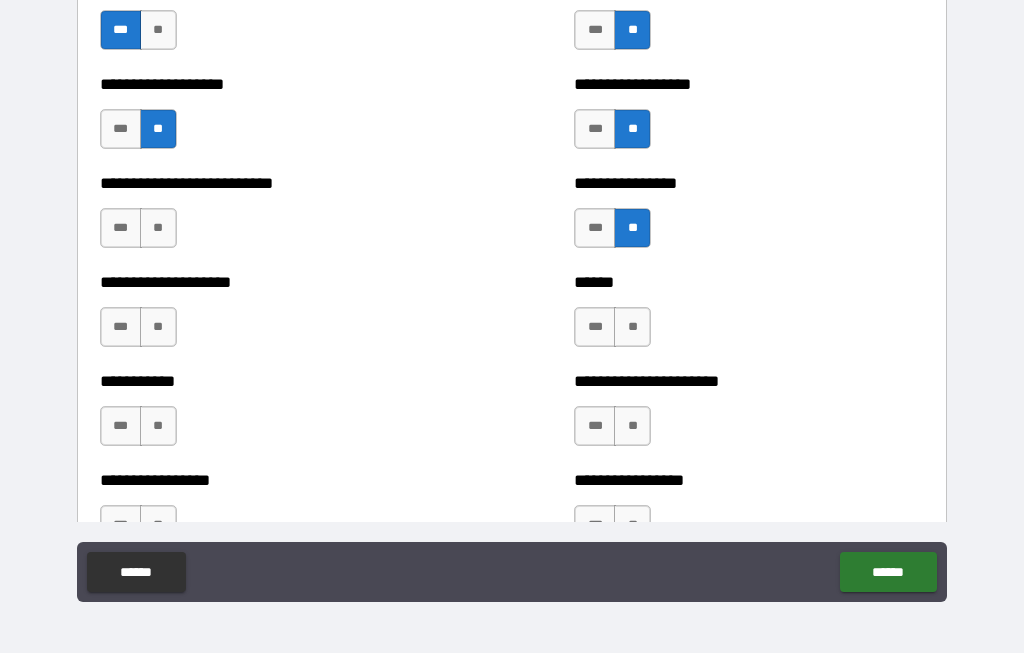 click on "**" at bounding box center (632, 328) 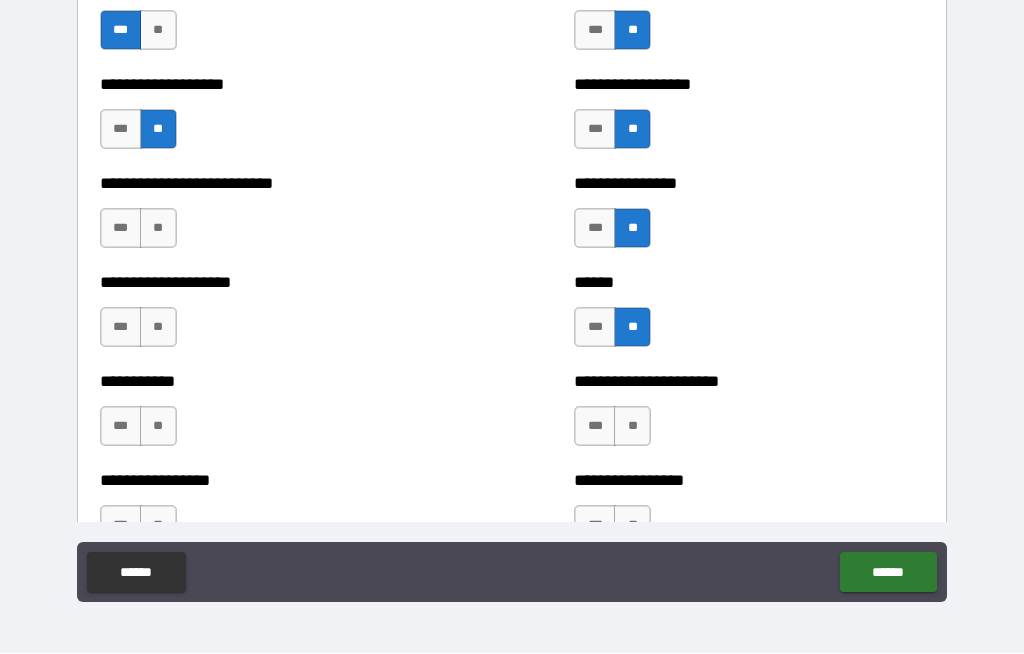 click on "**" at bounding box center [632, 427] 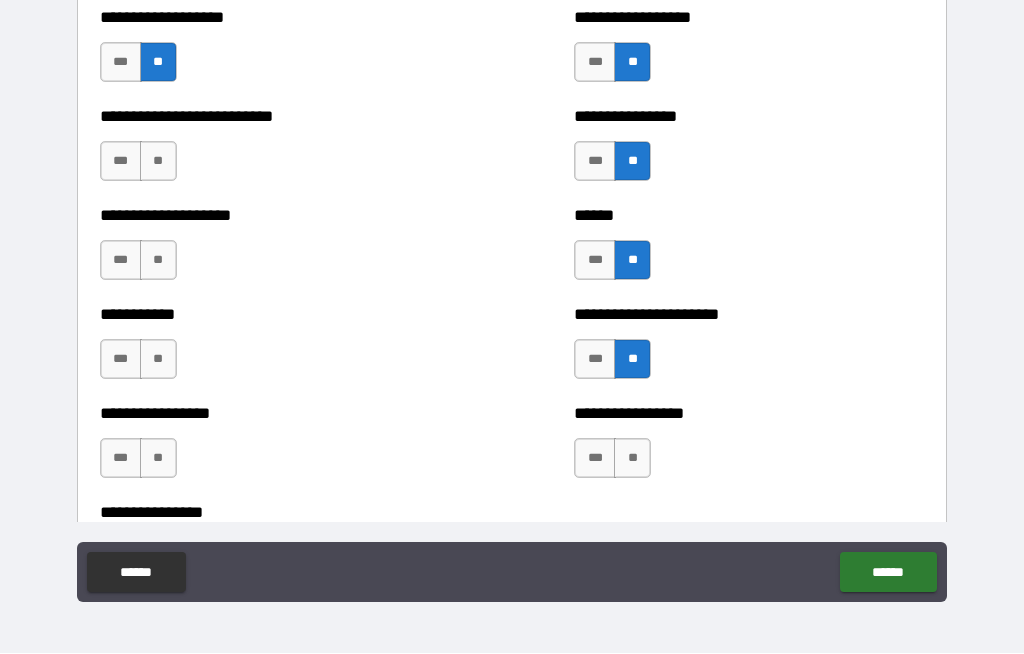 scroll, scrollTop: 5665, scrollLeft: 0, axis: vertical 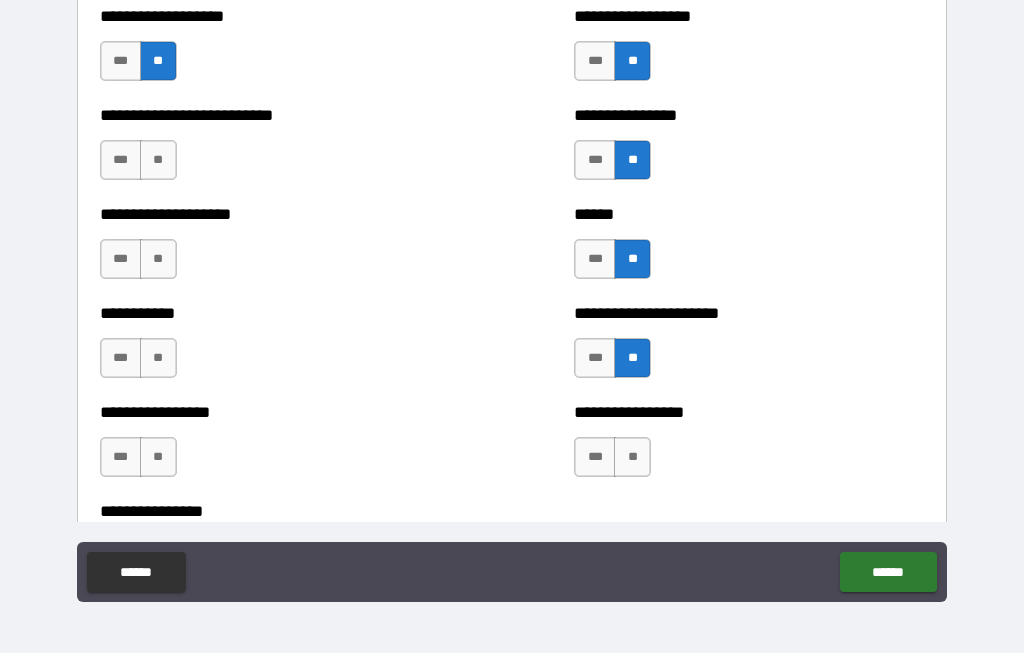 click on "**" at bounding box center [632, 458] 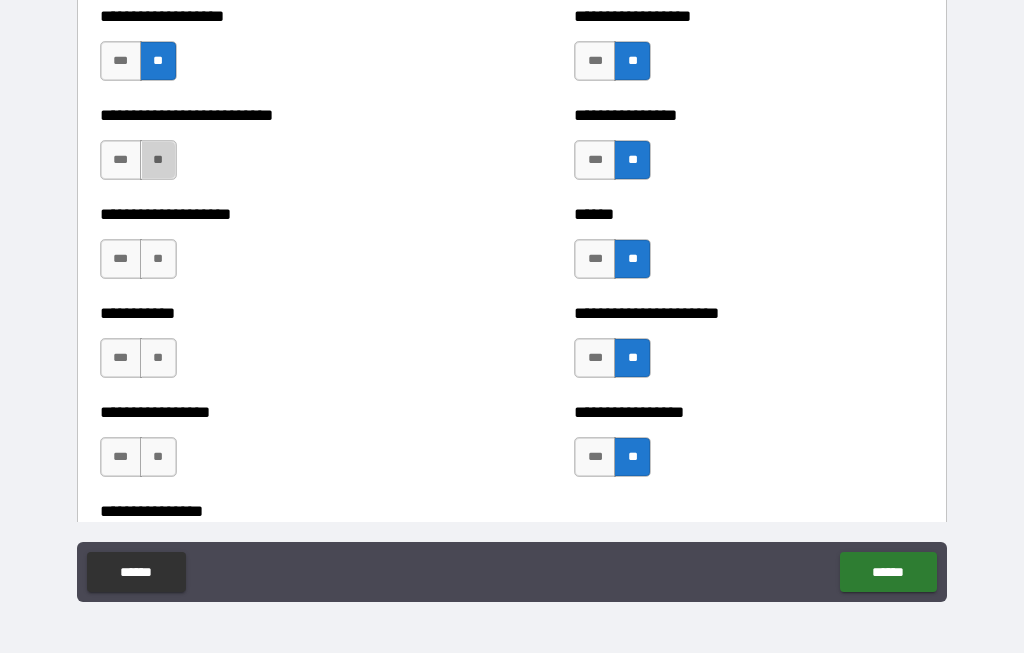 click on "**" at bounding box center [158, 161] 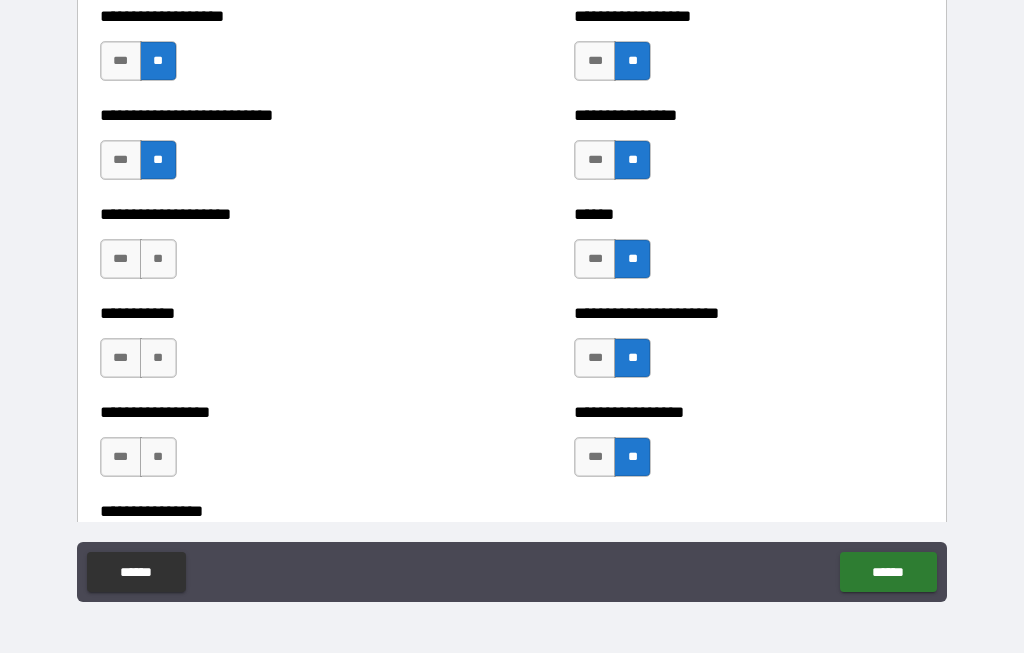 click on "**" at bounding box center [158, 260] 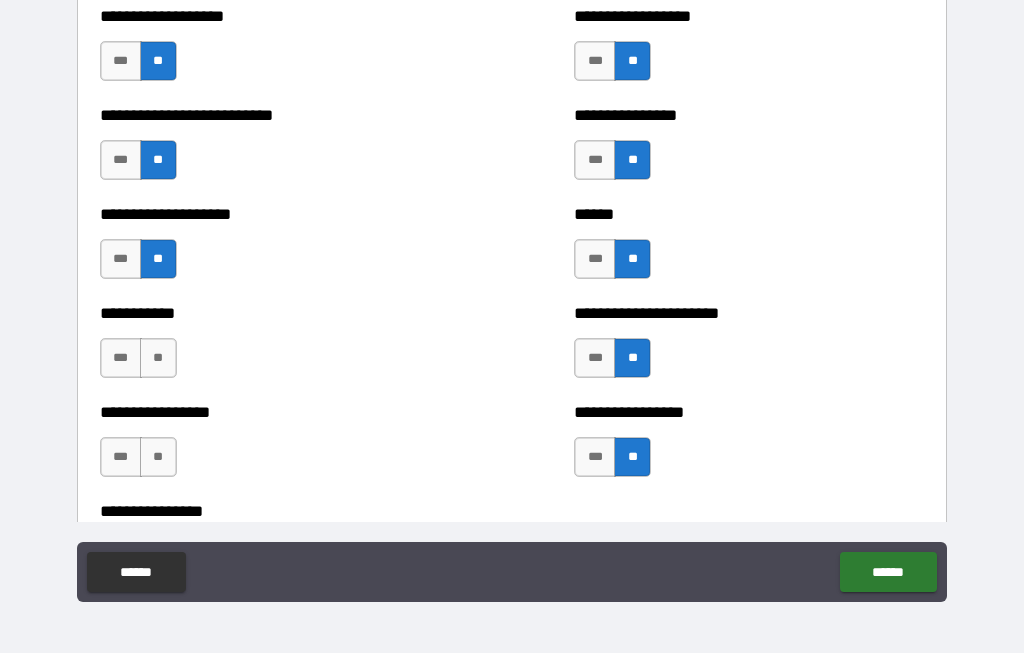 click on "**" at bounding box center [158, 359] 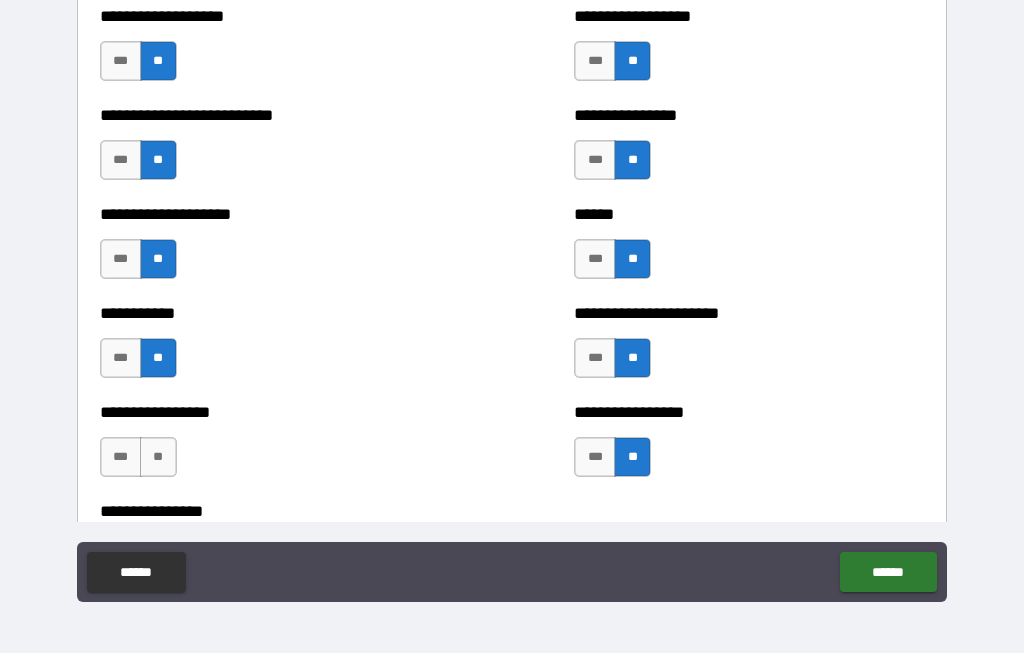click on "**" at bounding box center [158, 458] 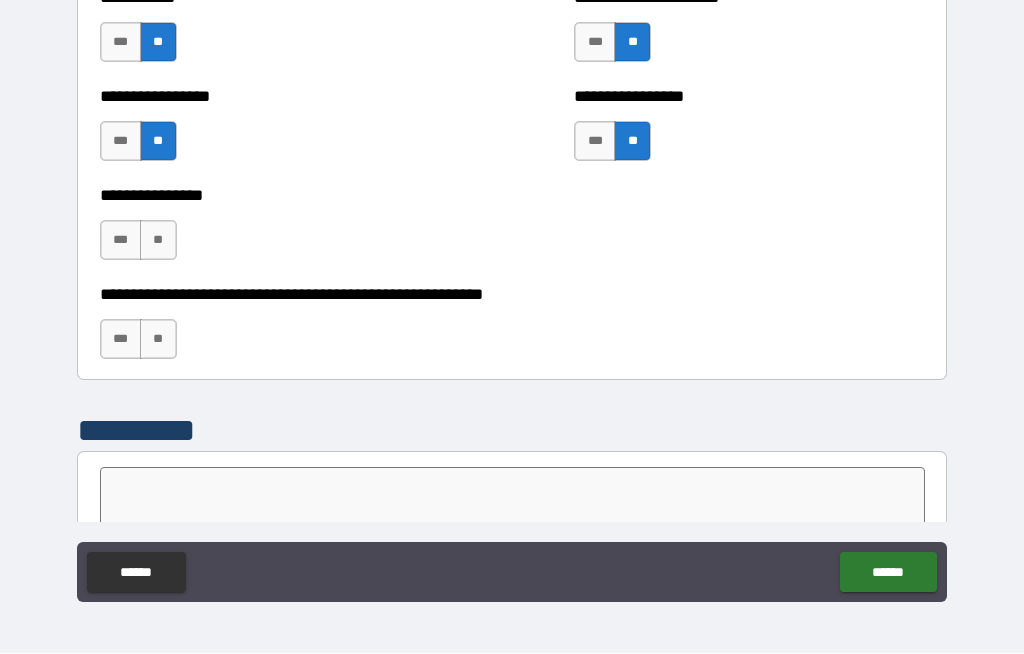scroll, scrollTop: 5985, scrollLeft: 0, axis: vertical 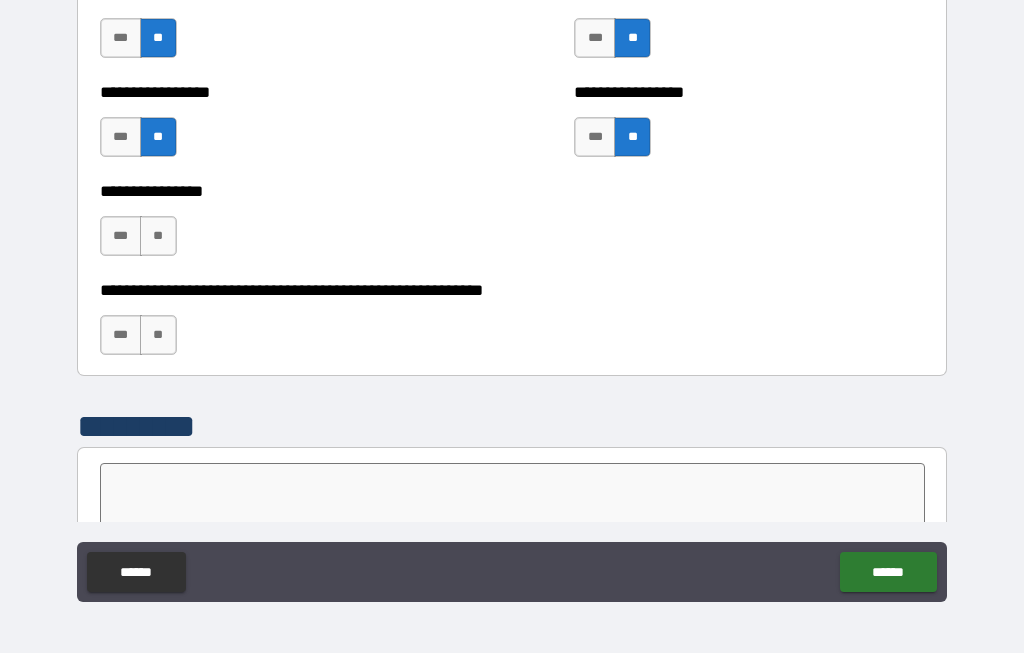 click on "**" at bounding box center [158, 237] 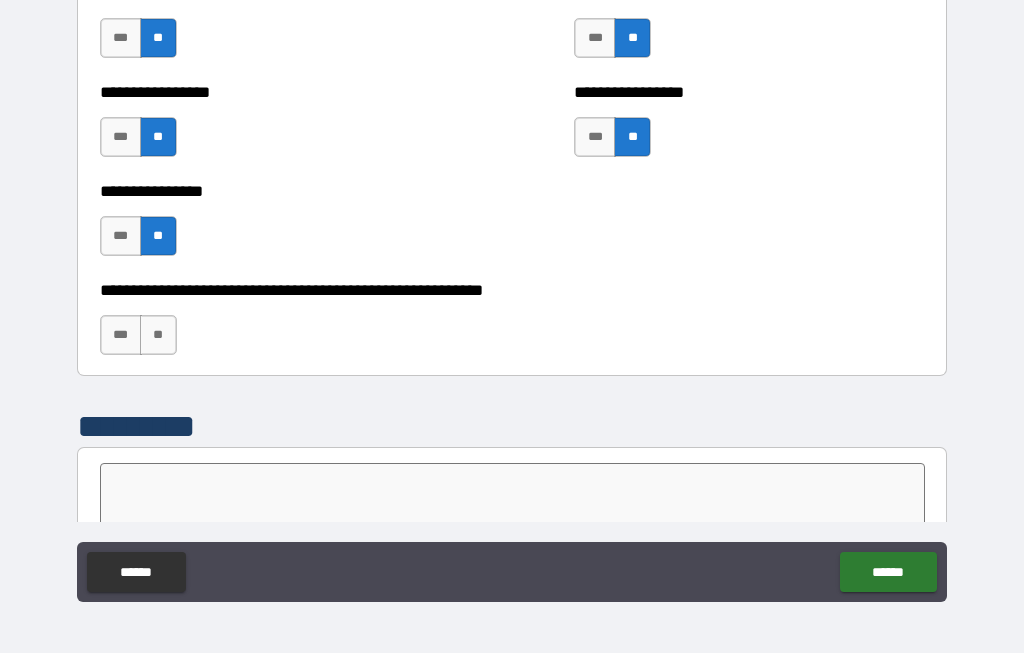 click on "**" at bounding box center (158, 336) 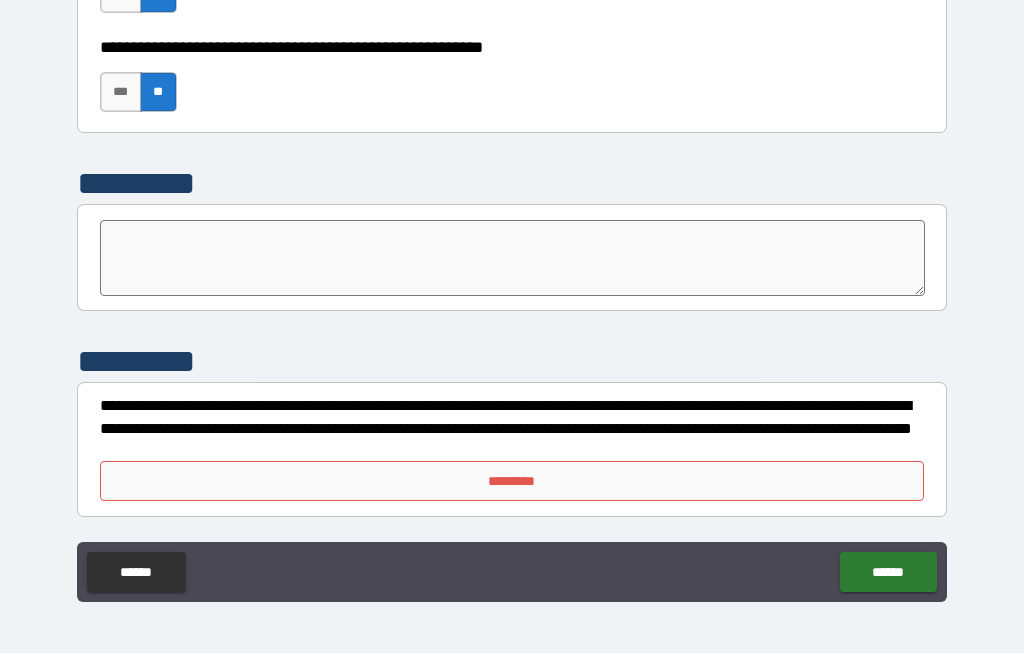 scroll, scrollTop: 6228, scrollLeft: 0, axis: vertical 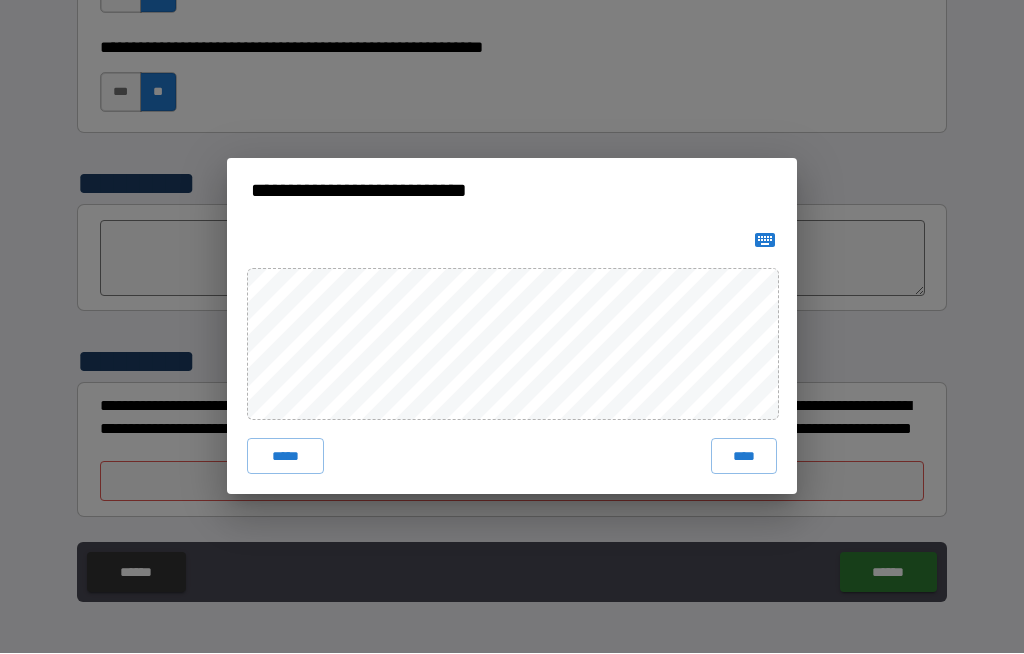 click on "*****" at bounding box center (285, 457) 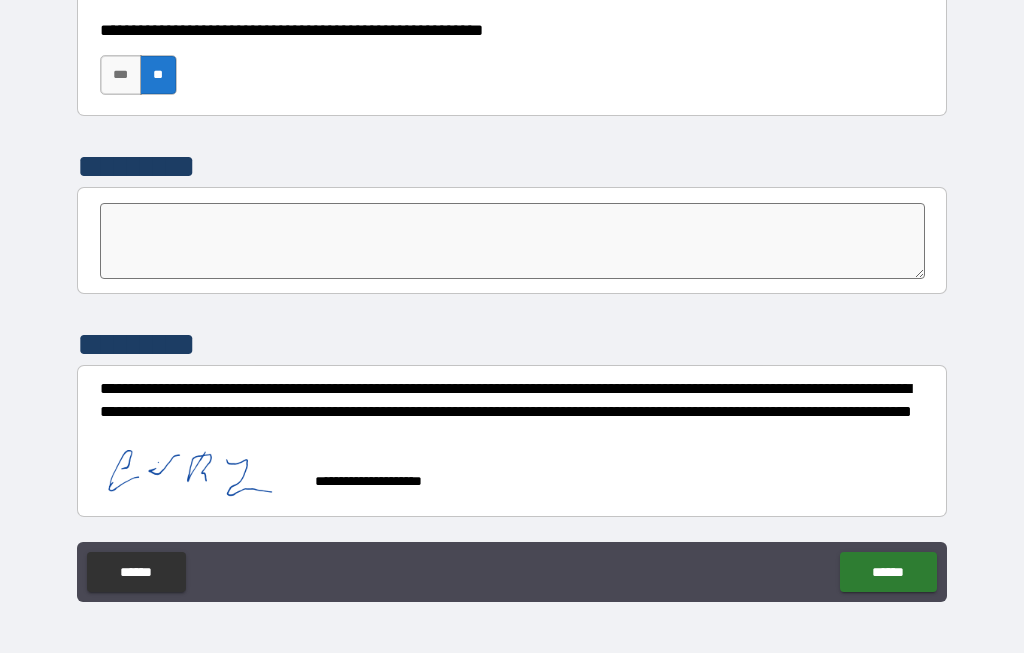 scroll, scrollTop: 6245, scrollLeft: 0, axis: vertical 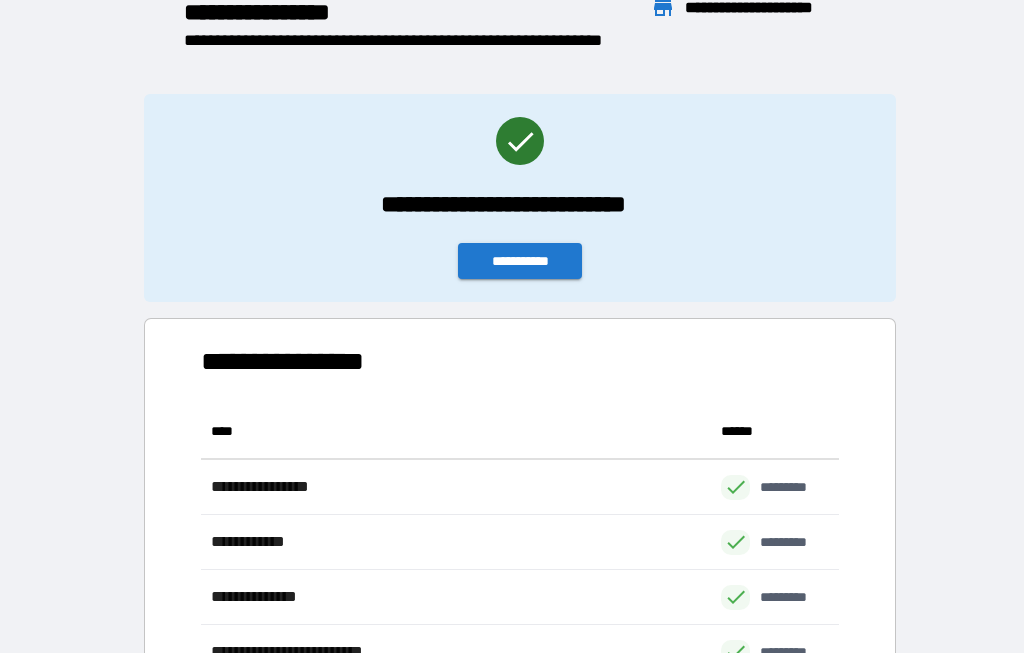 click on "**********" at bounding box center (520, 262) 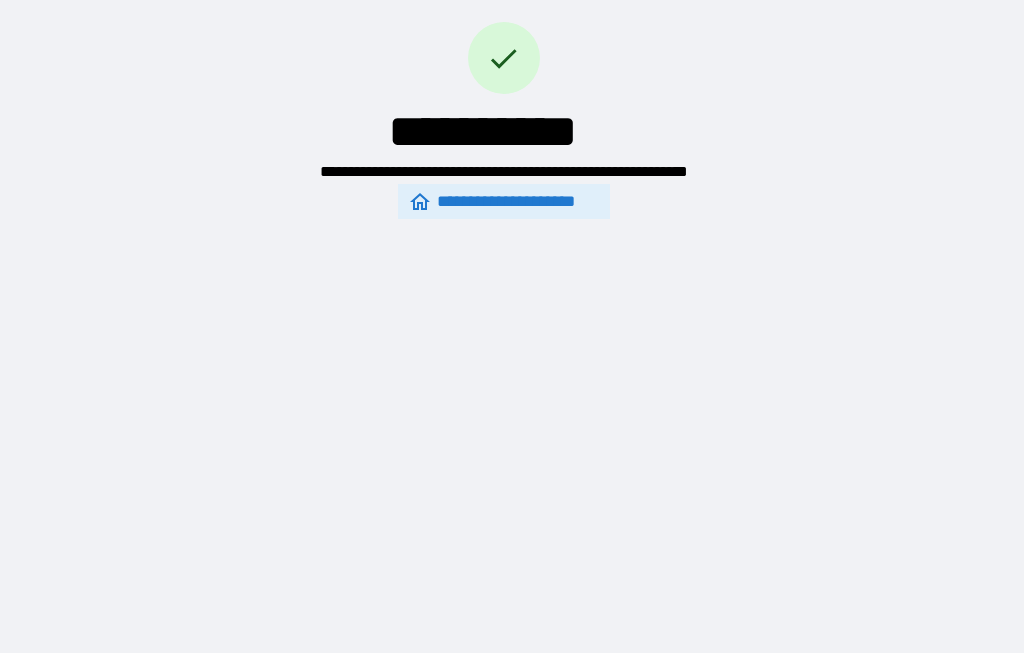 click on "**********" at bounding box center (504, 202) 